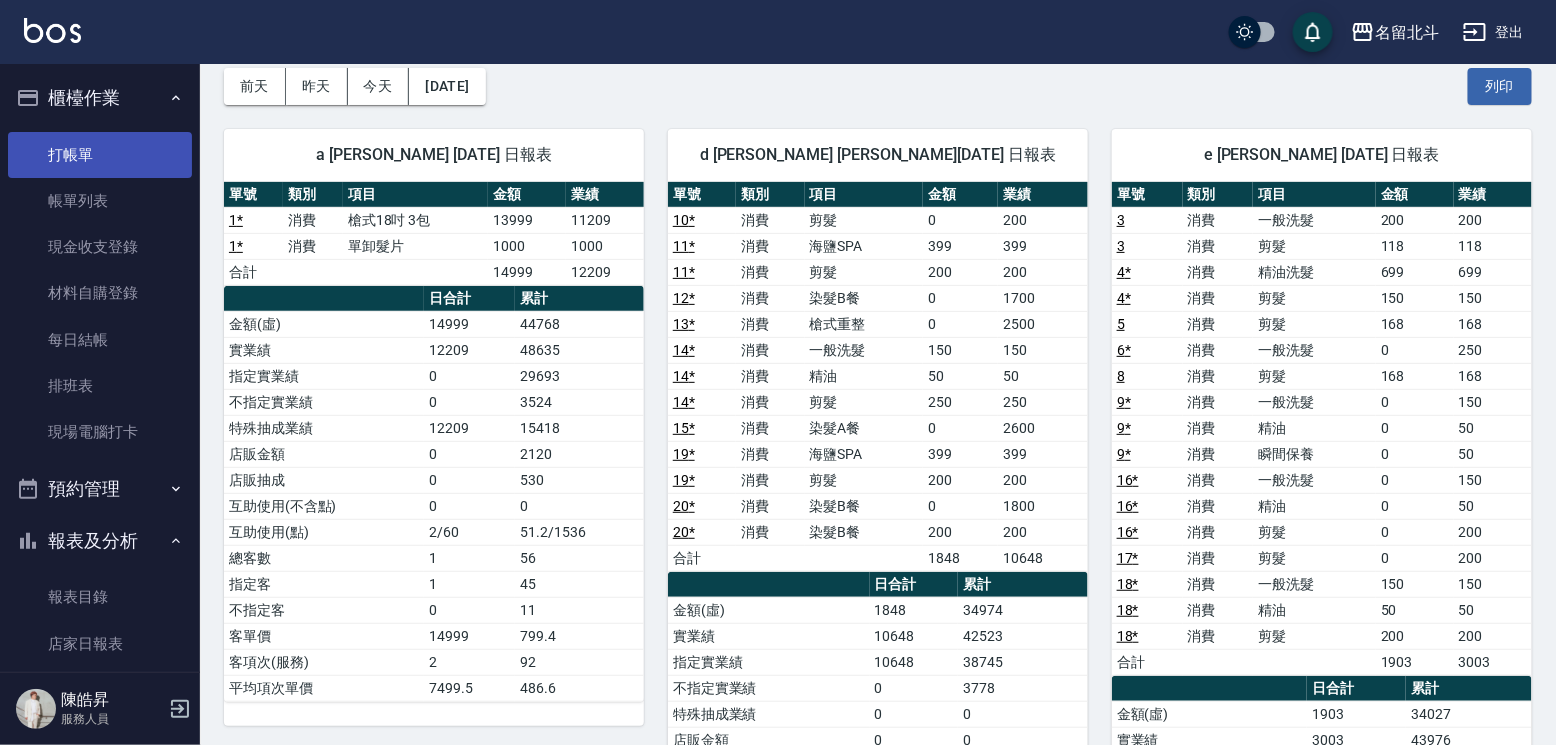 scroll, scrollTop: 59, scrollLeft: 0, axis: vertical 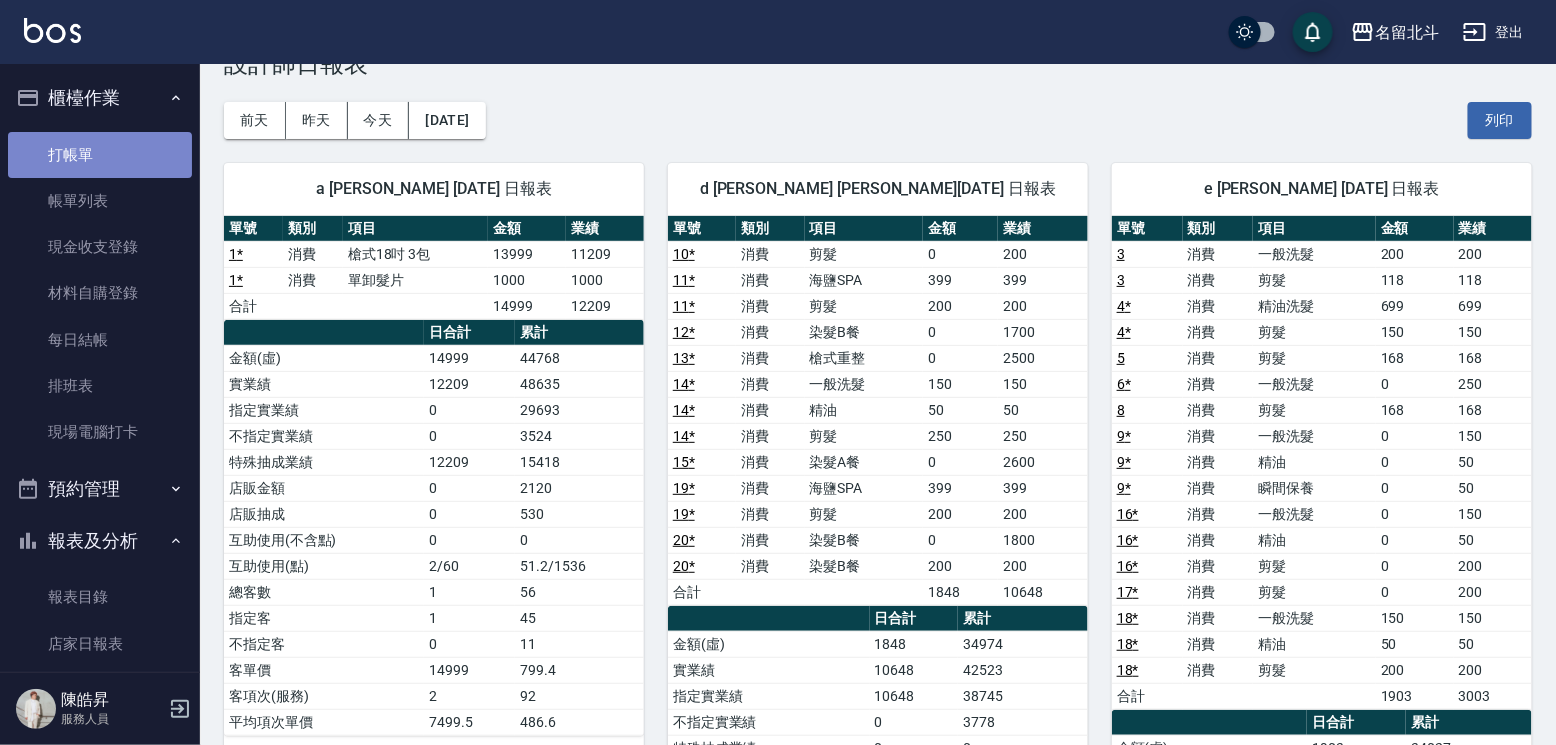 click on "打帳單" at bounding box center (100, 155) 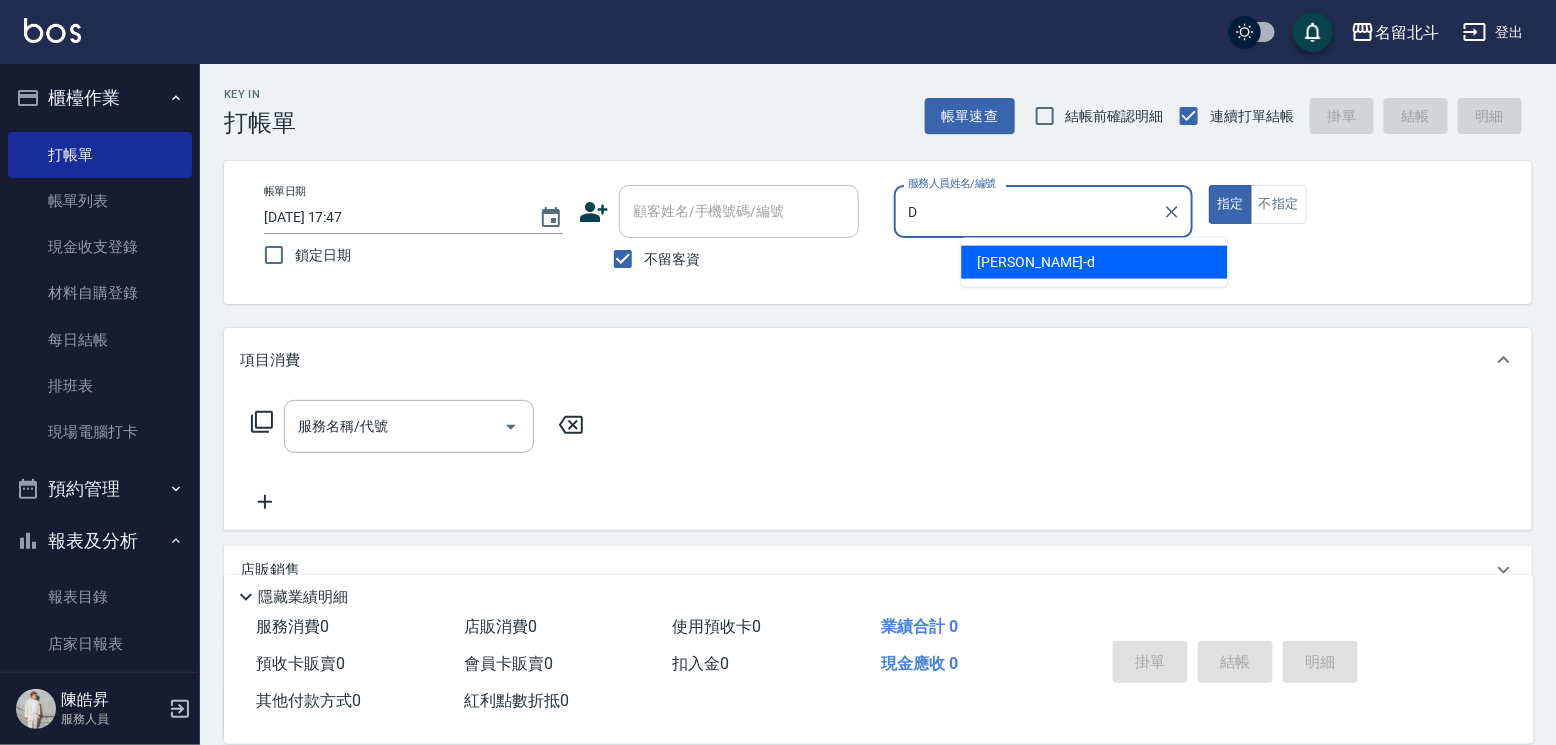 type on "[PERSON_NAME] -d" 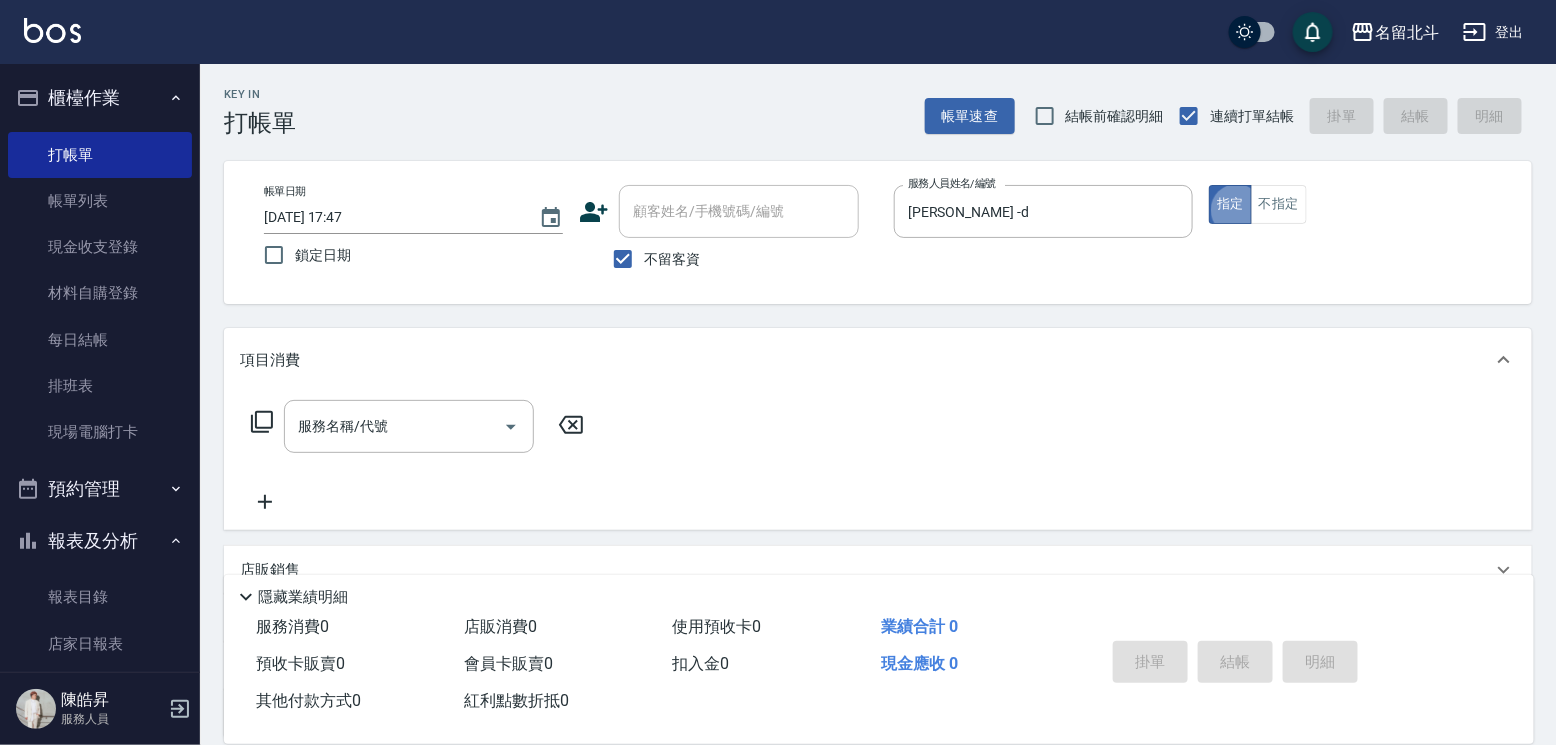type on "true" 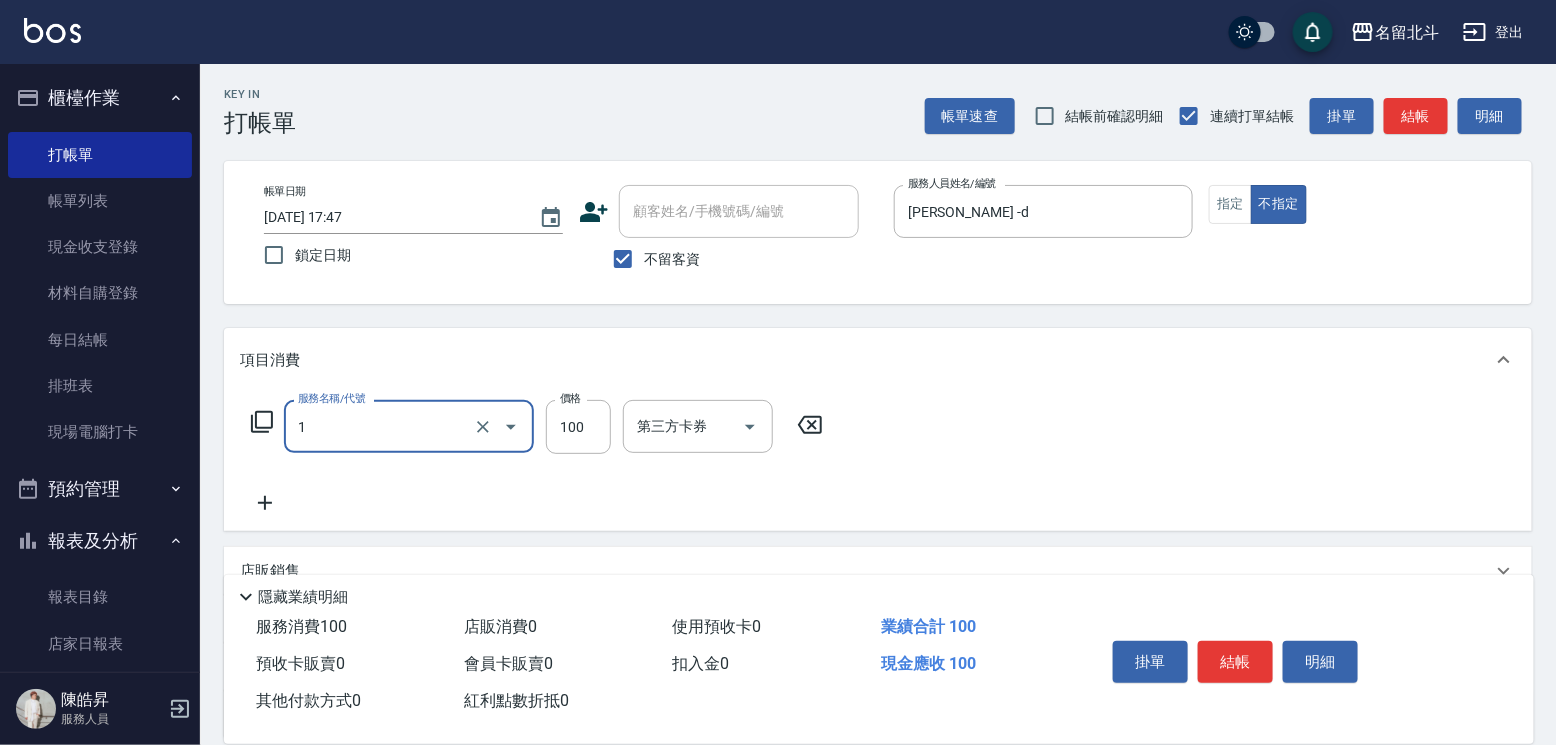 type on "剪髮(1)" 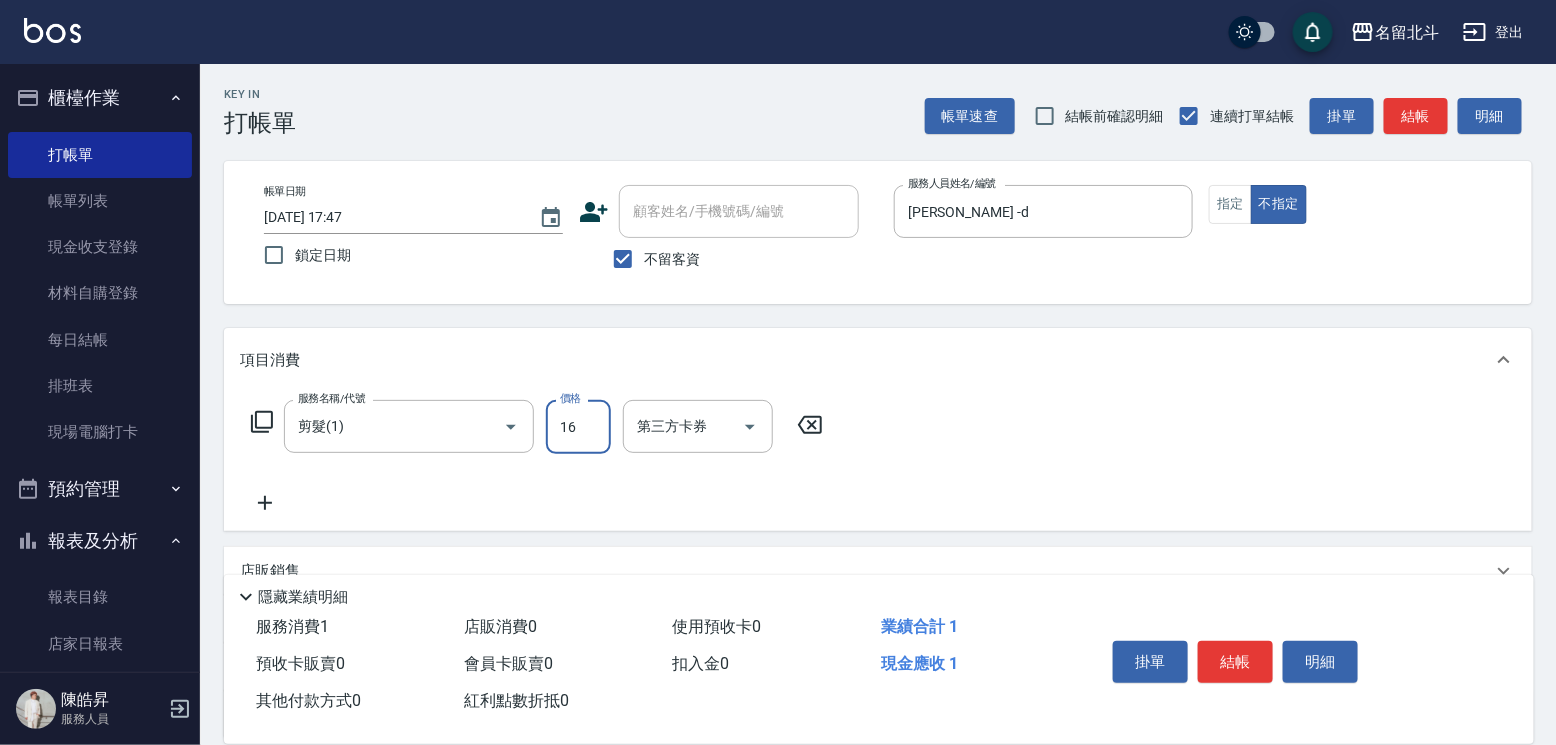 type on "168" 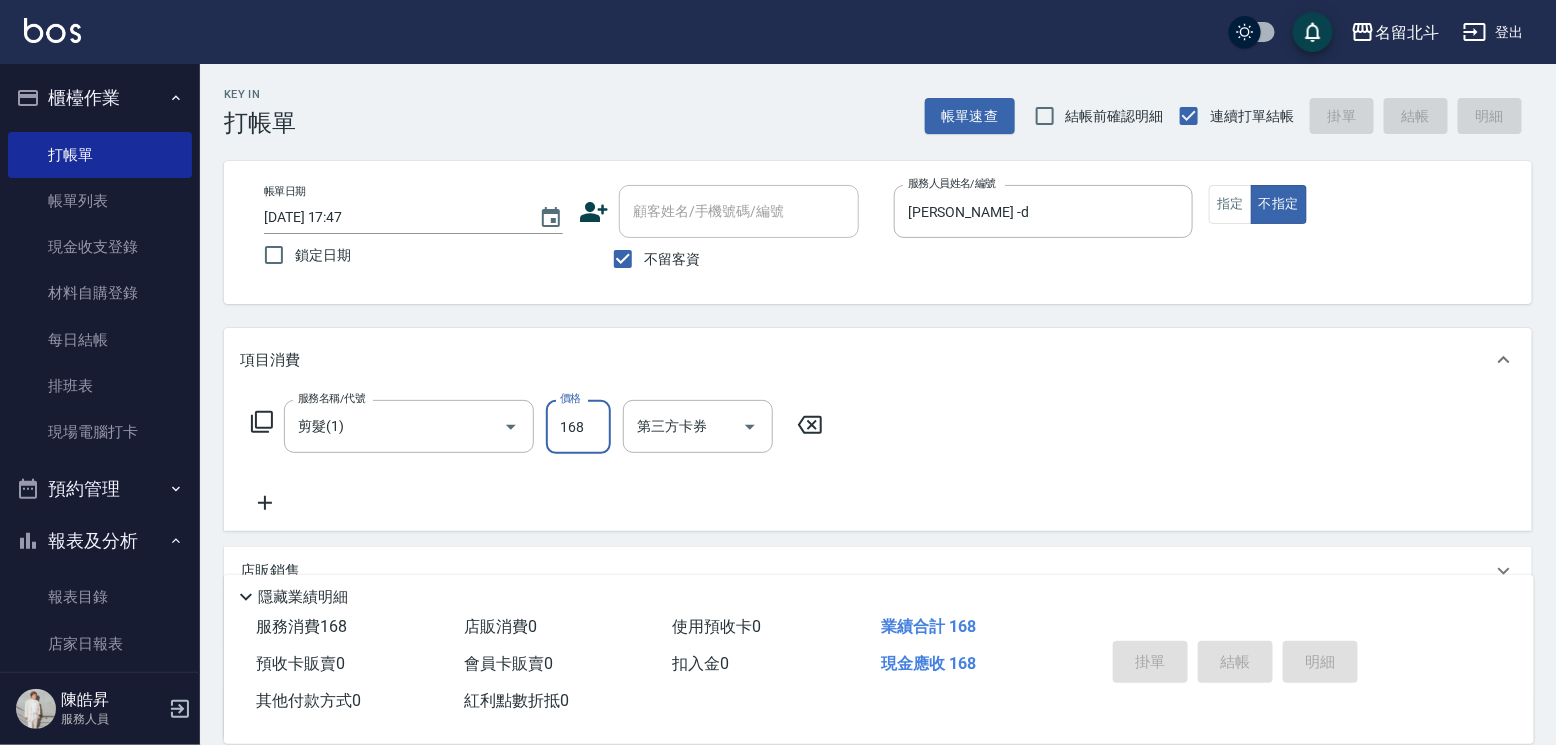 type 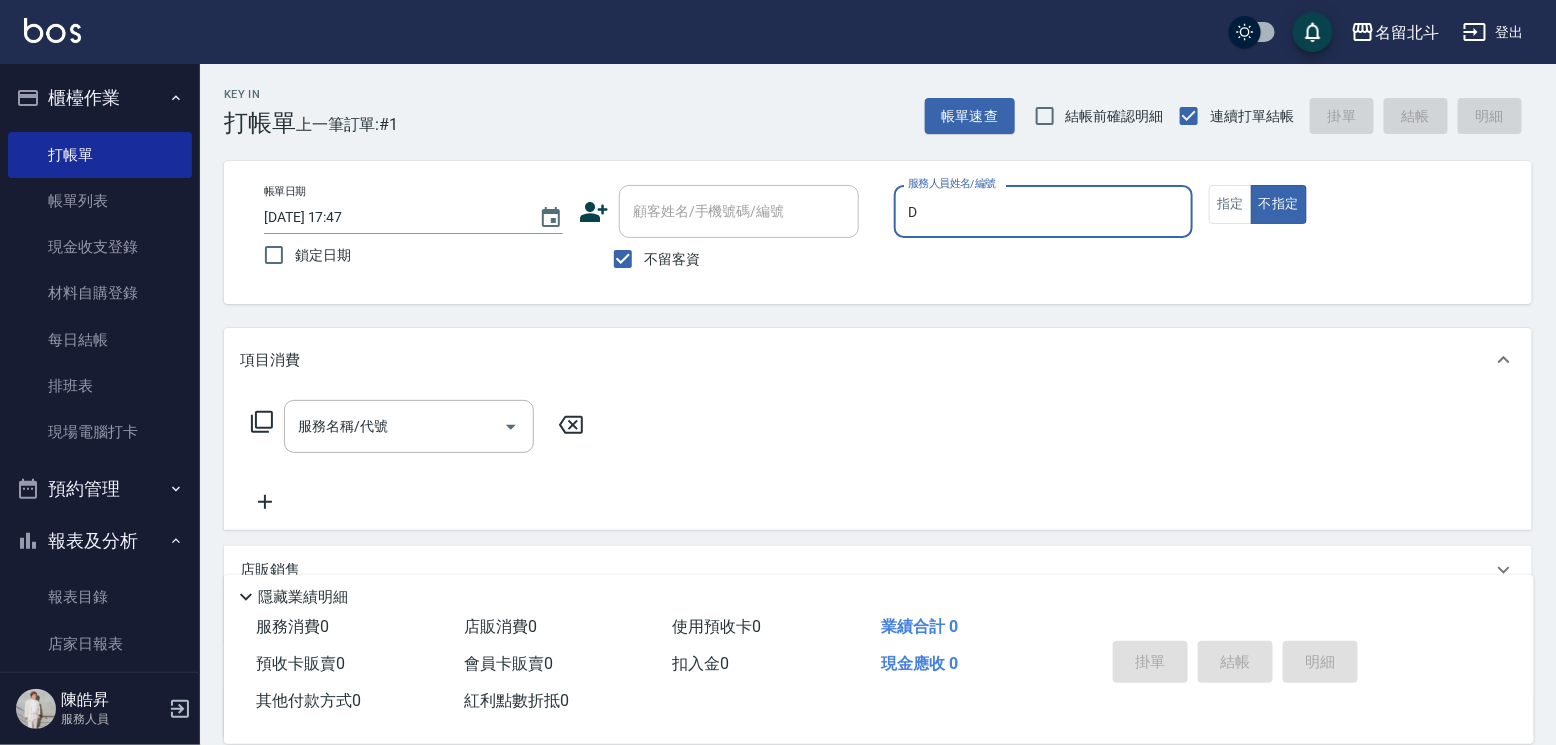 type on "[PERSON_NAME] -d" 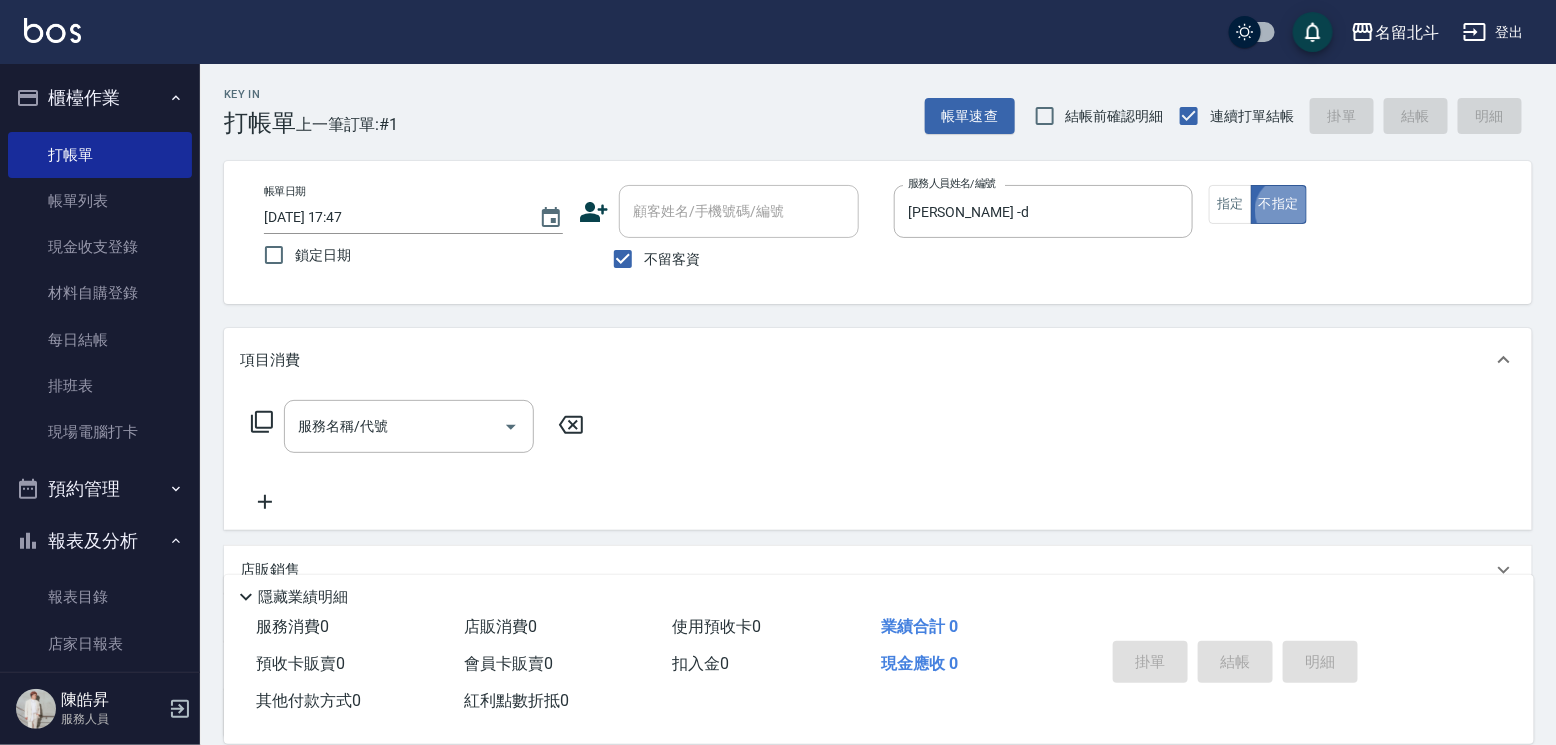 type on "false" 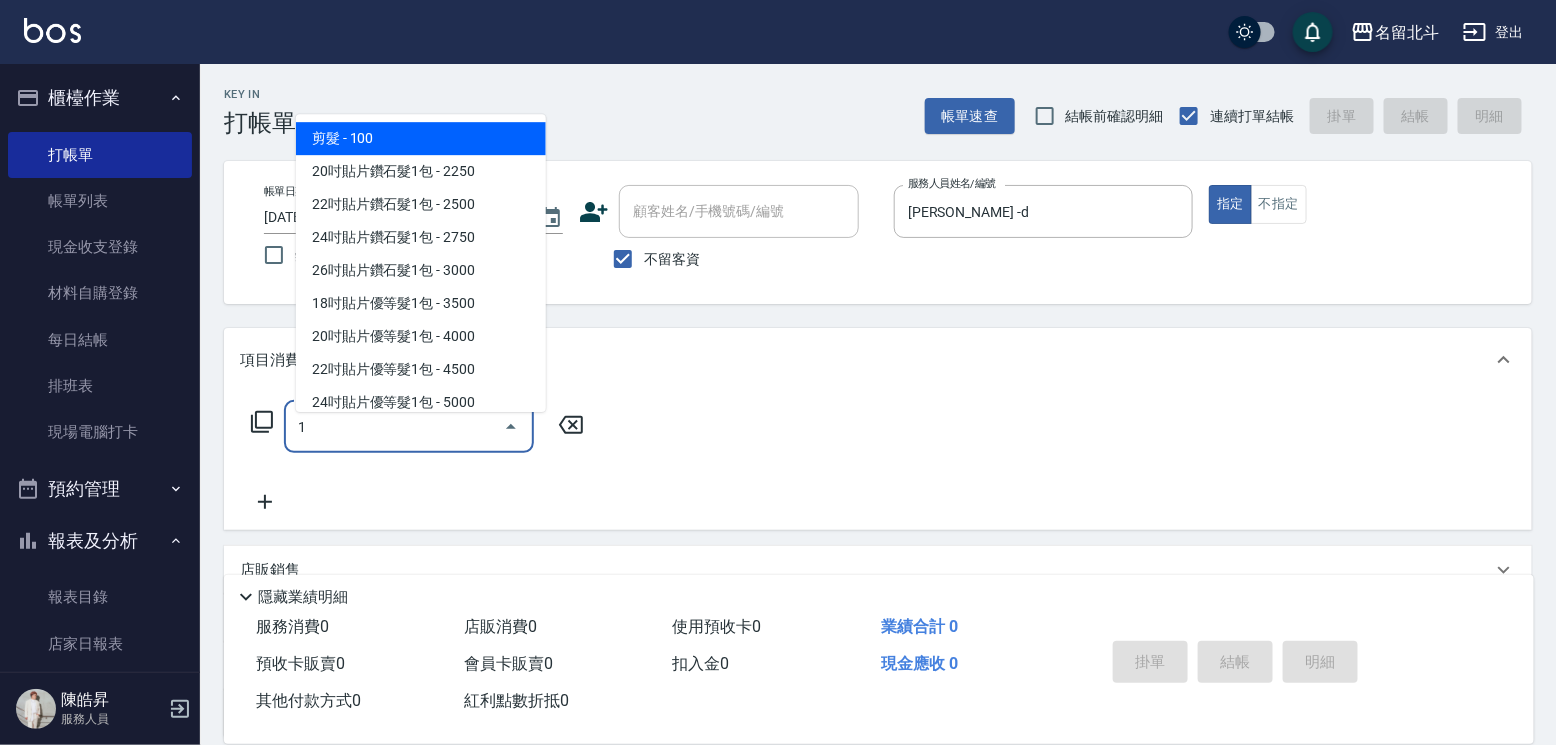 type on "剪髮(1)" 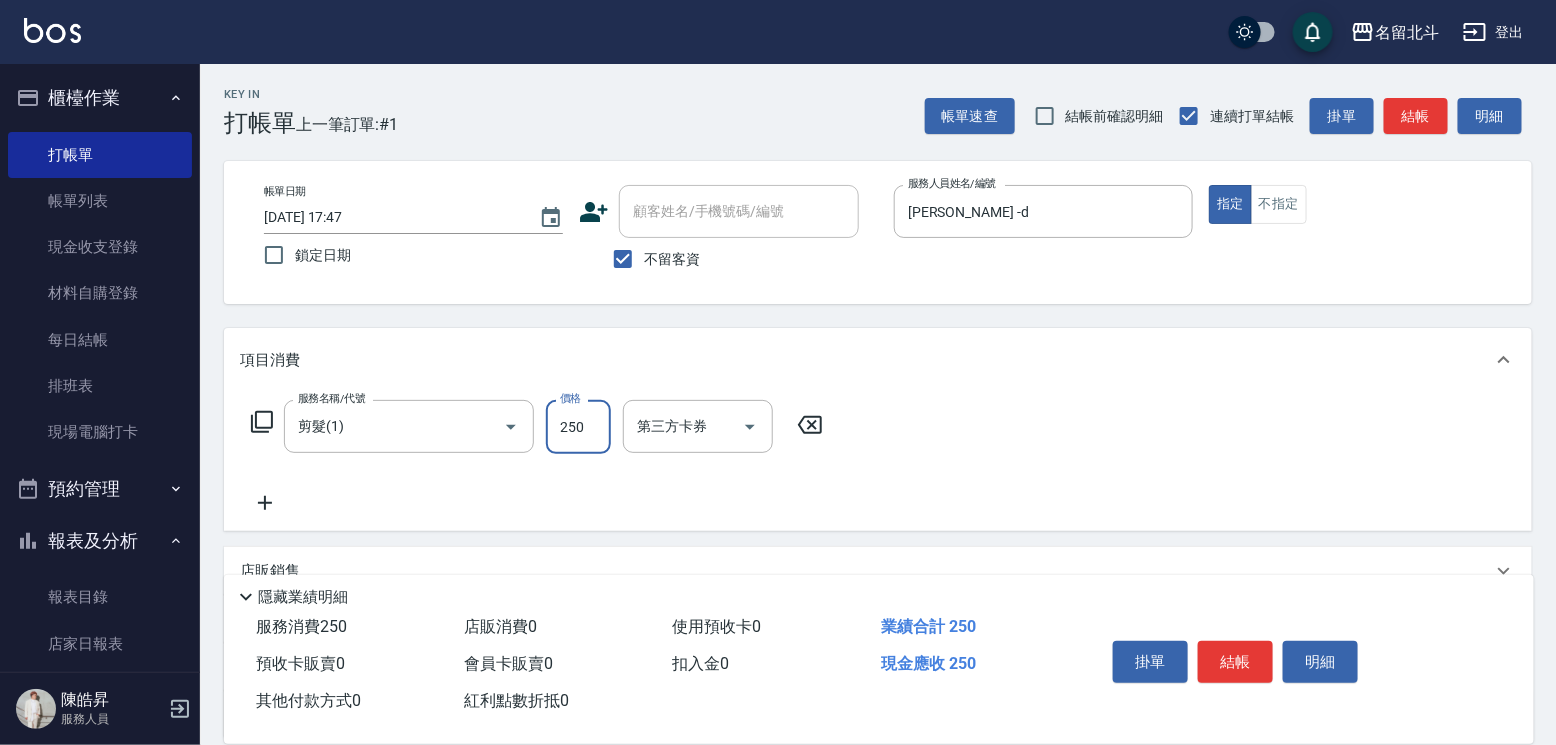 type on "250" 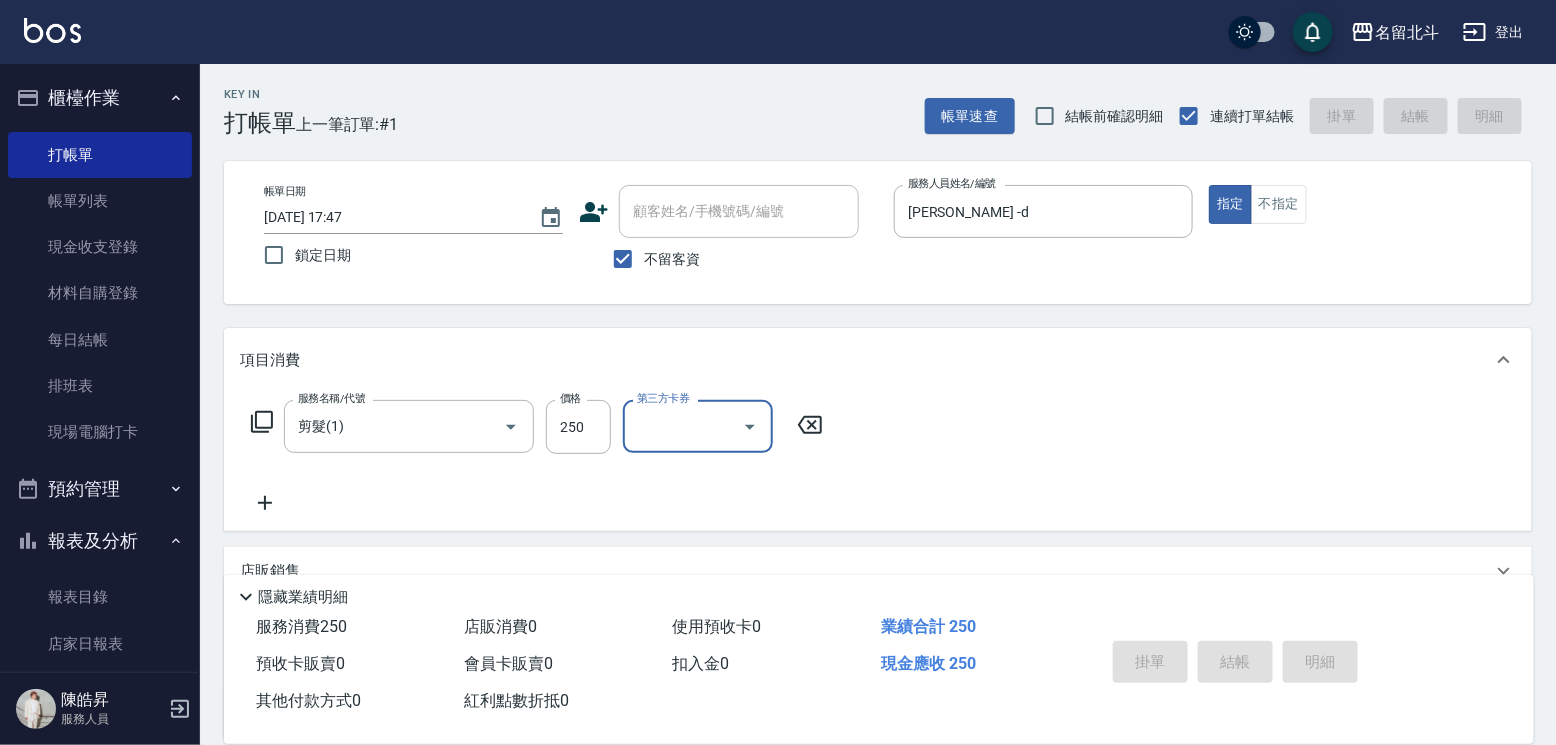 type 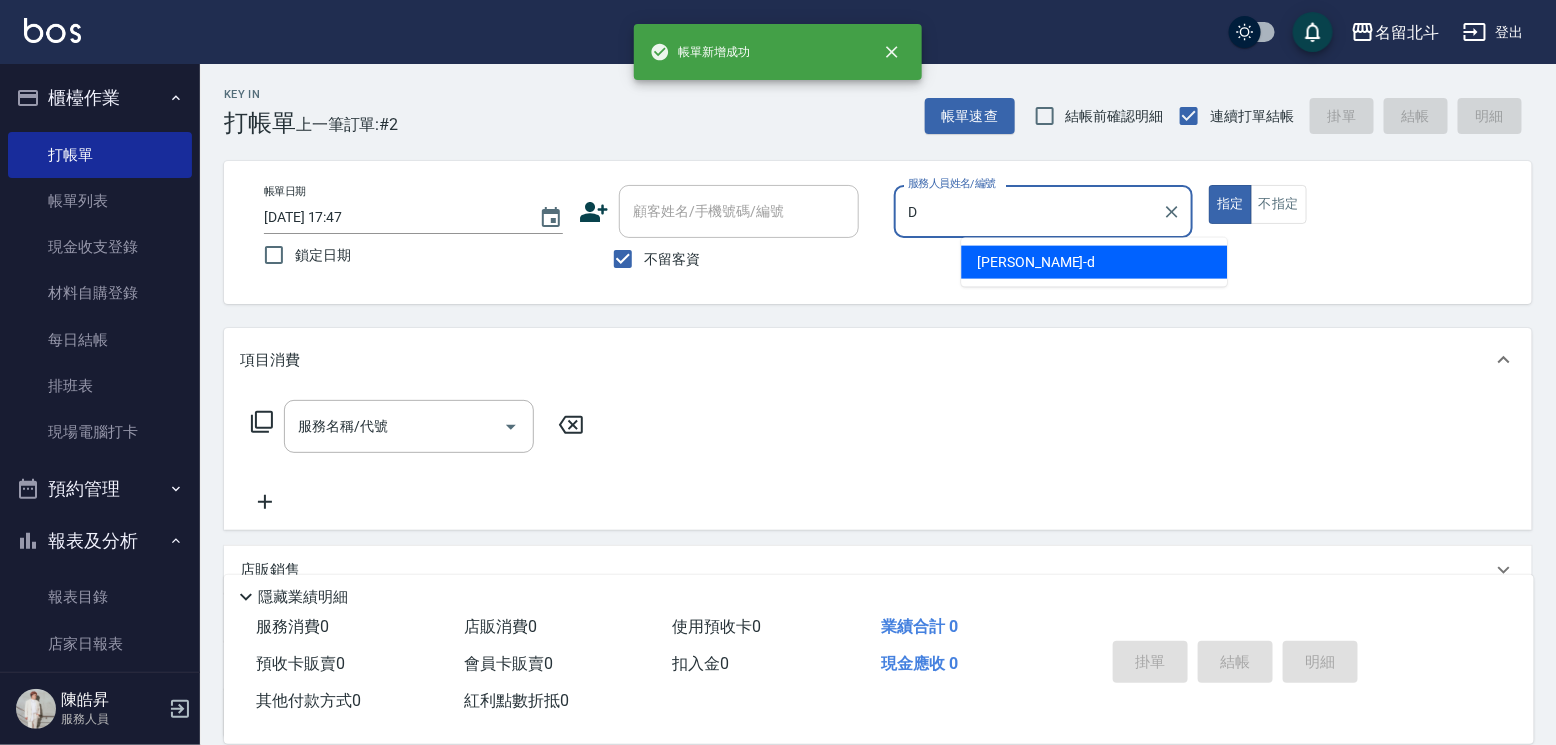 type on "[PERSON_NAME] -d" 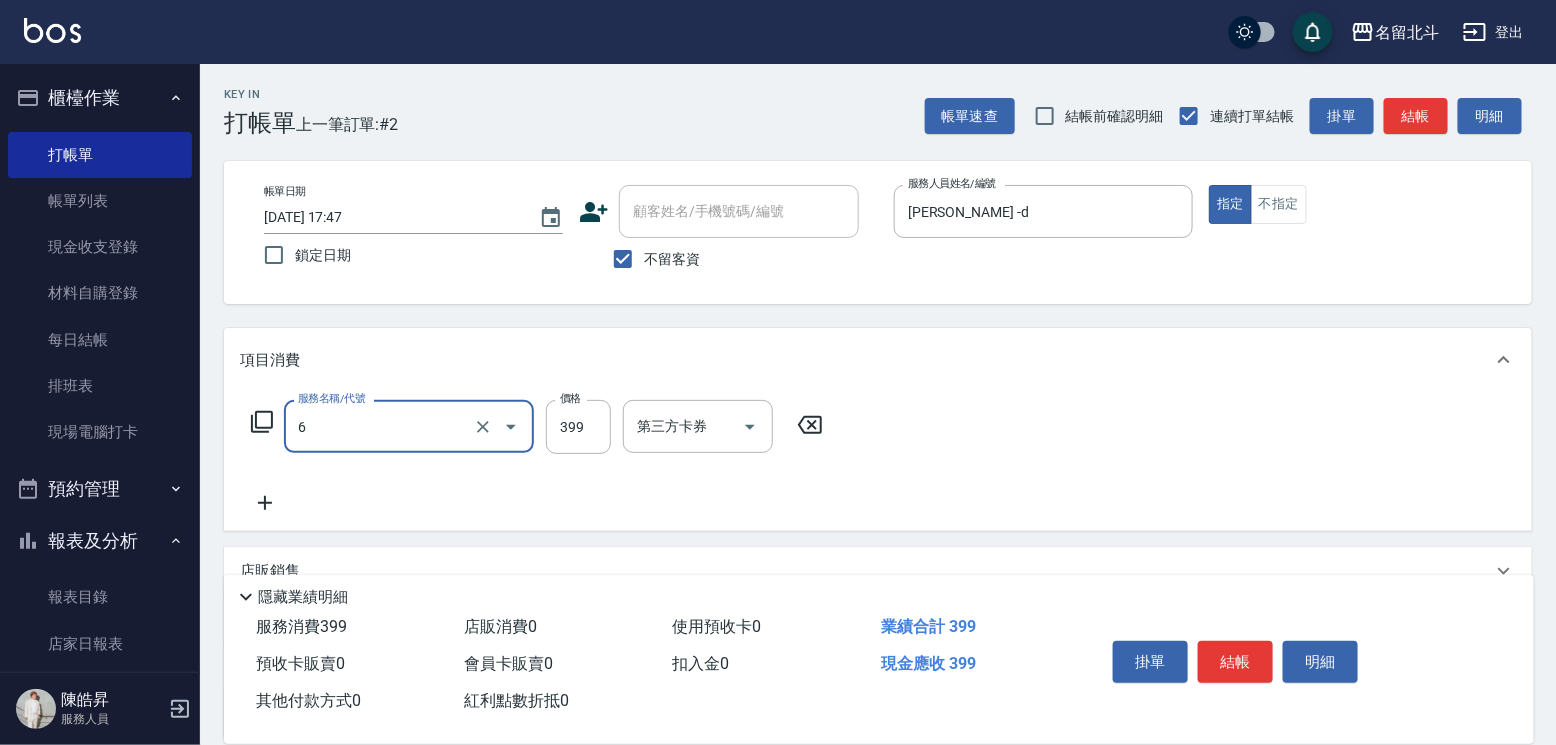 type on "海鹽SPA(6)" 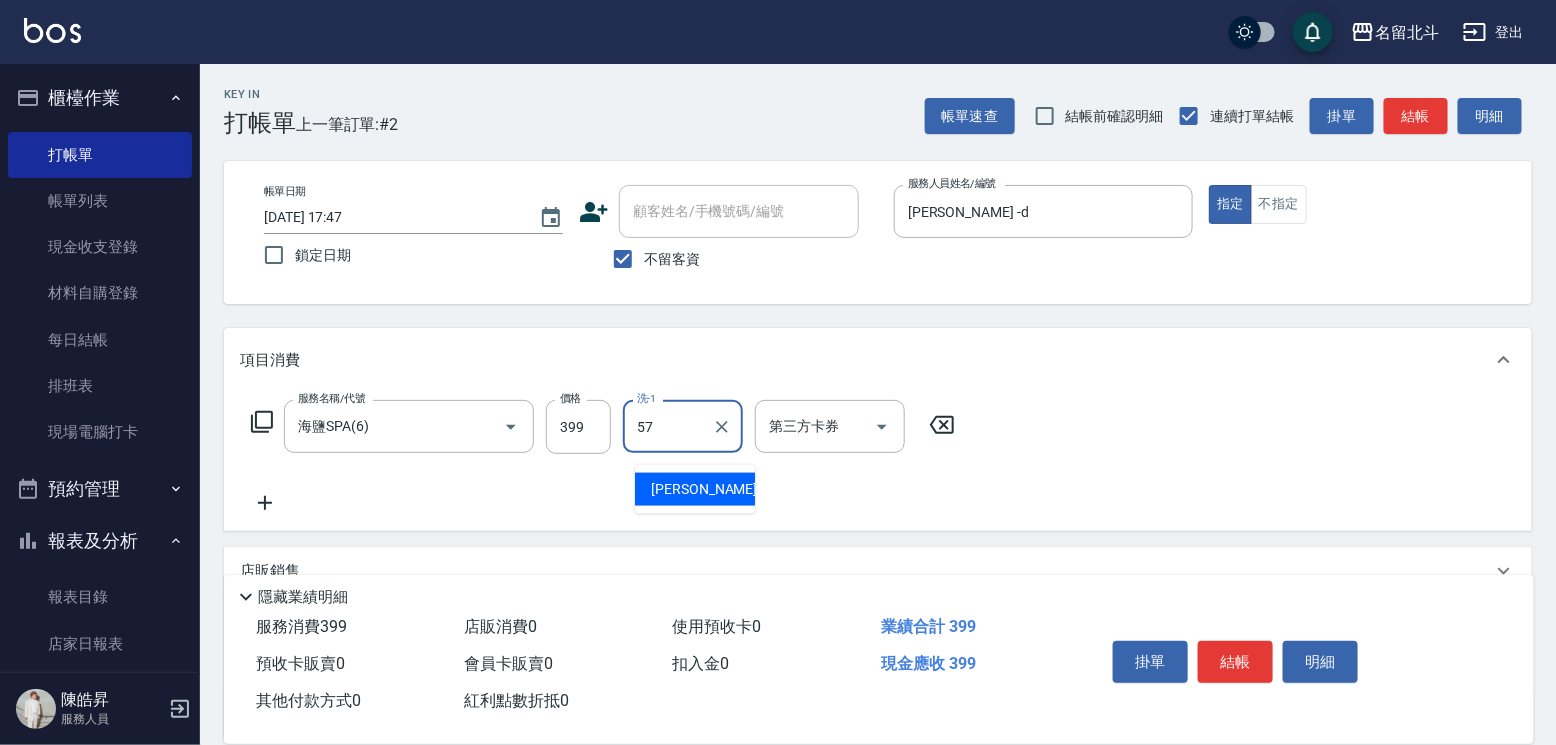 type on "[PERSON_NAME]-57" 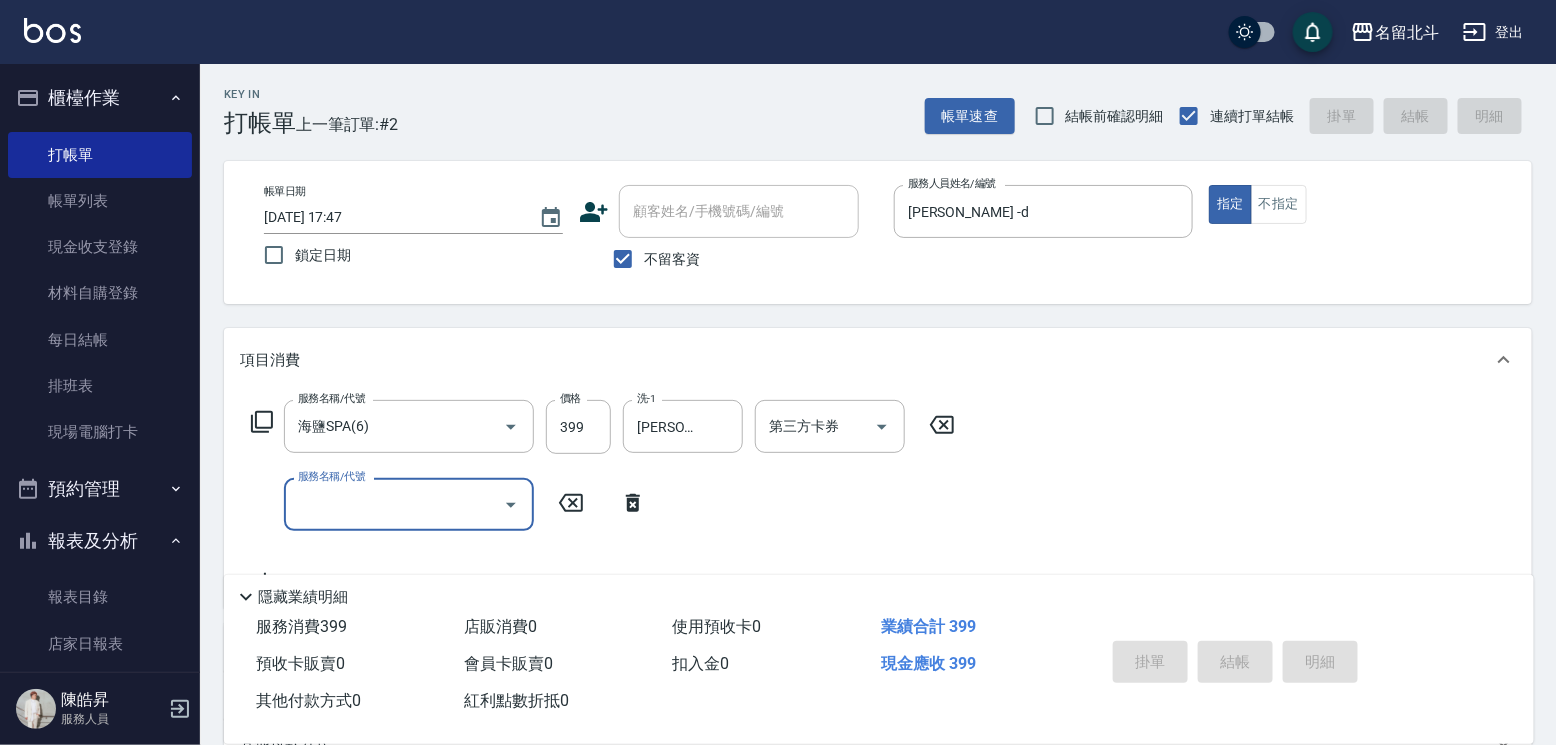 type 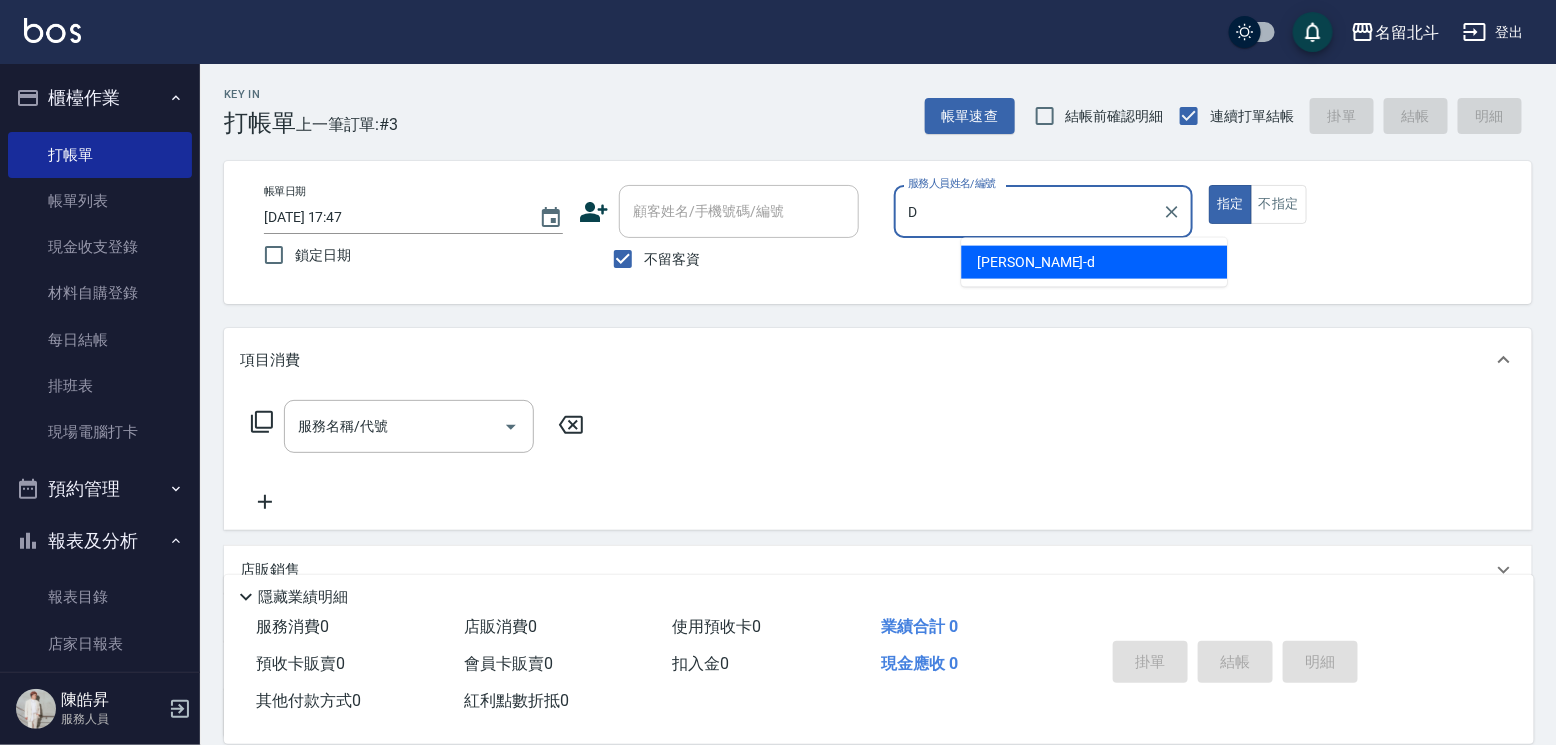type on "[PERSON_NAME] -d" 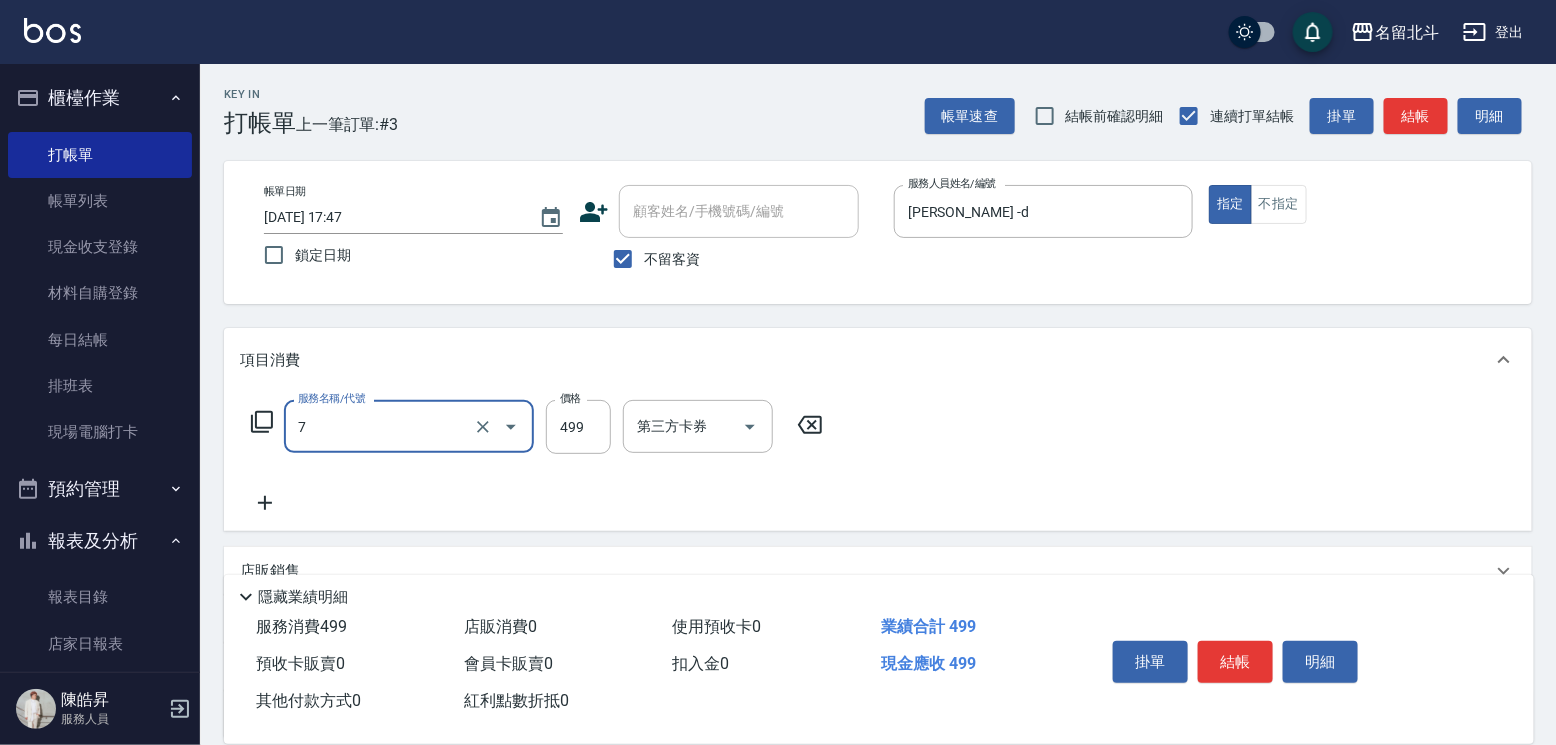type on "去角質洗髮(7)" 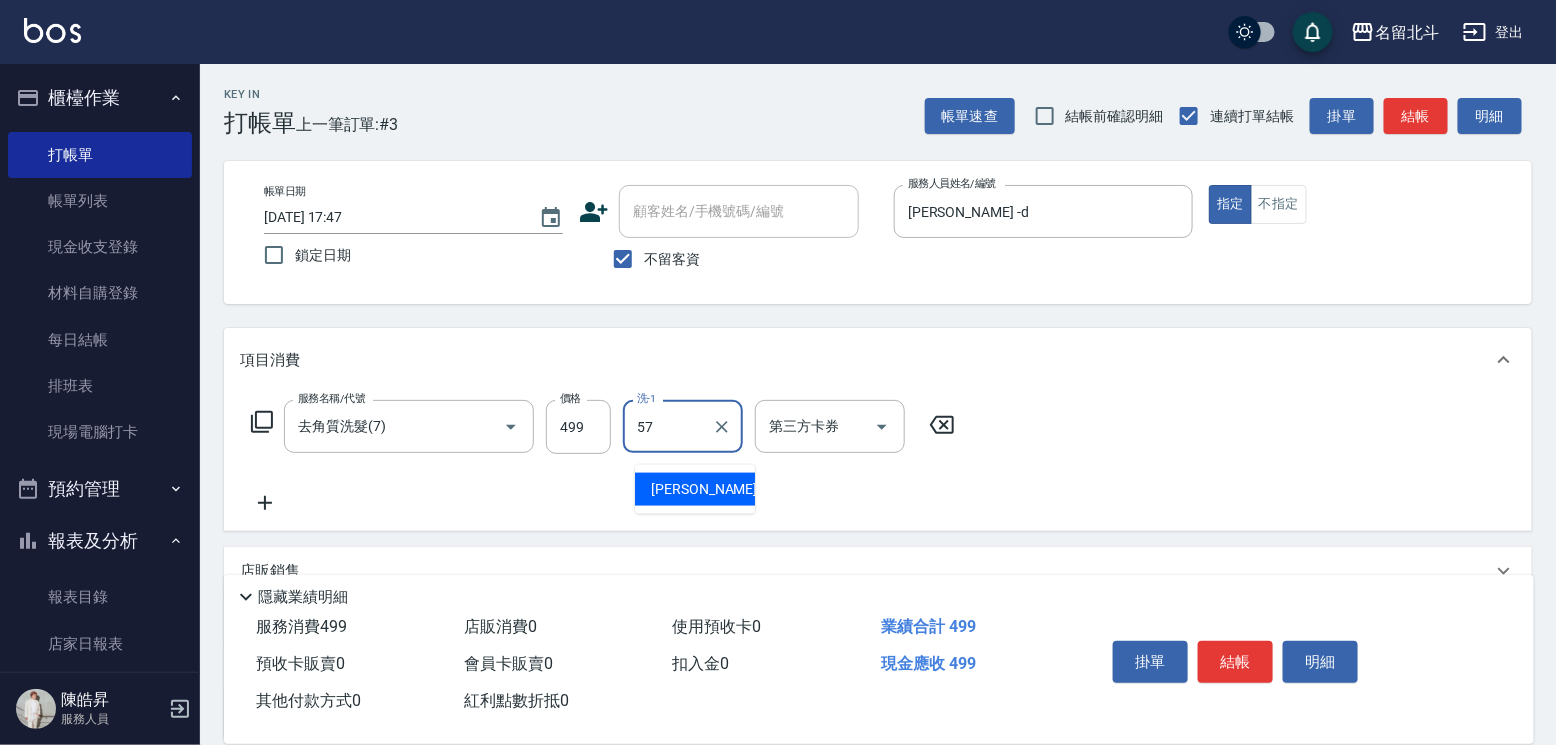 type on "[PERSON_NAME]-57" 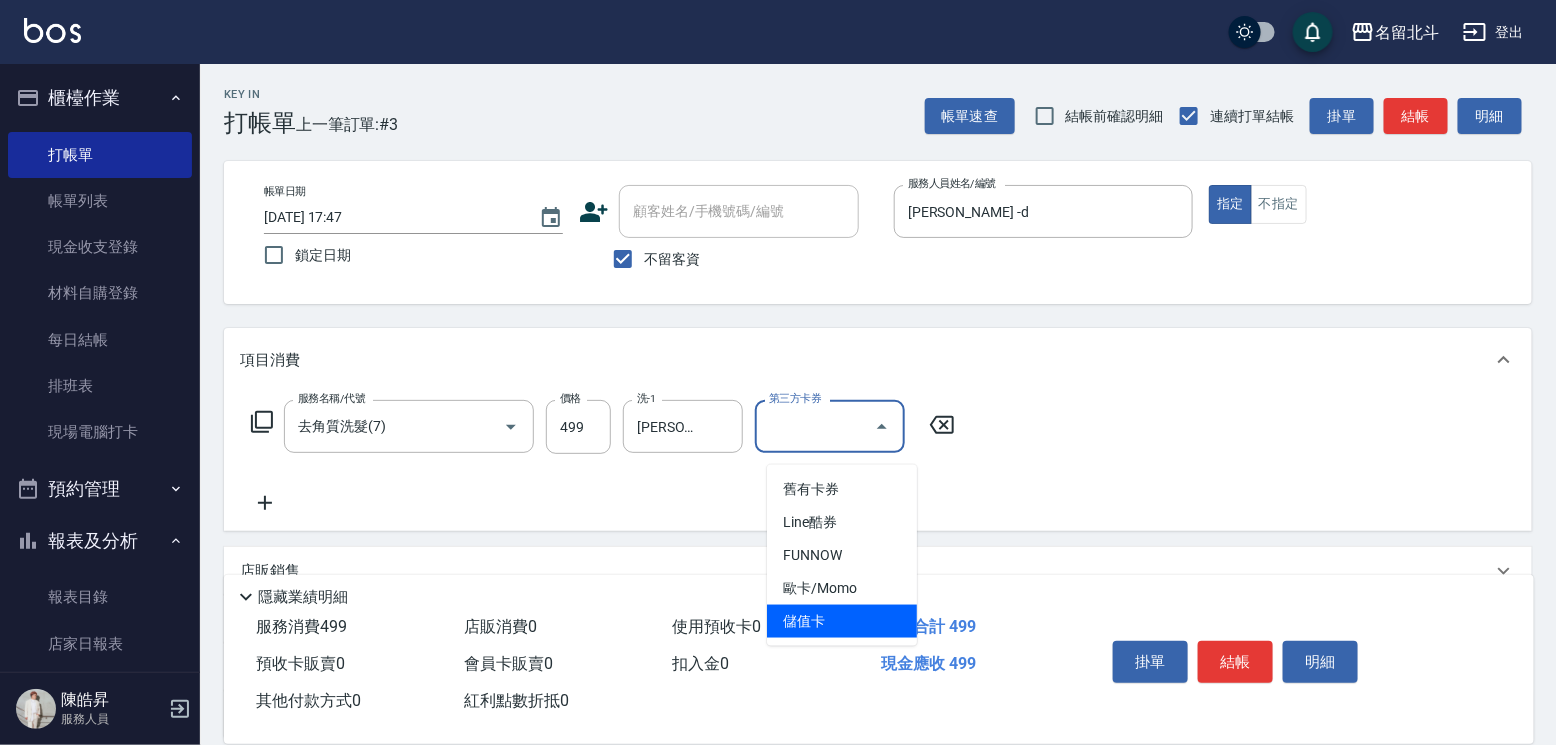 type on "儲值卡" 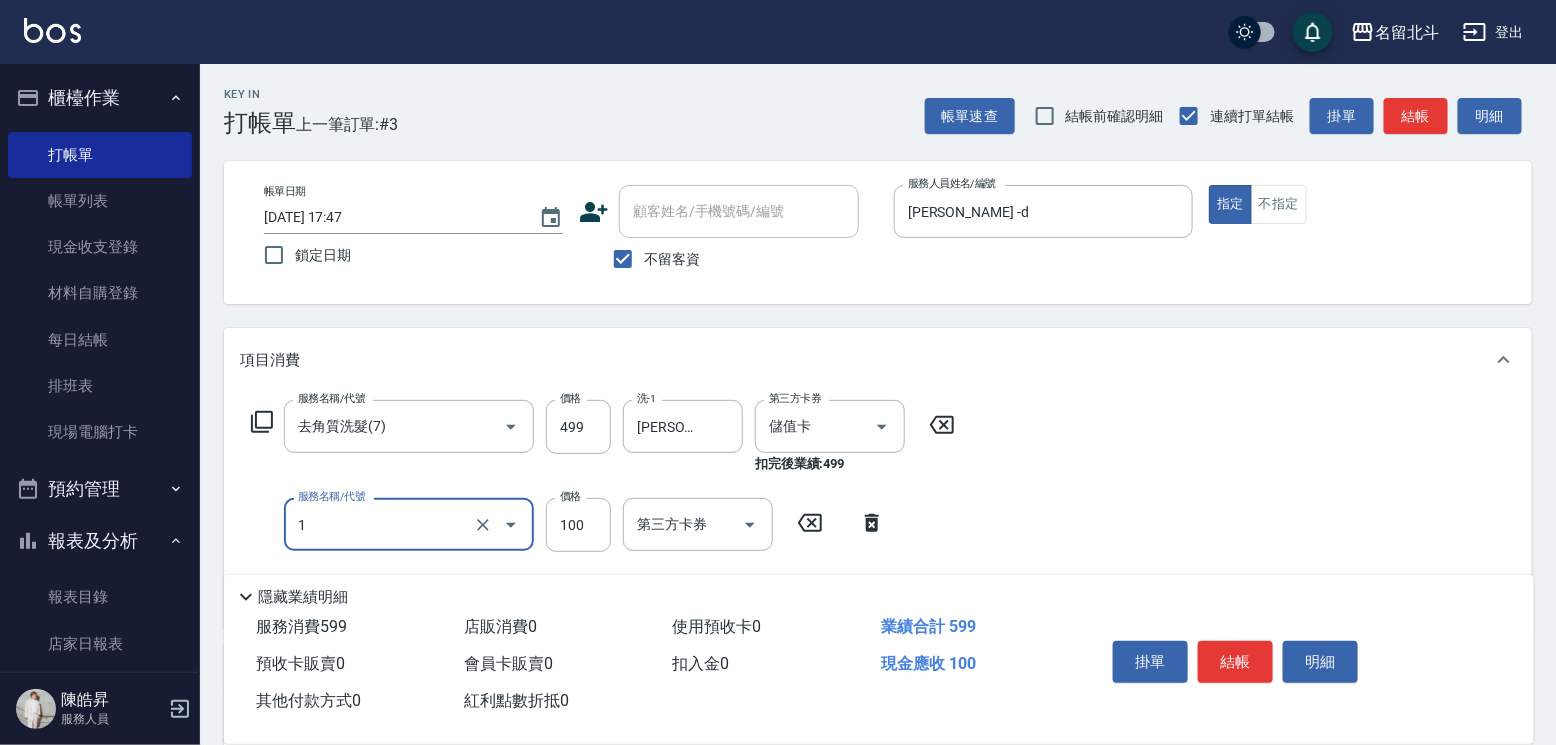 type on "剪髮(1)" 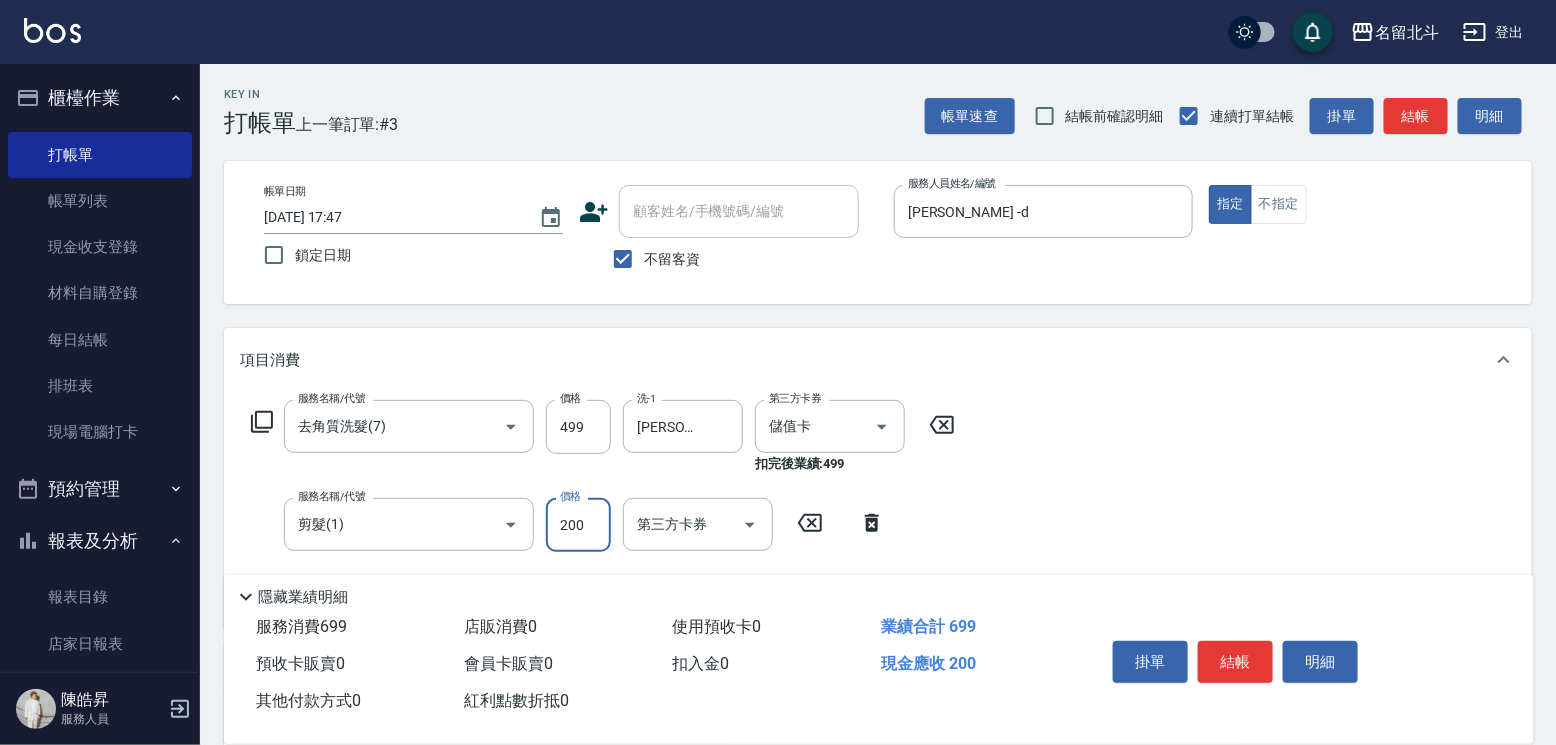 type on "200" 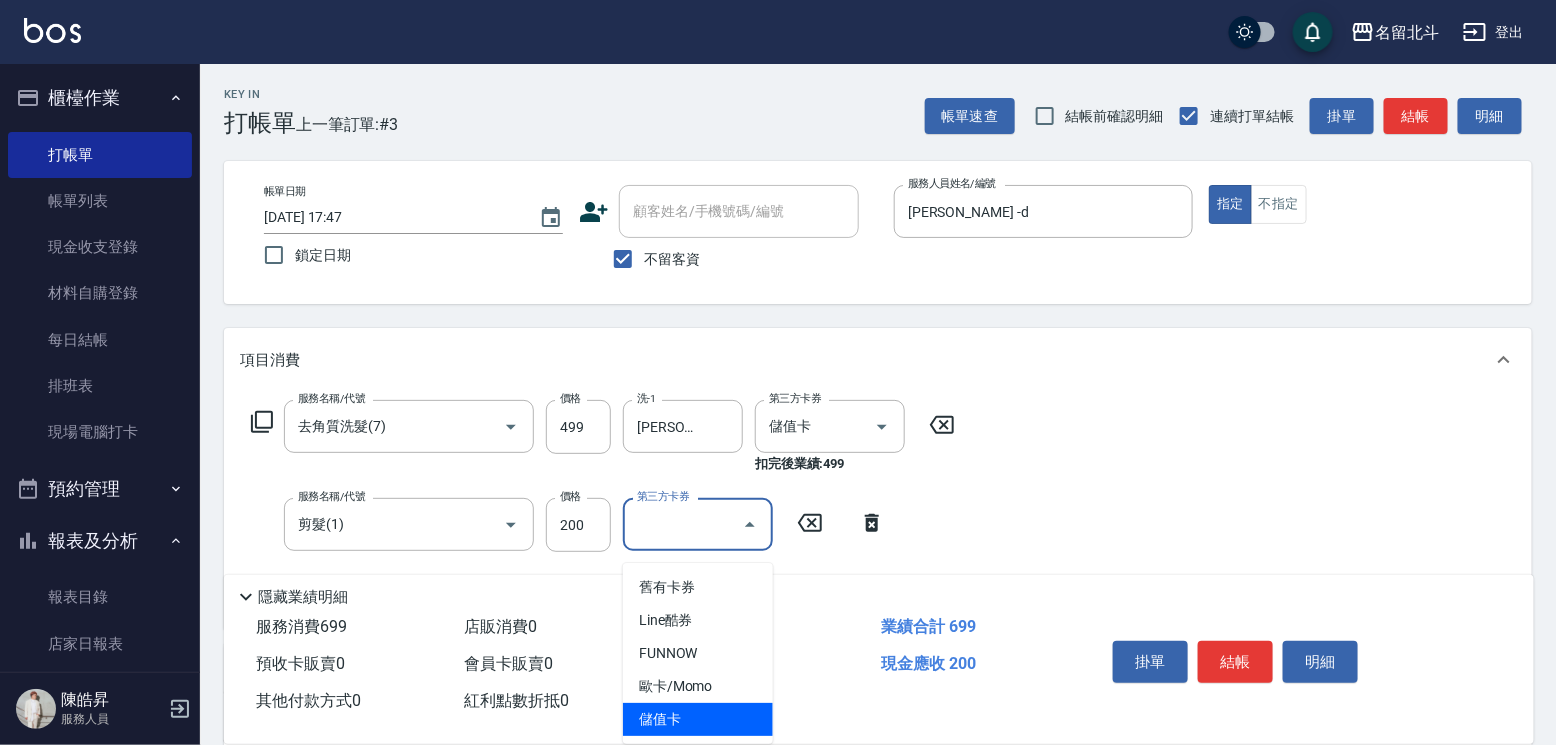 type on "儲值卡" 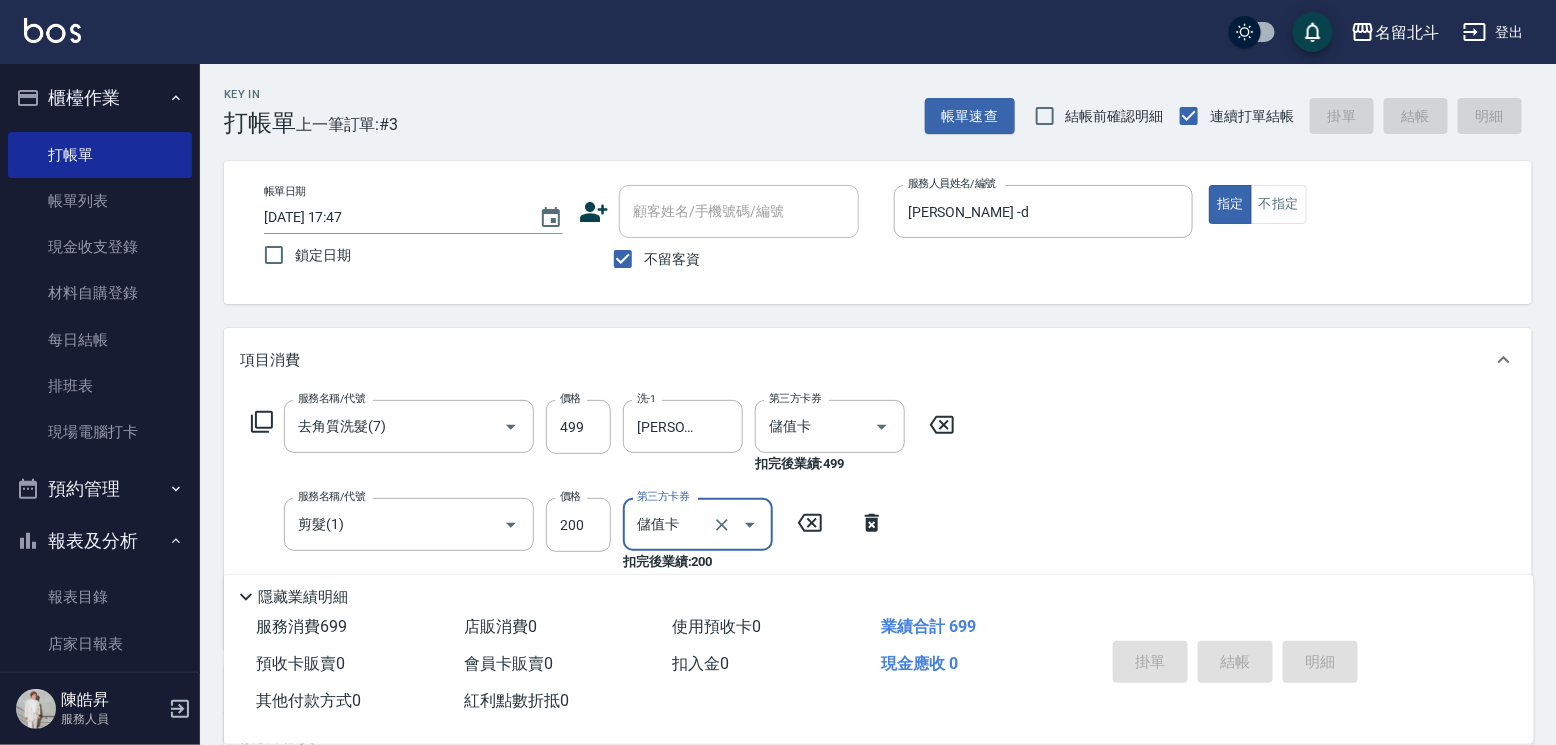 type 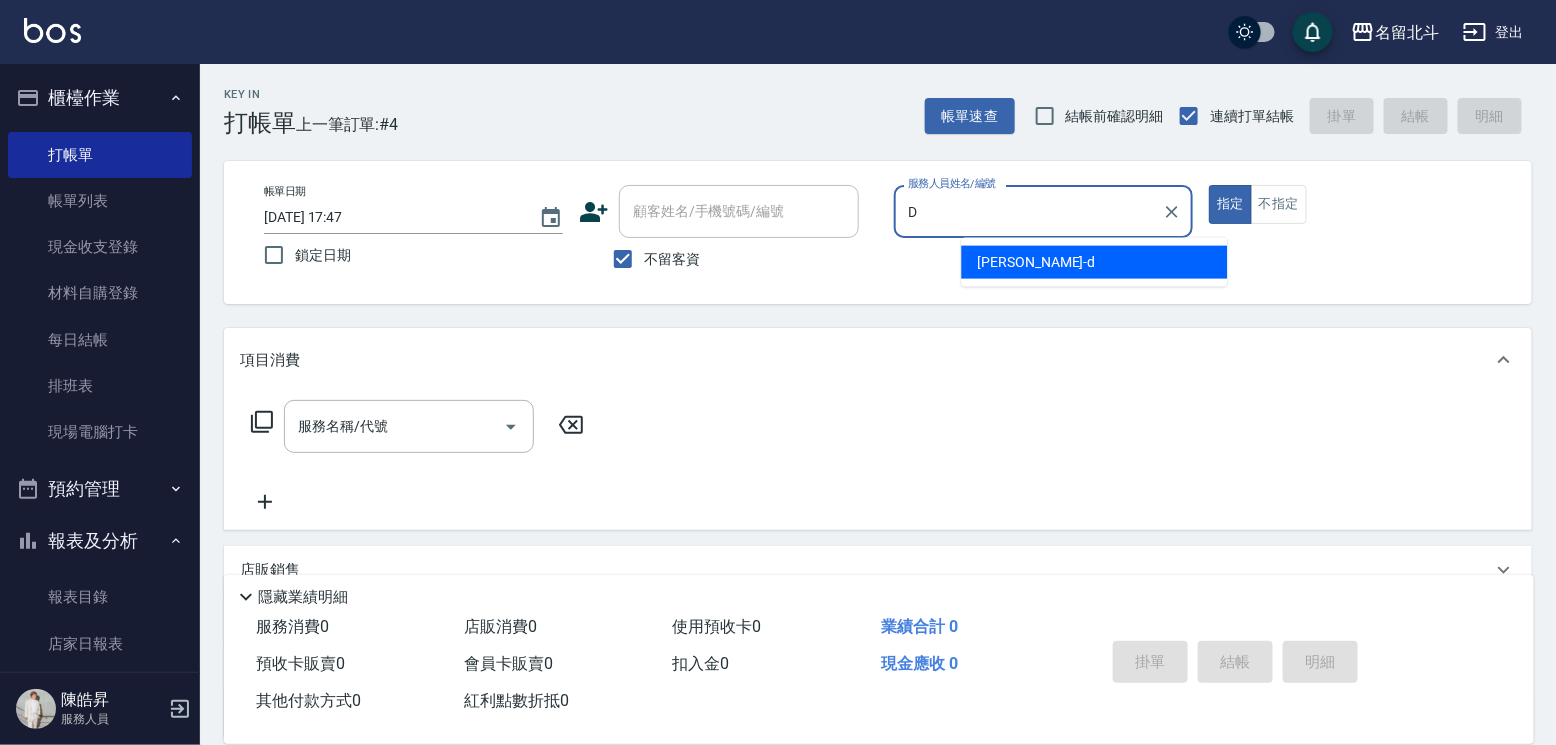 type on "[PERSON_NAME] -d" 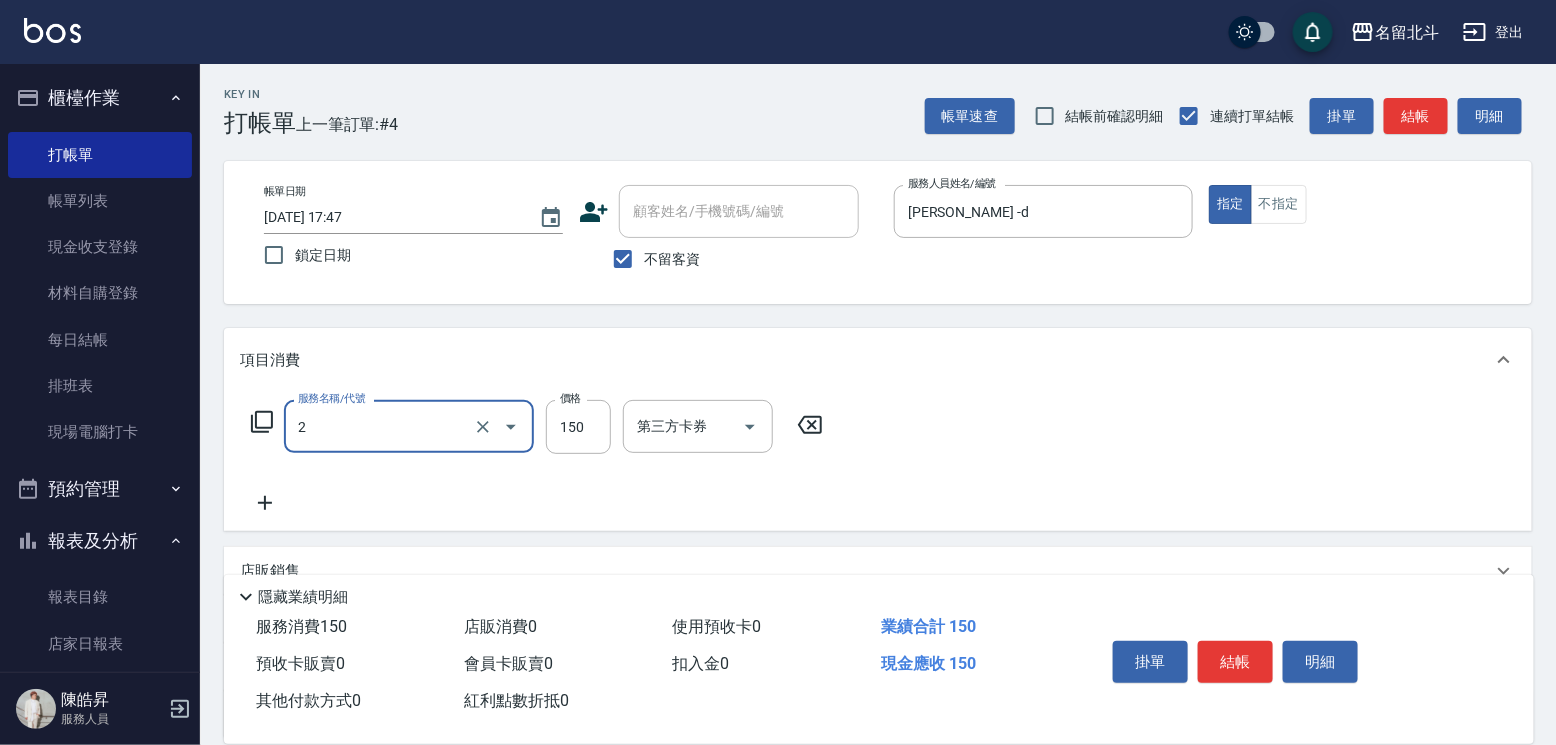 type on "一般洗髮(2)" 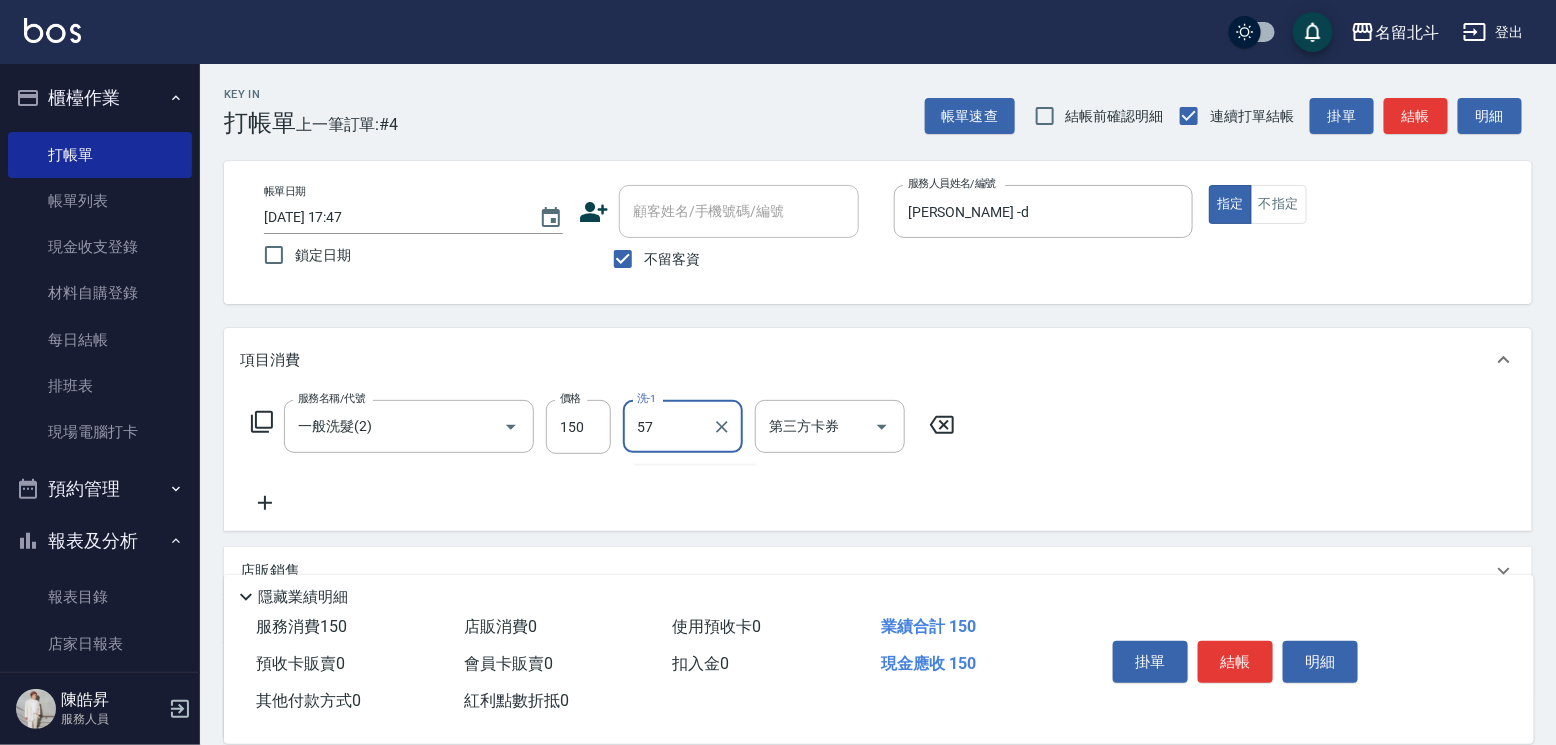 type on "[PERSON_NAME]-57" 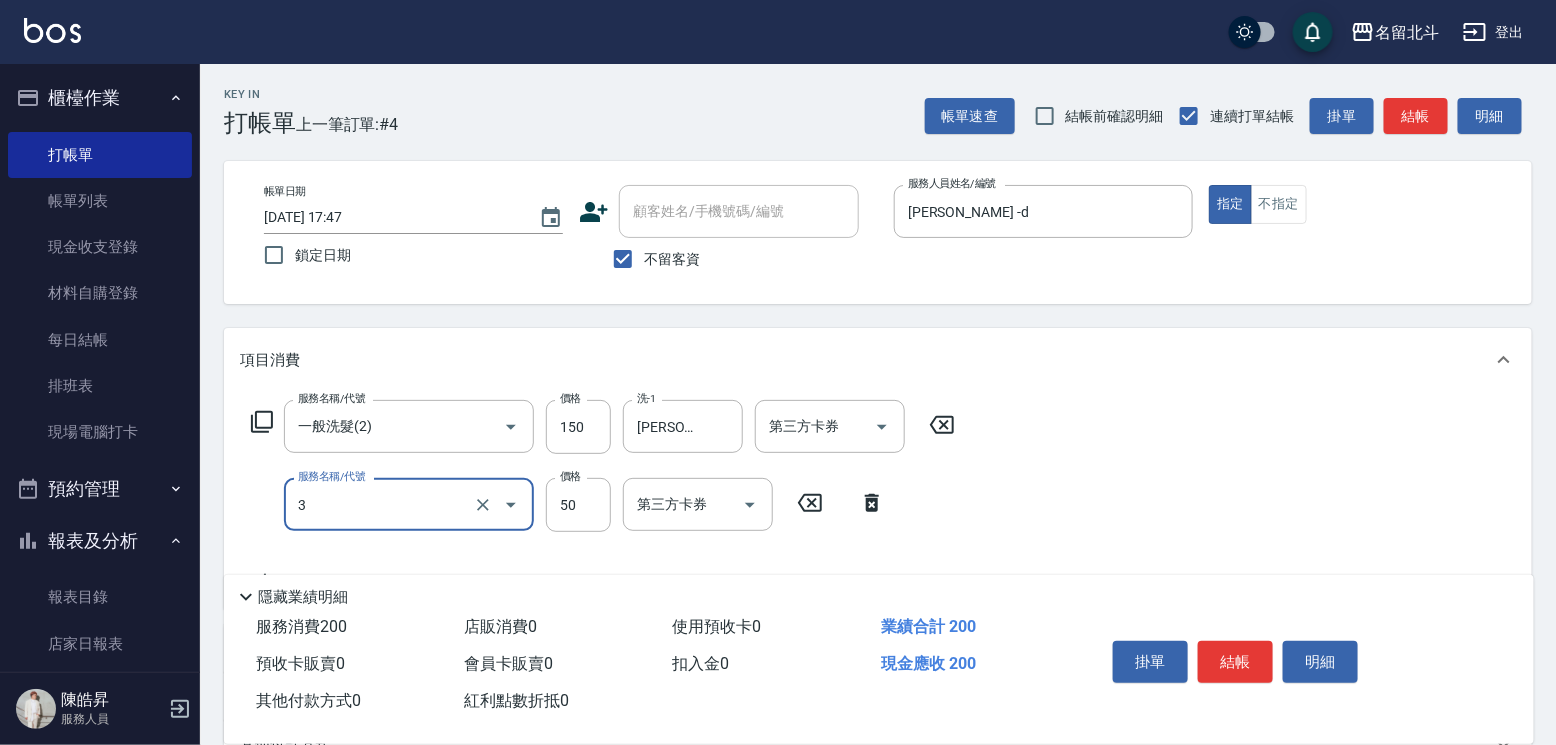 type on "精油(3)" 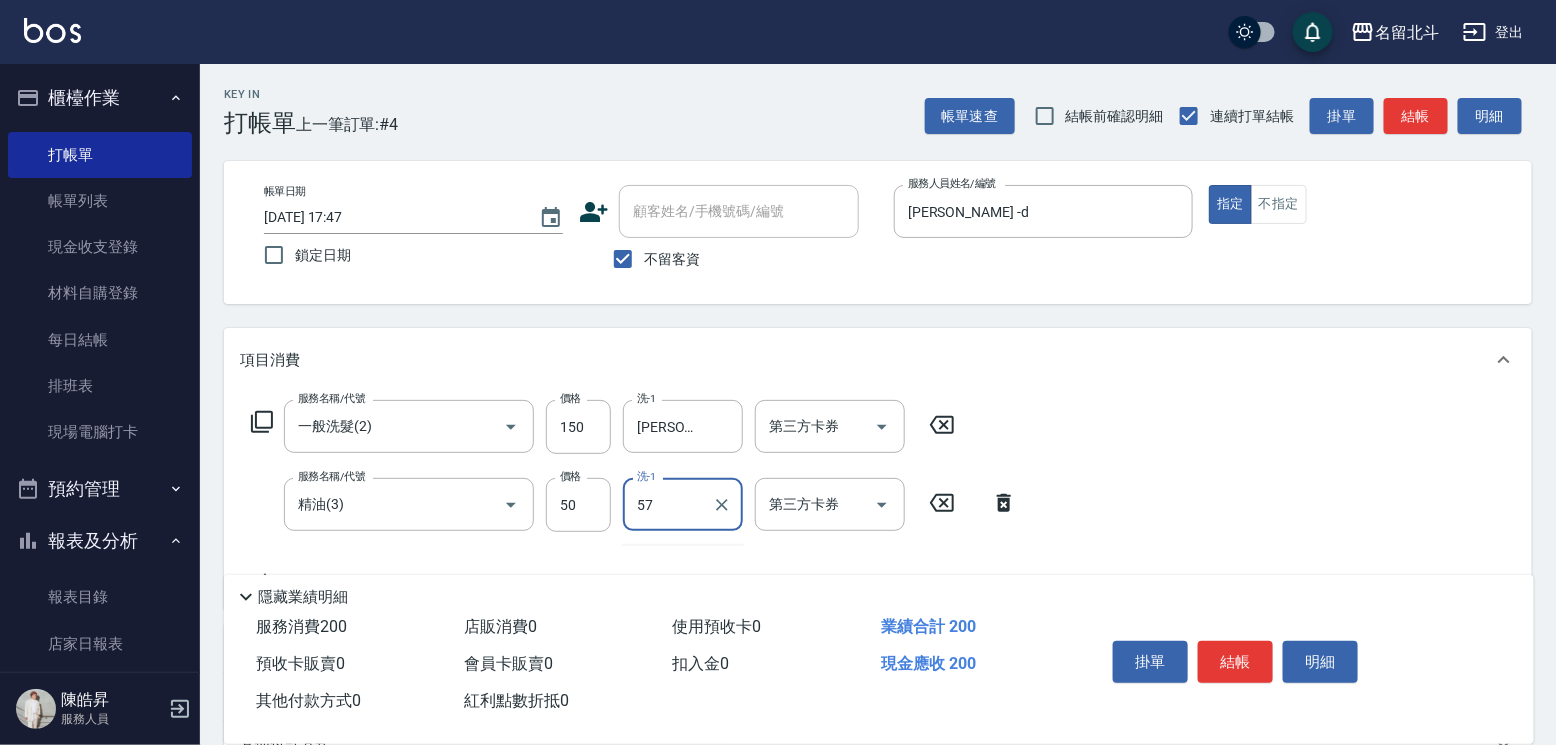 type on "[PERSON_NAME]-57" 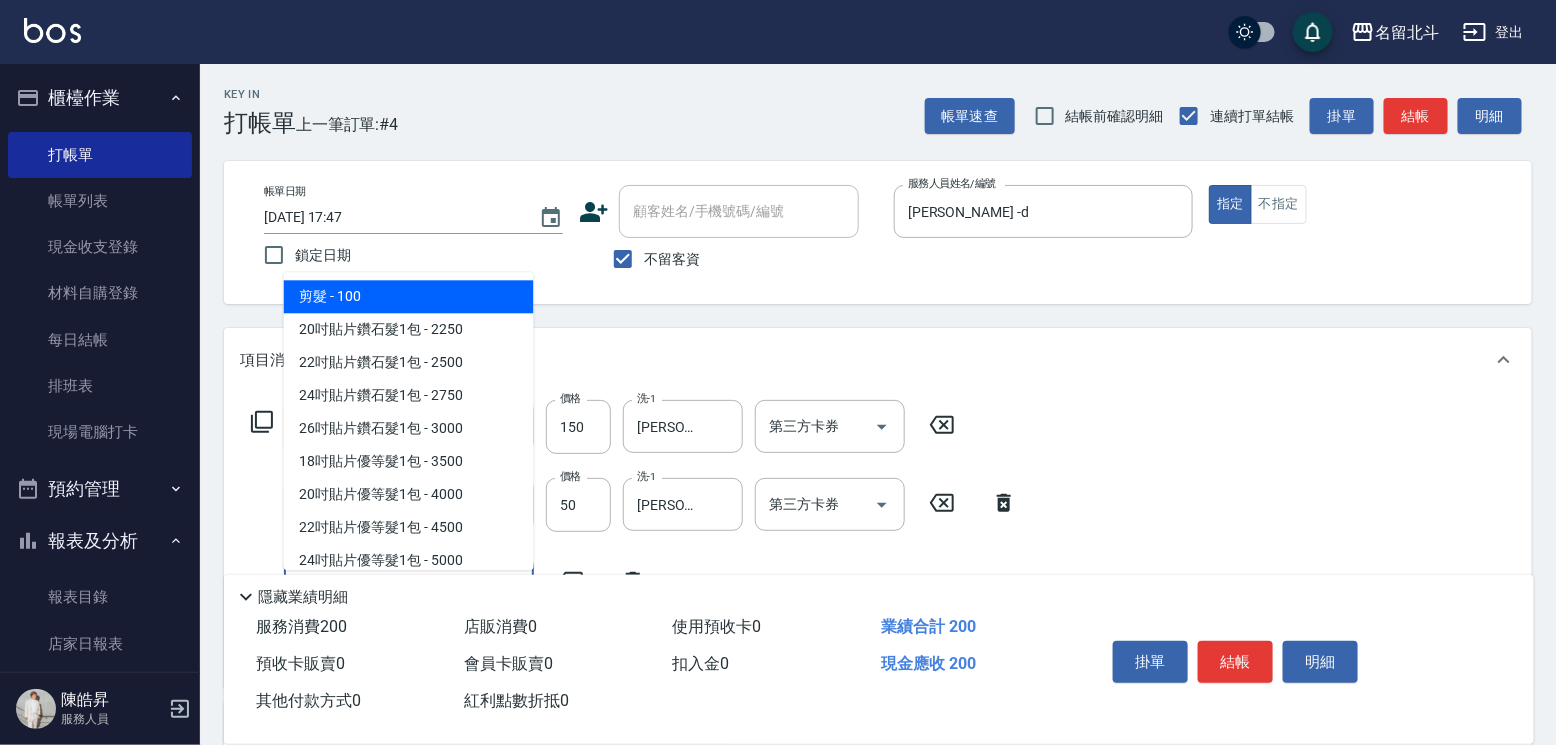 type on "剪髮(1)" 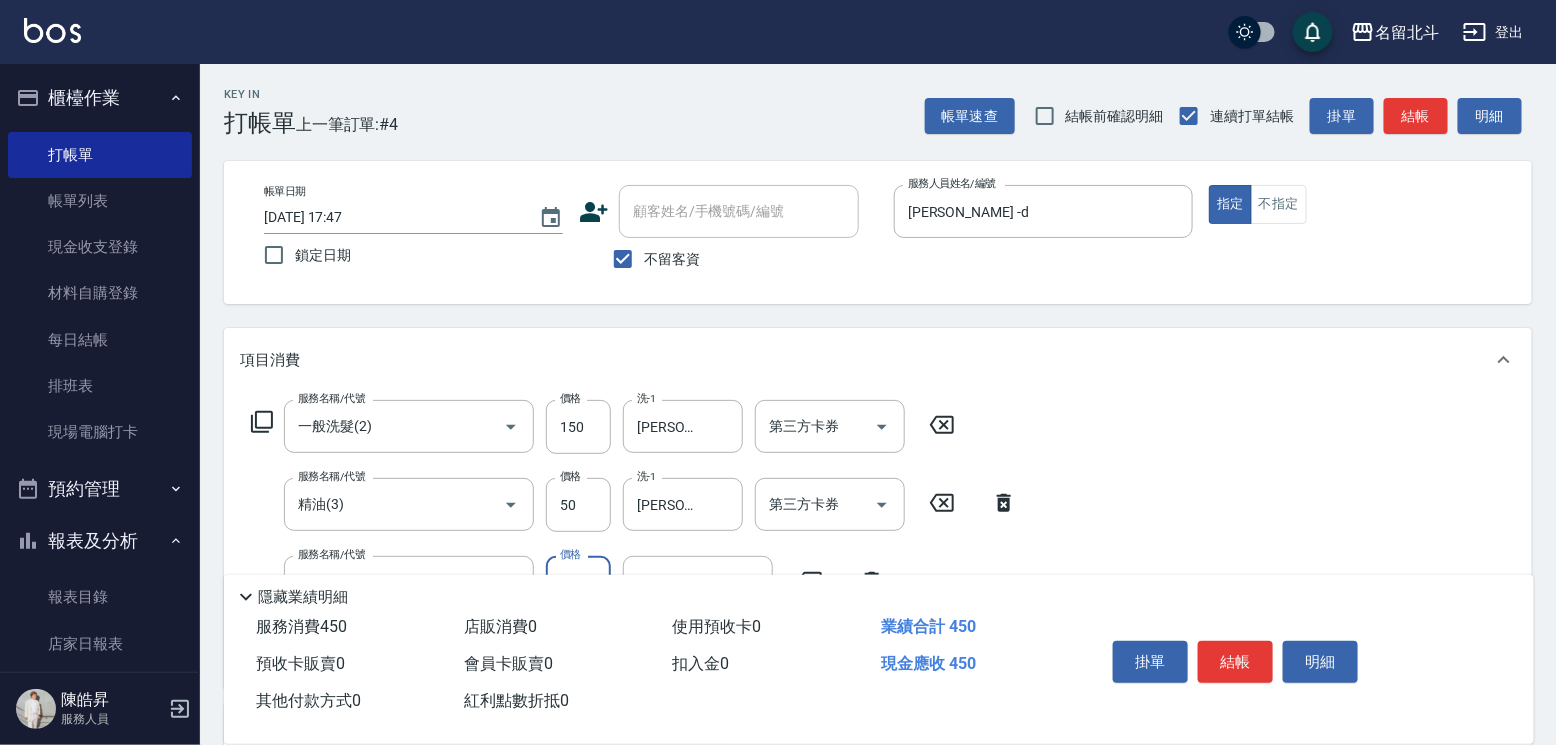 type on "250" 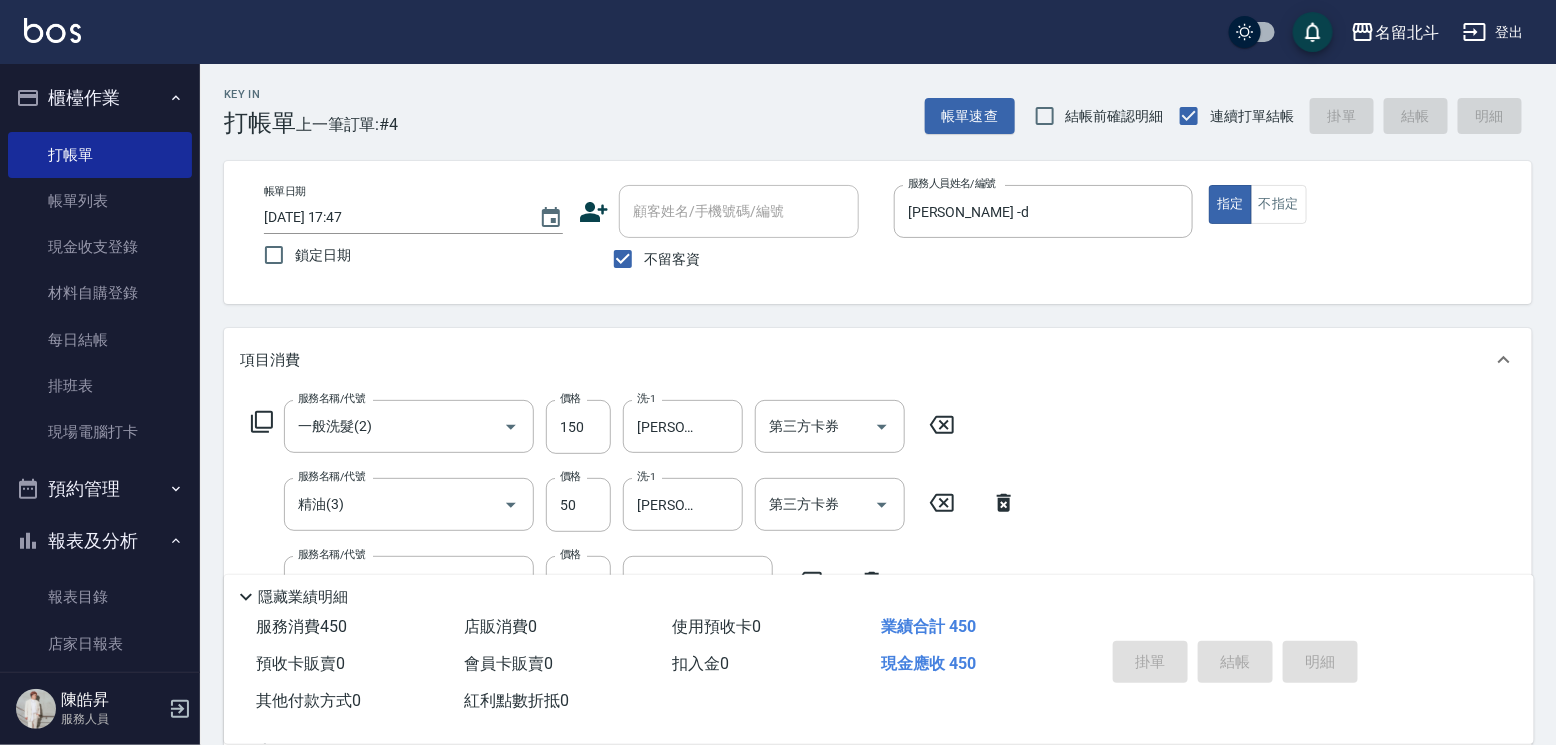 type 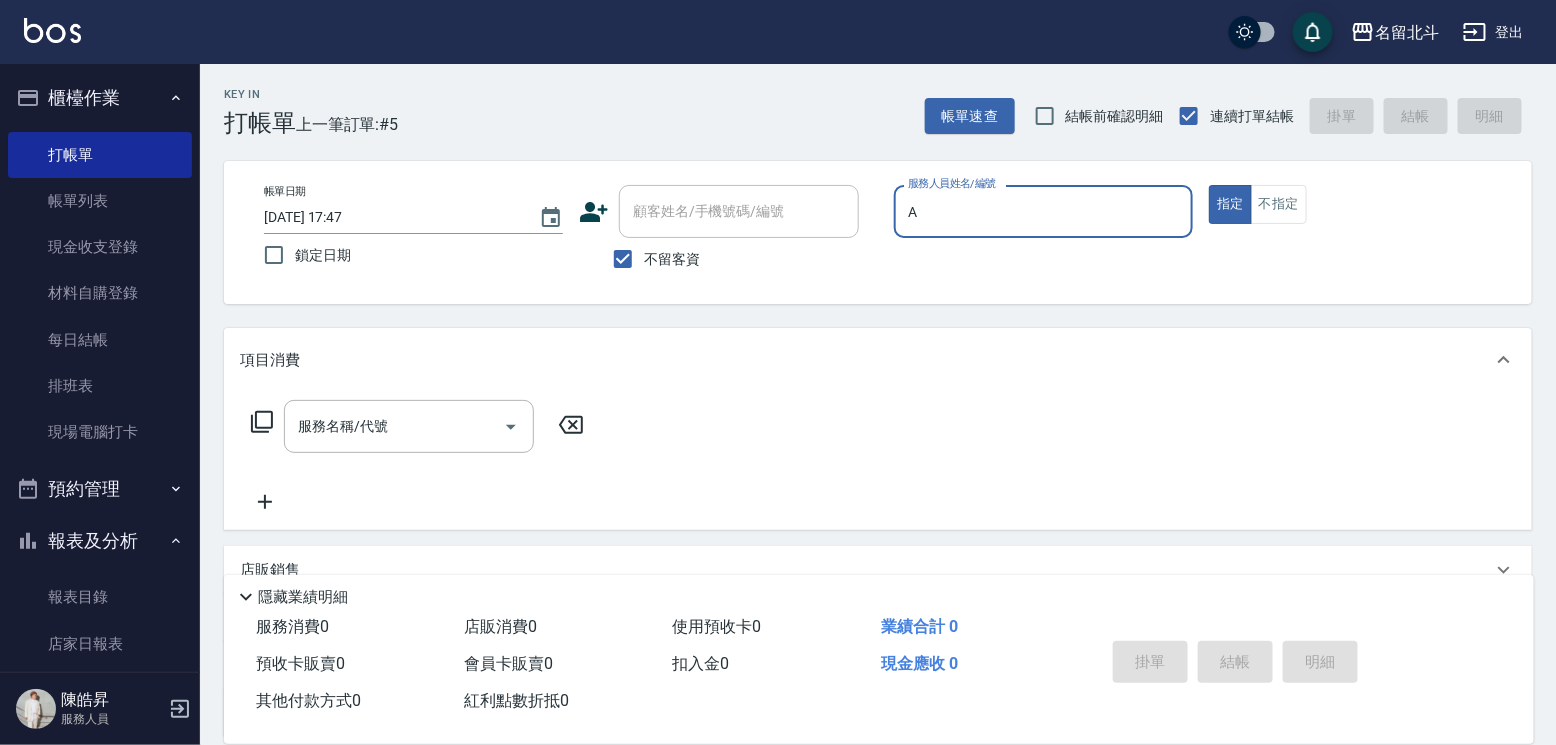 type on "[PERSON_NAME]-a" 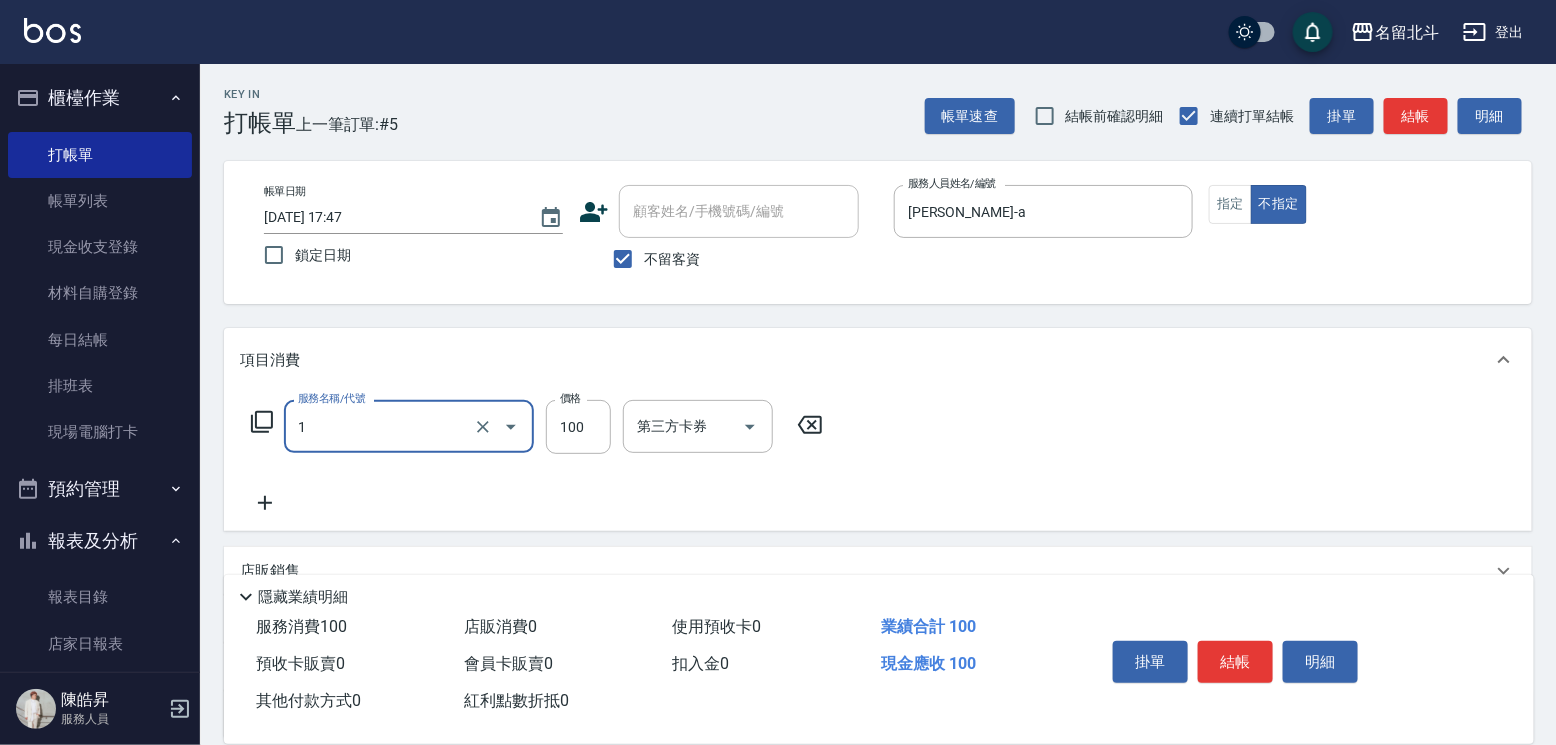 type on "剪髮(1)" 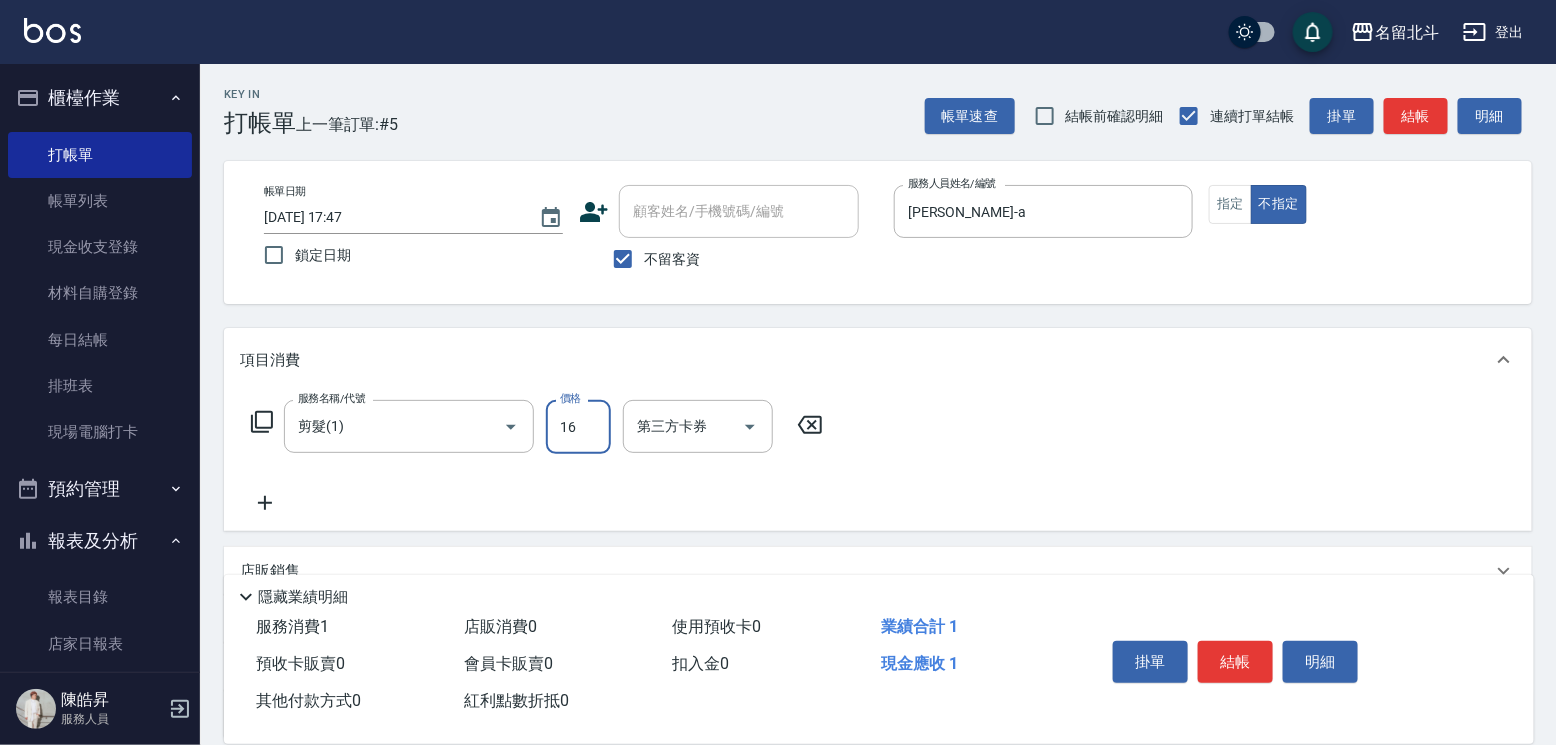 type on "168" 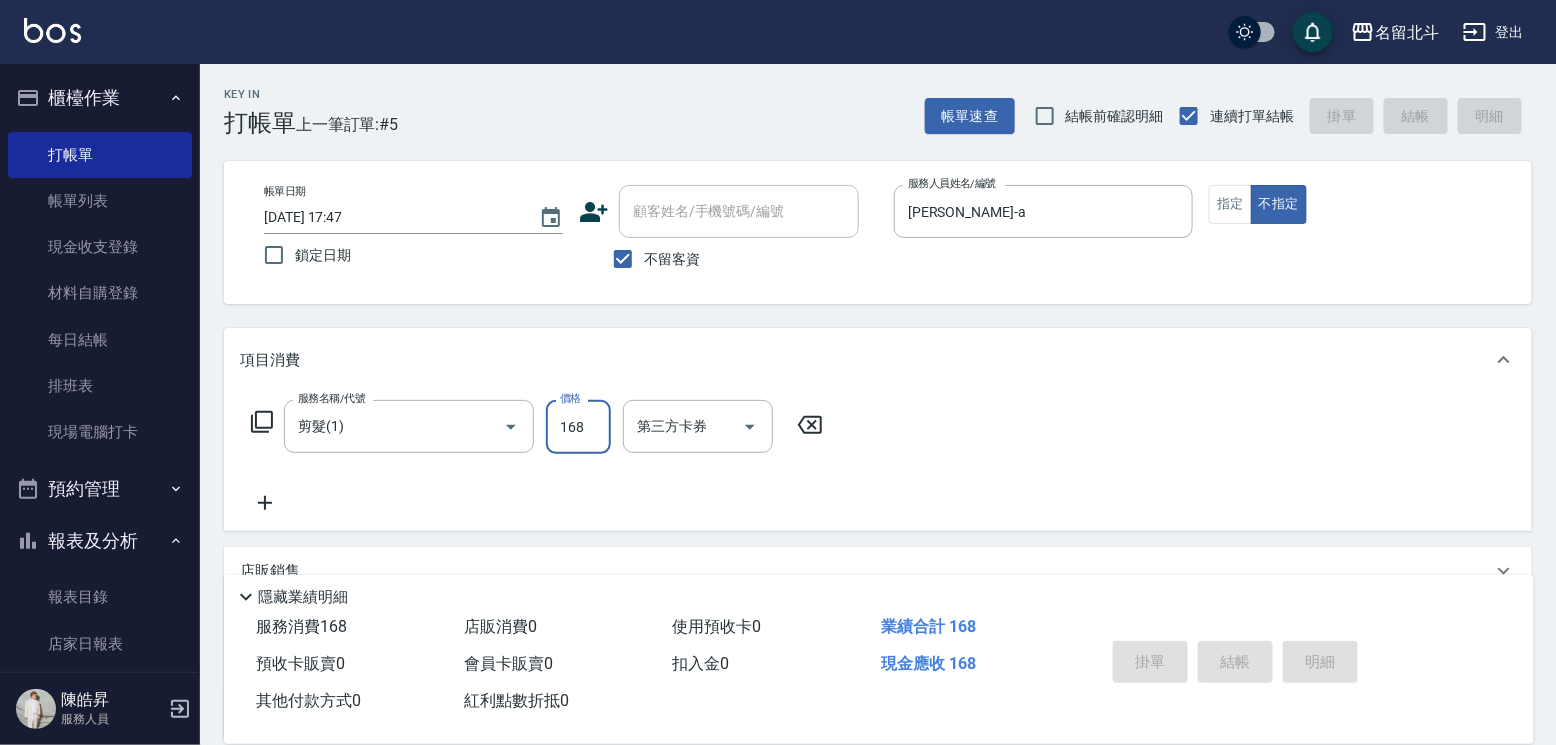 type on "[DATE] 17:48" 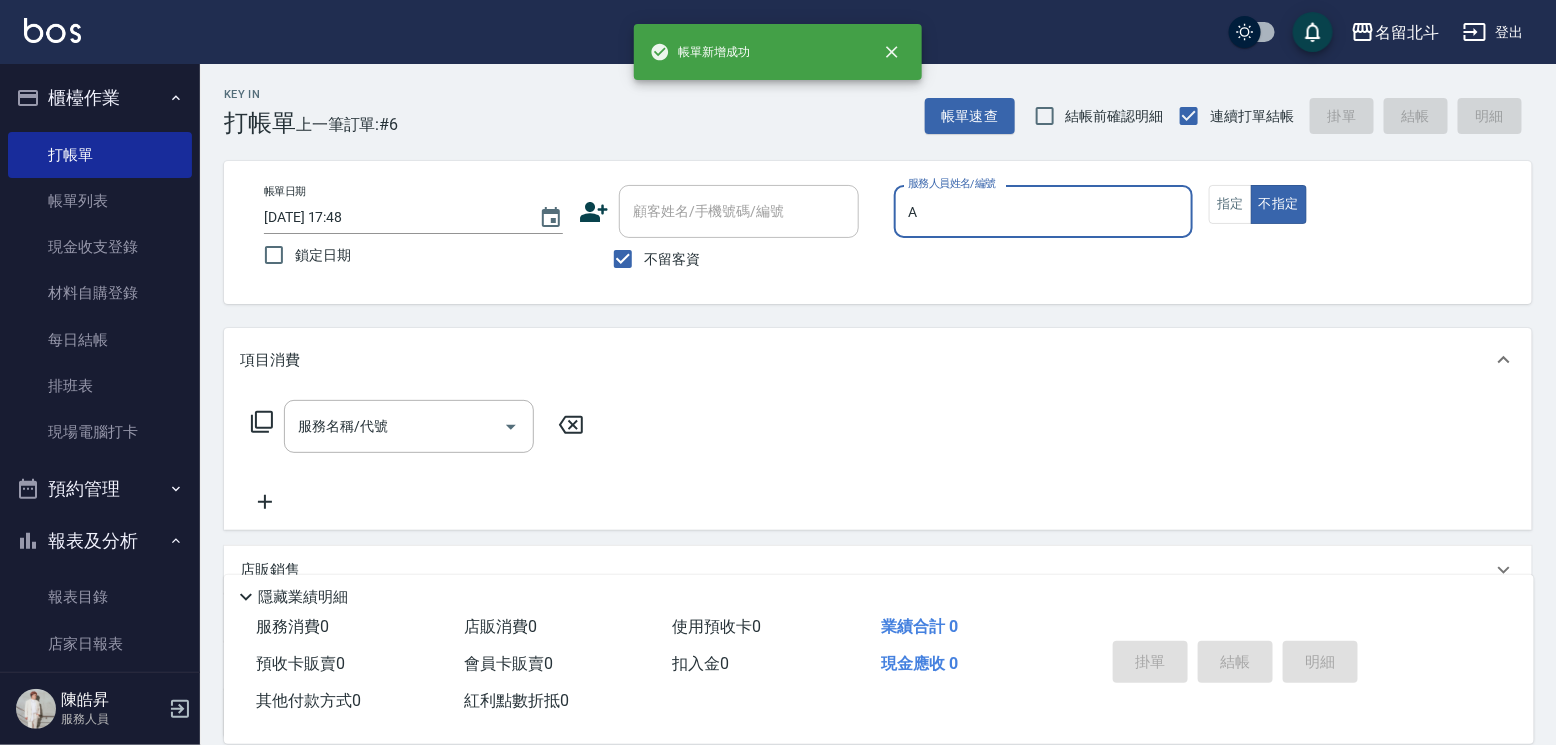 type on "[PERSON_NAME]-a" 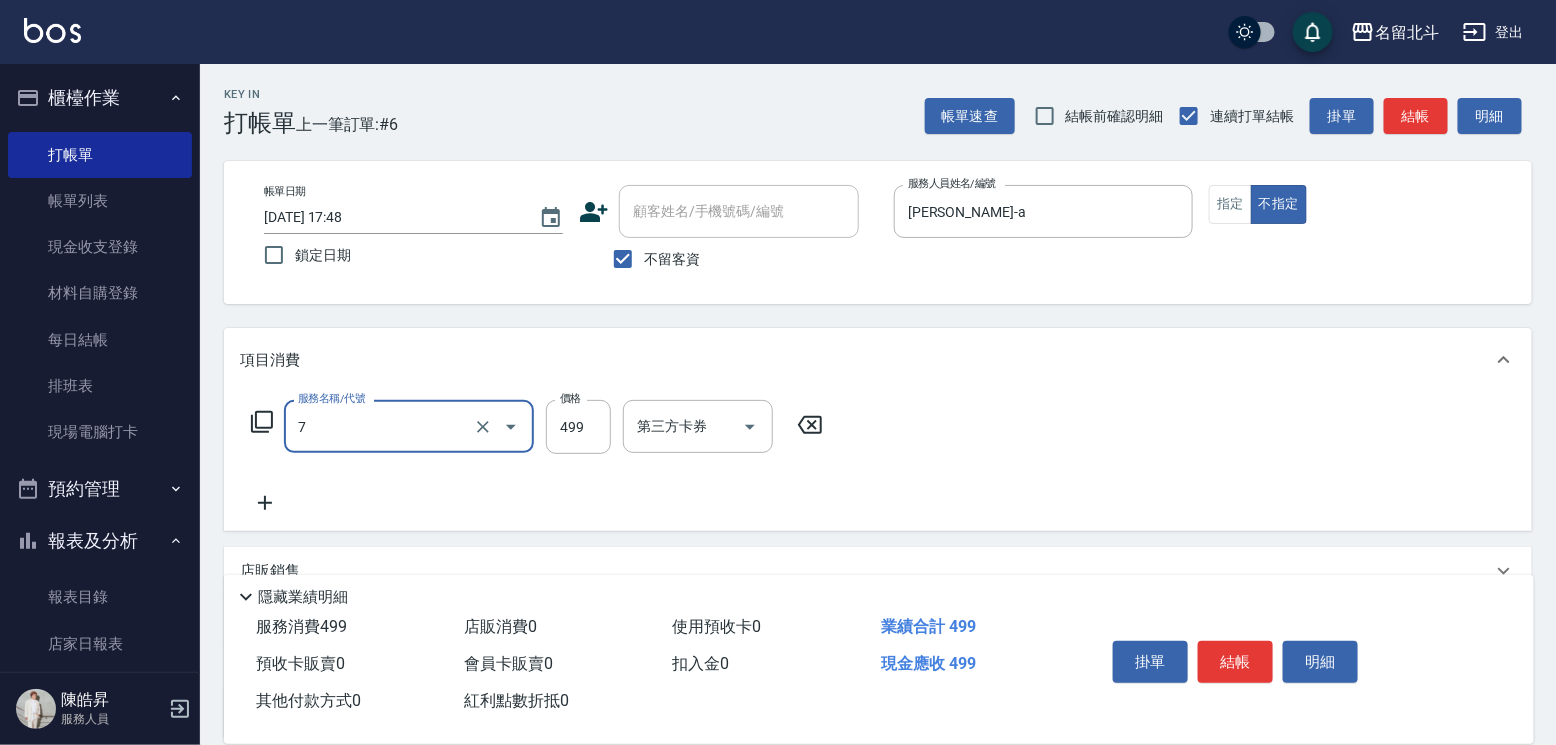type on "去角質洗髮(7)" 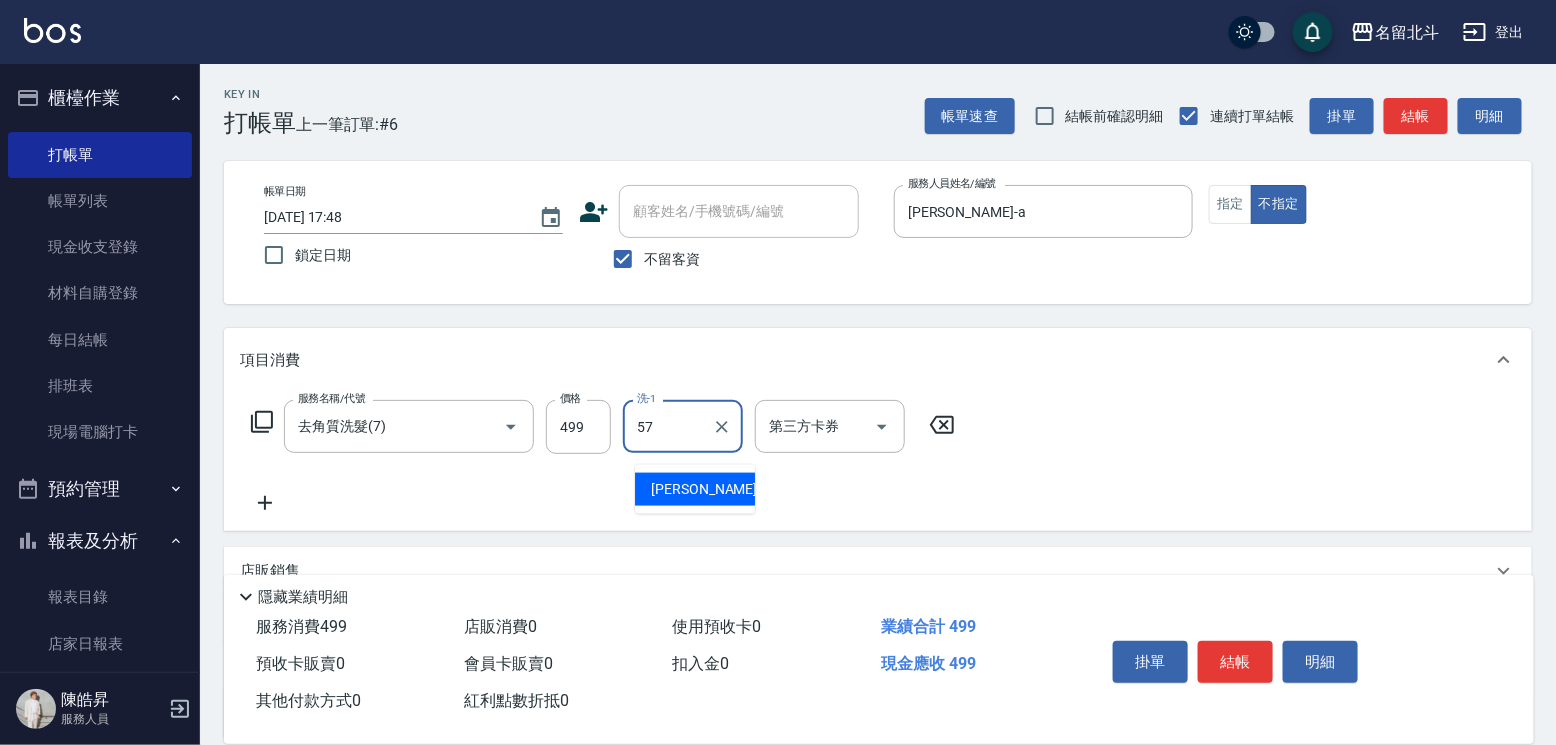 type on "[PERSON_NAME]-57" 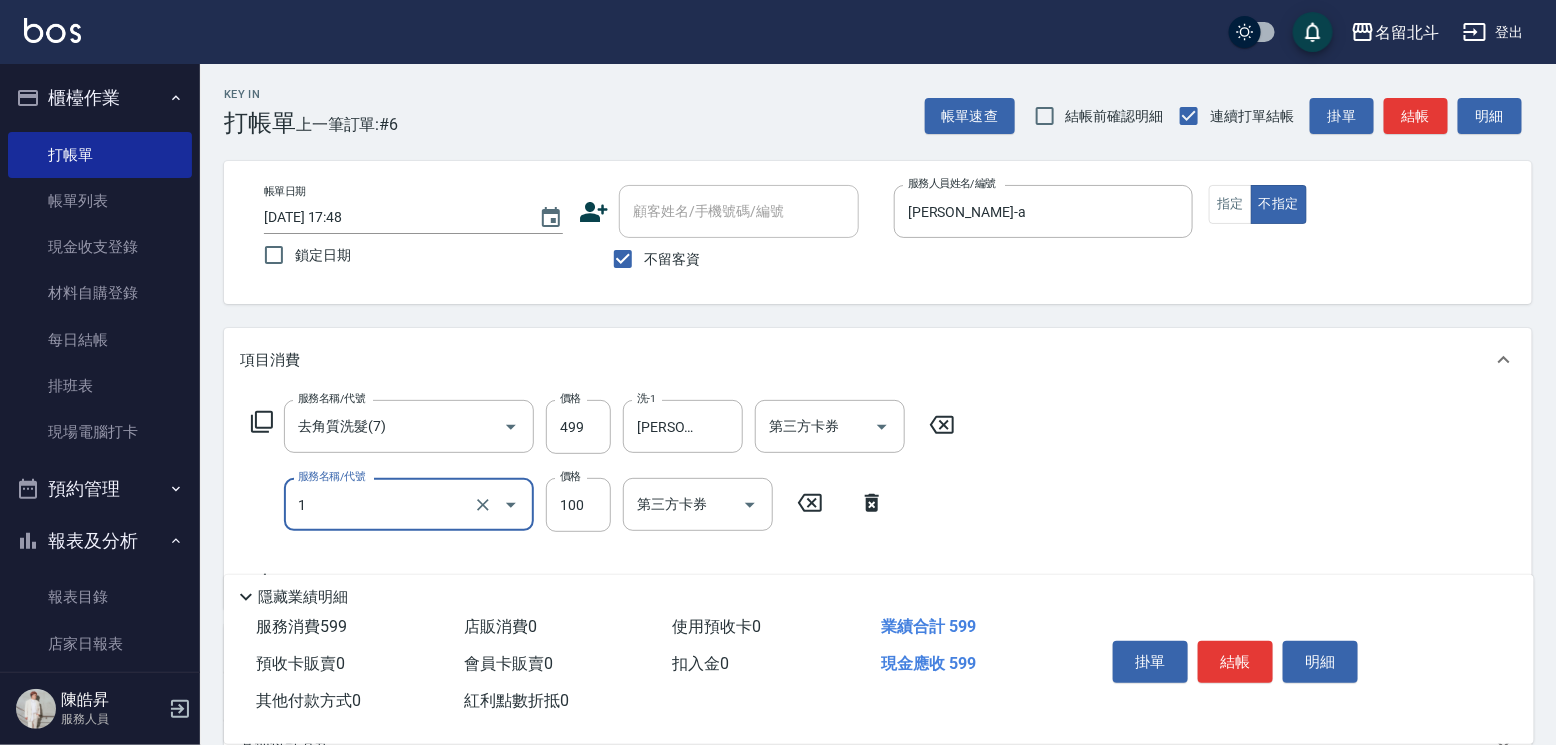 type on "剪髮(1)" 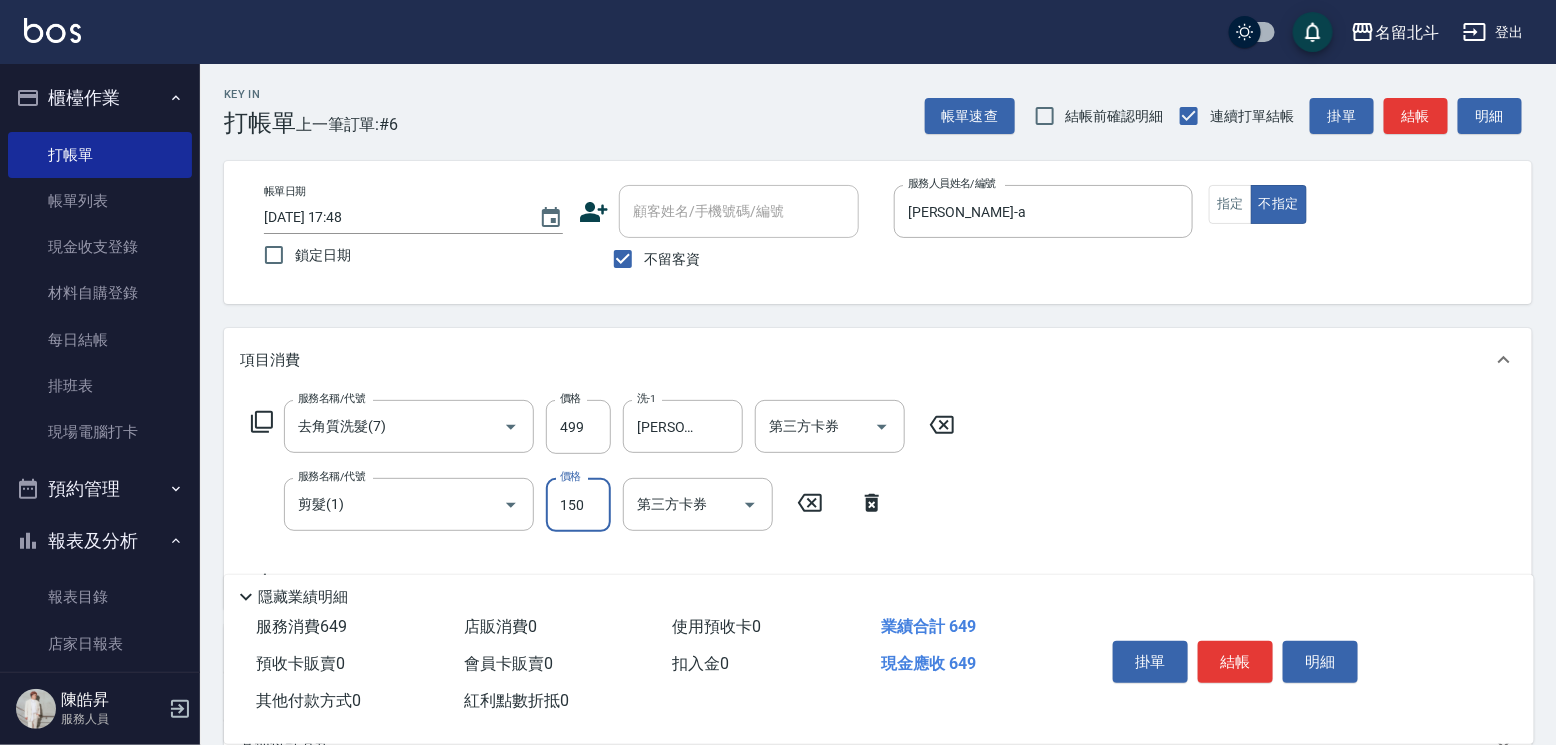 type on "150" 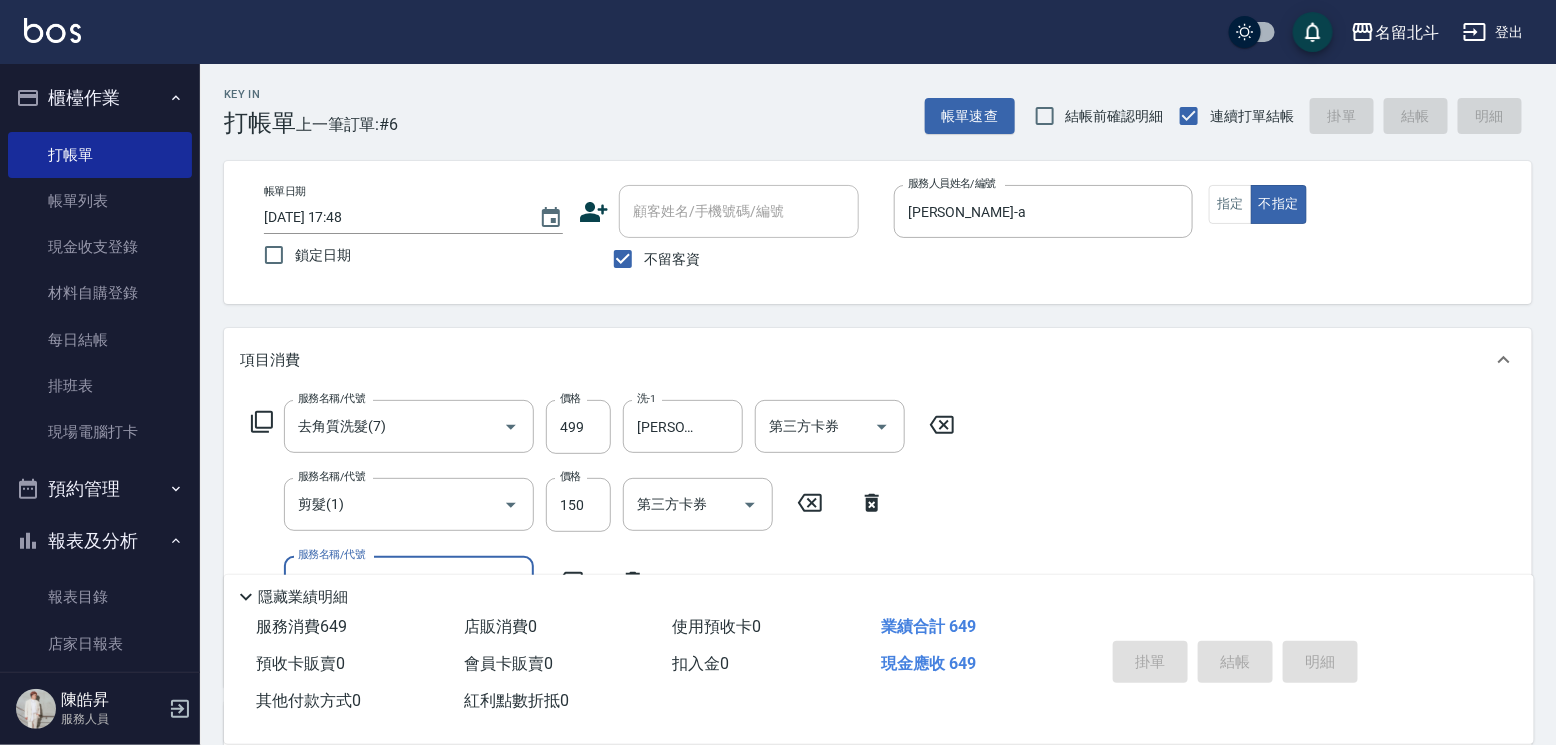 type 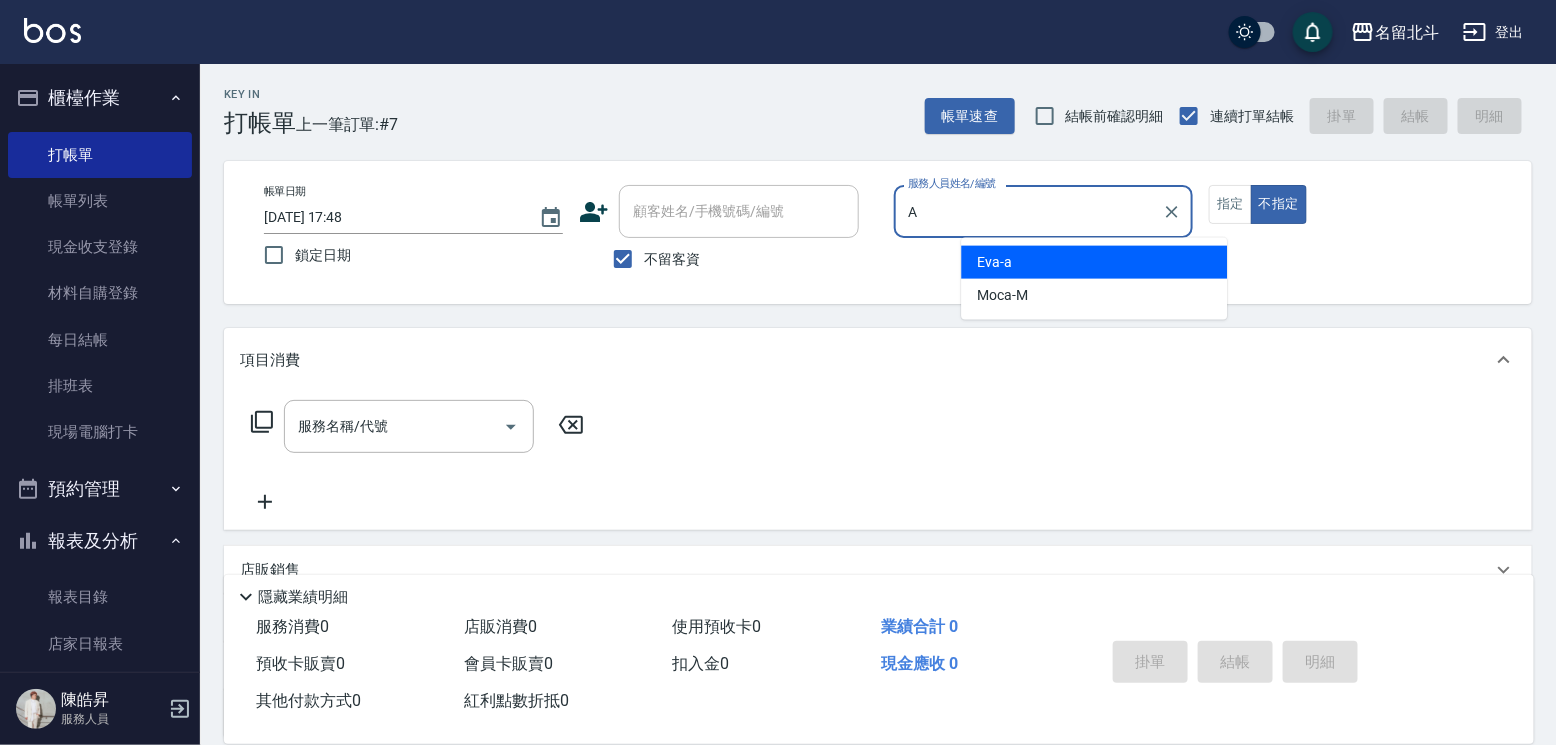 type on "[PERSON_NAME]-a" 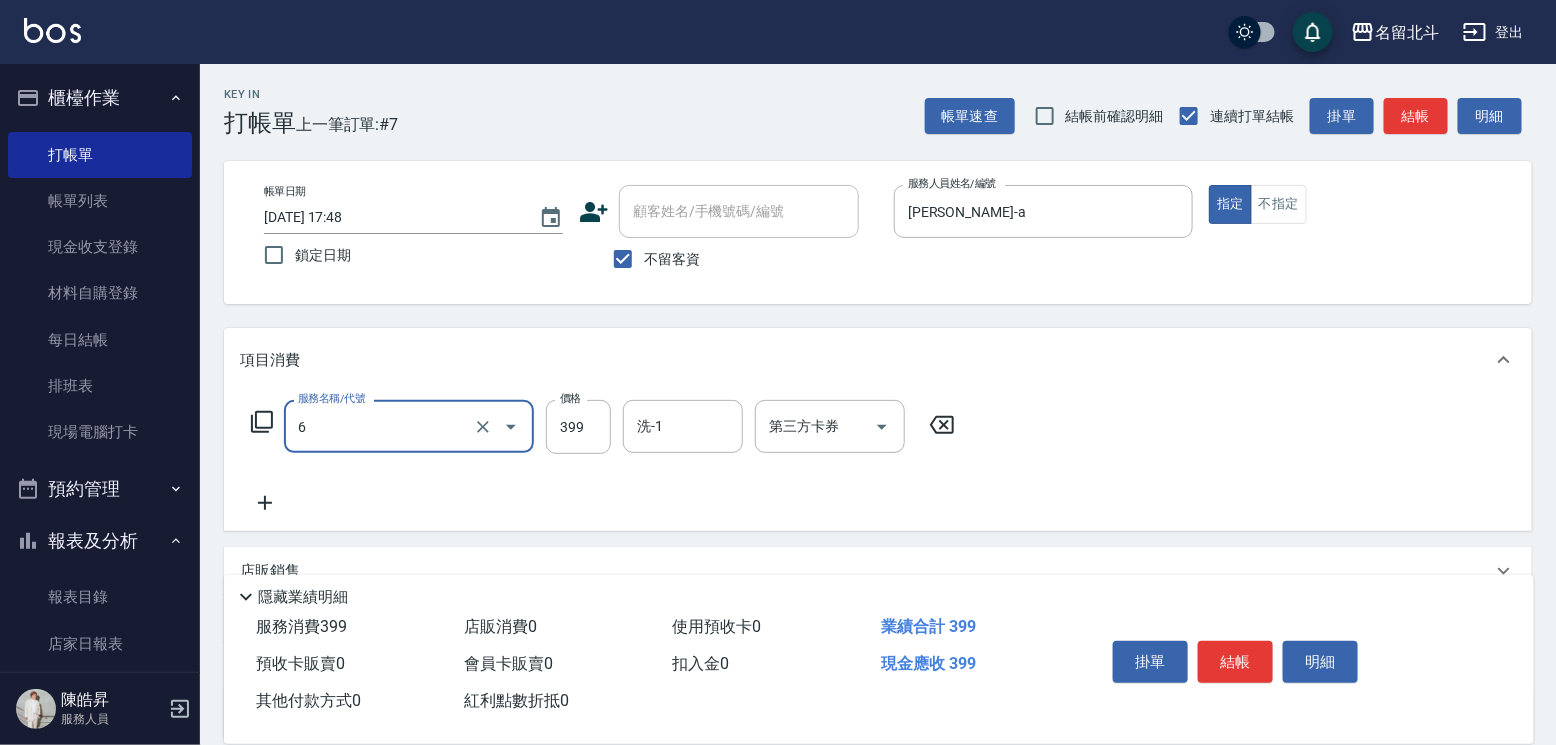 type on "海鹽SPA(6)" 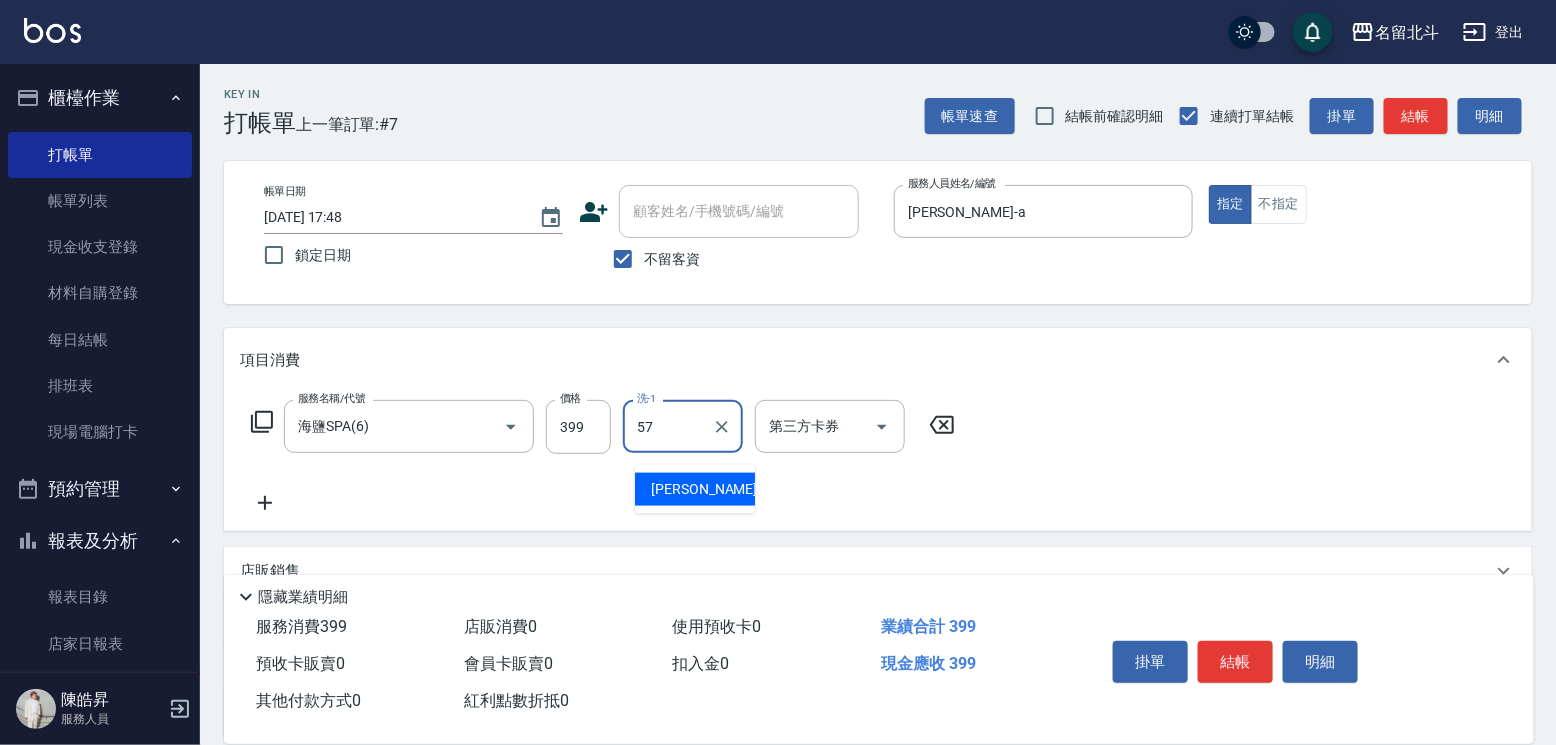type on "[PERSON_NAME]-57" 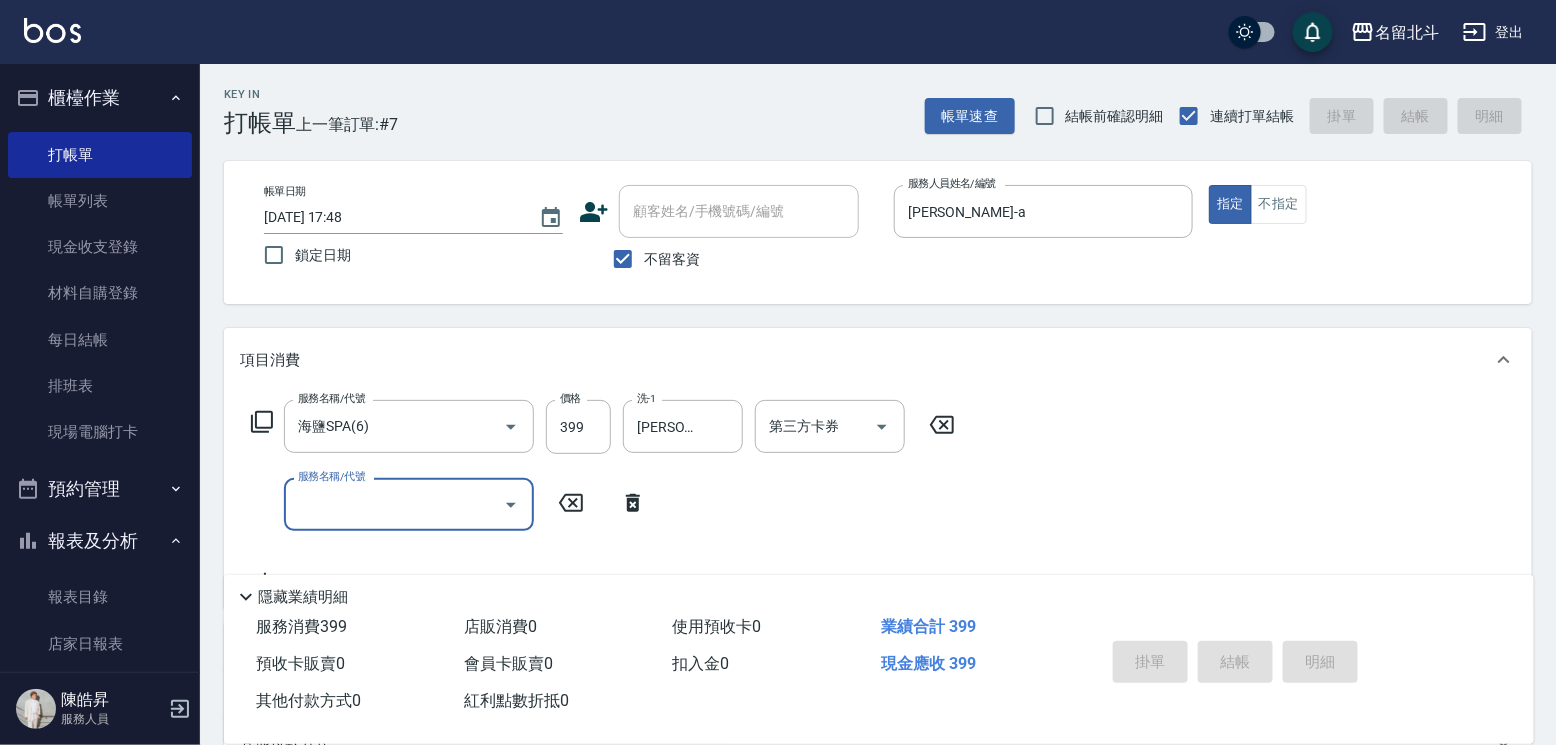 type 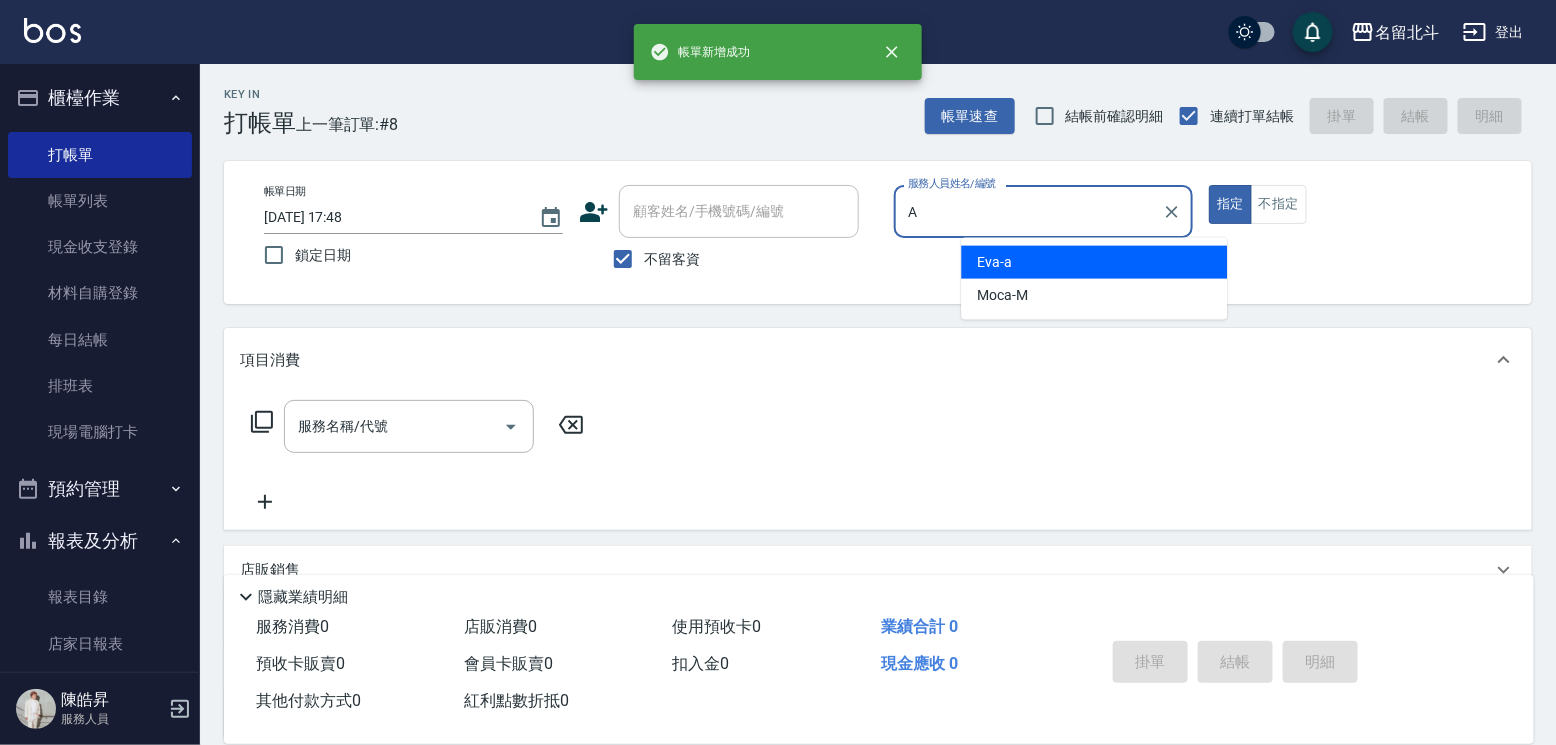 type on "[PERSON_NAME]-a" 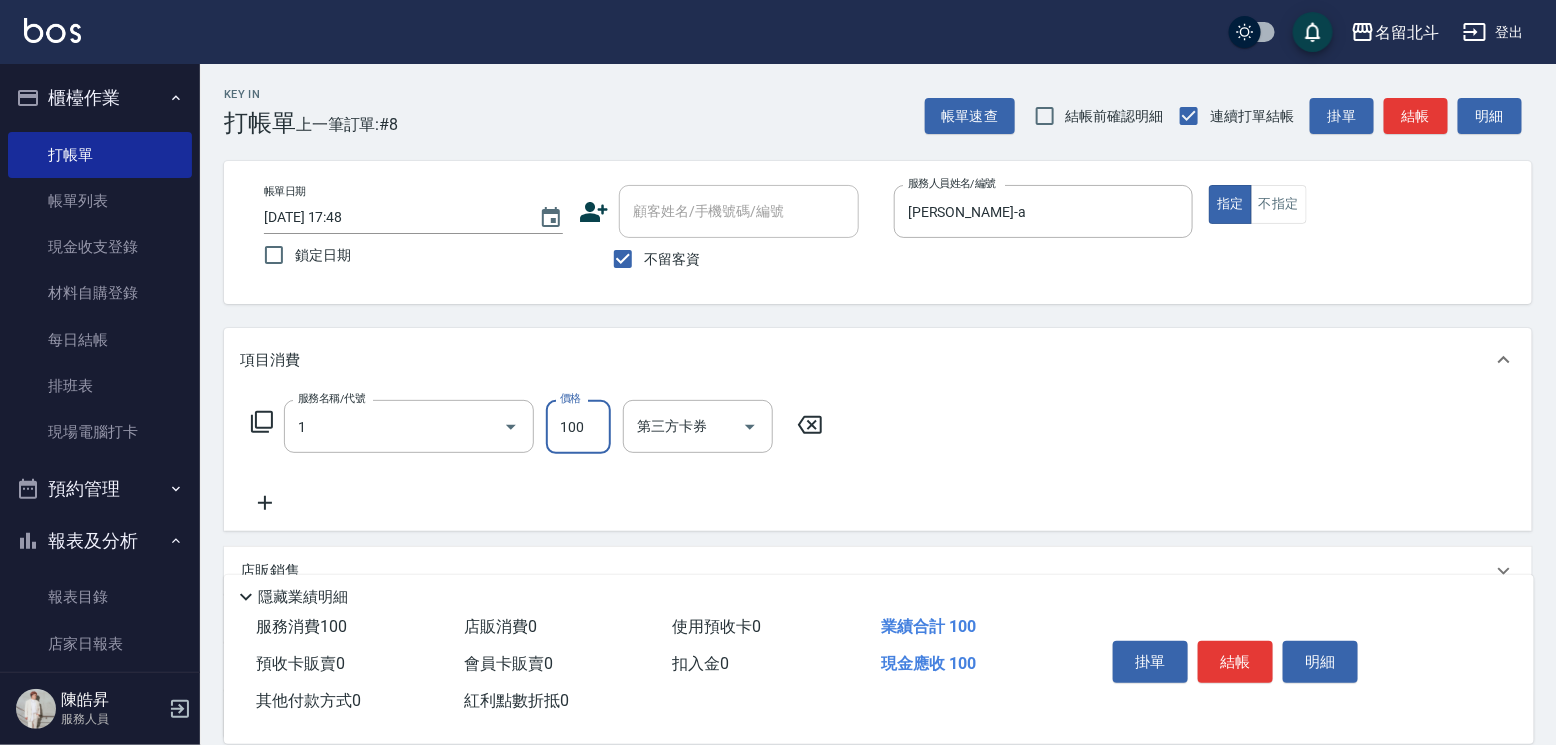 type on "剪髮(1)" 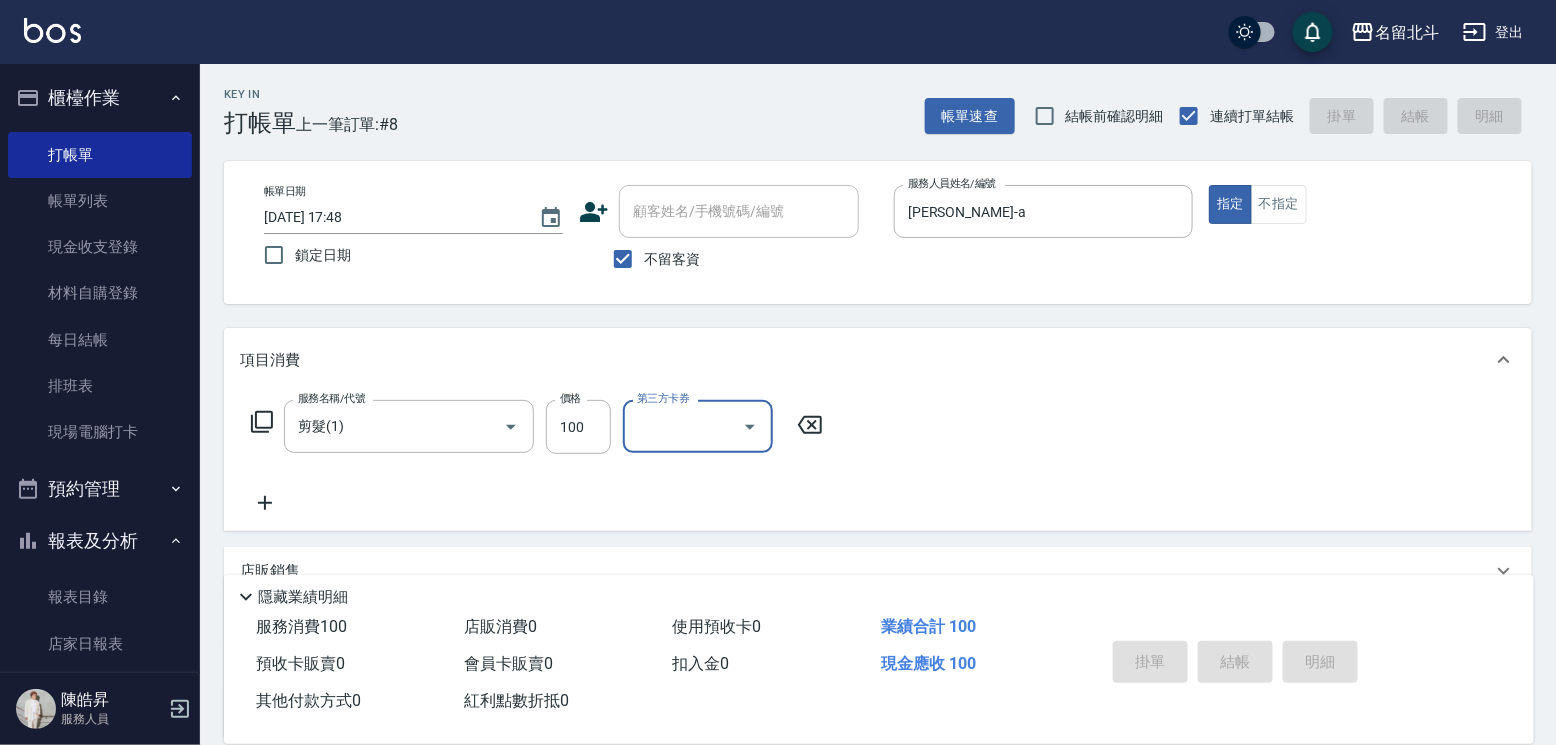 type 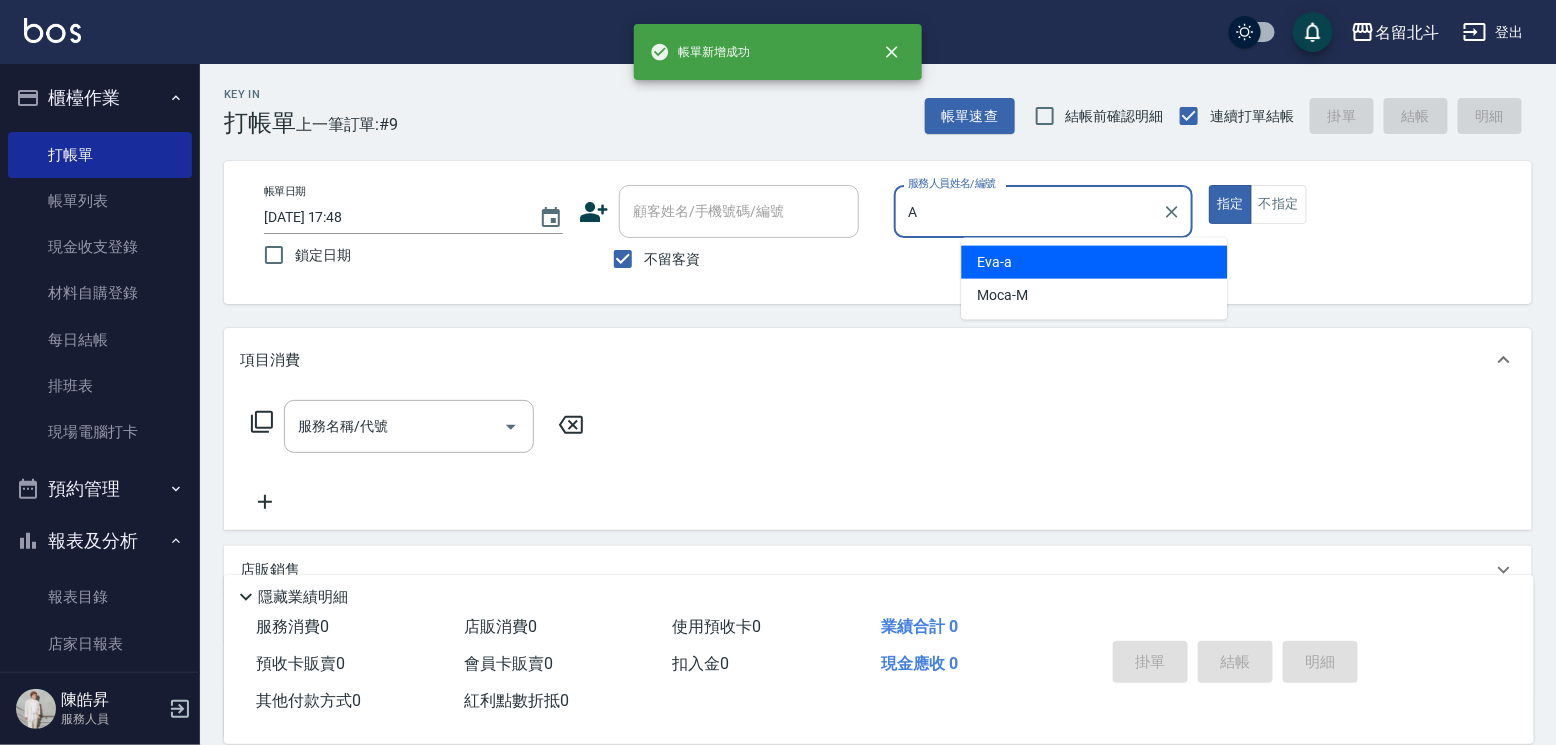 type on "[PERSON_NAME]-a" 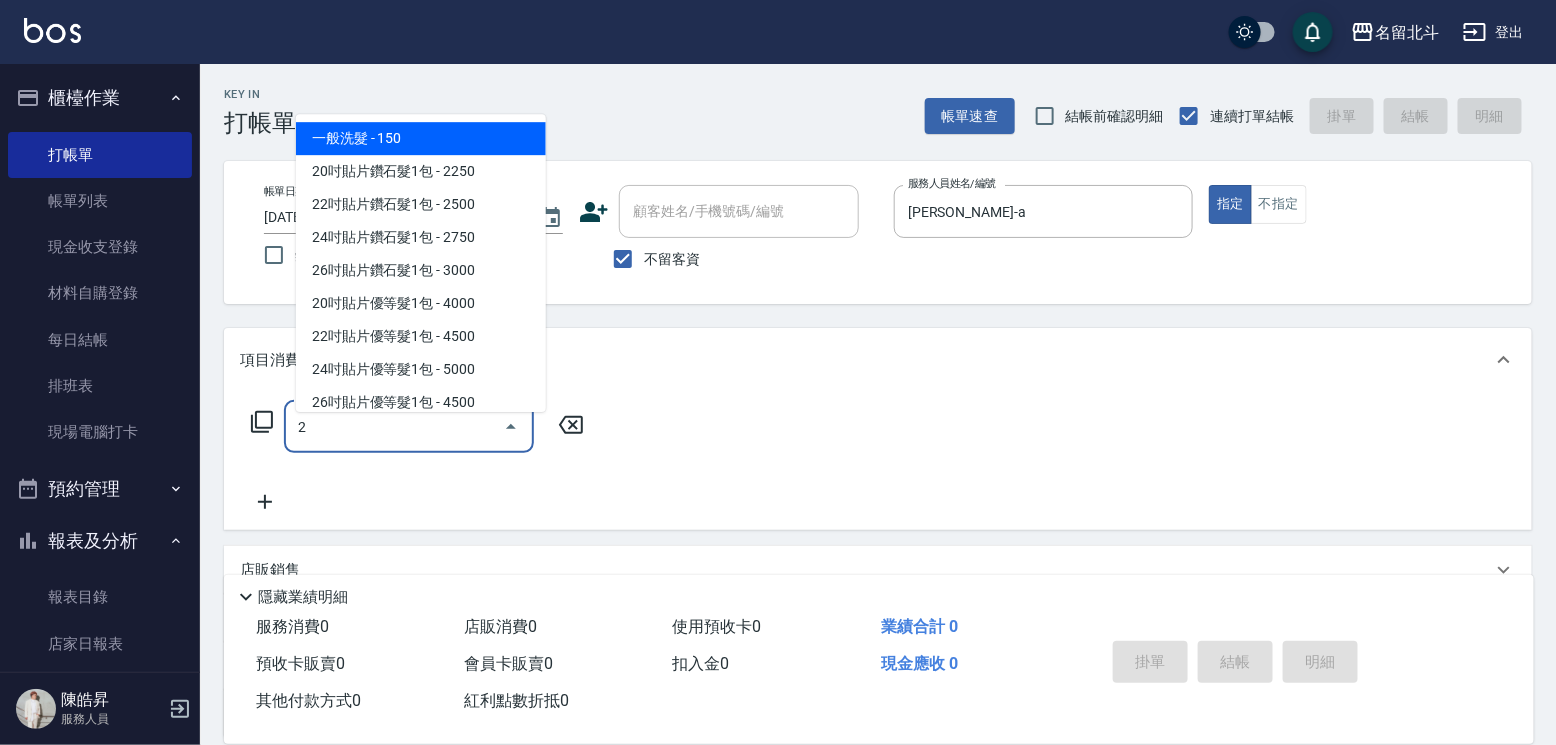 type on "一般洗髮(2)" 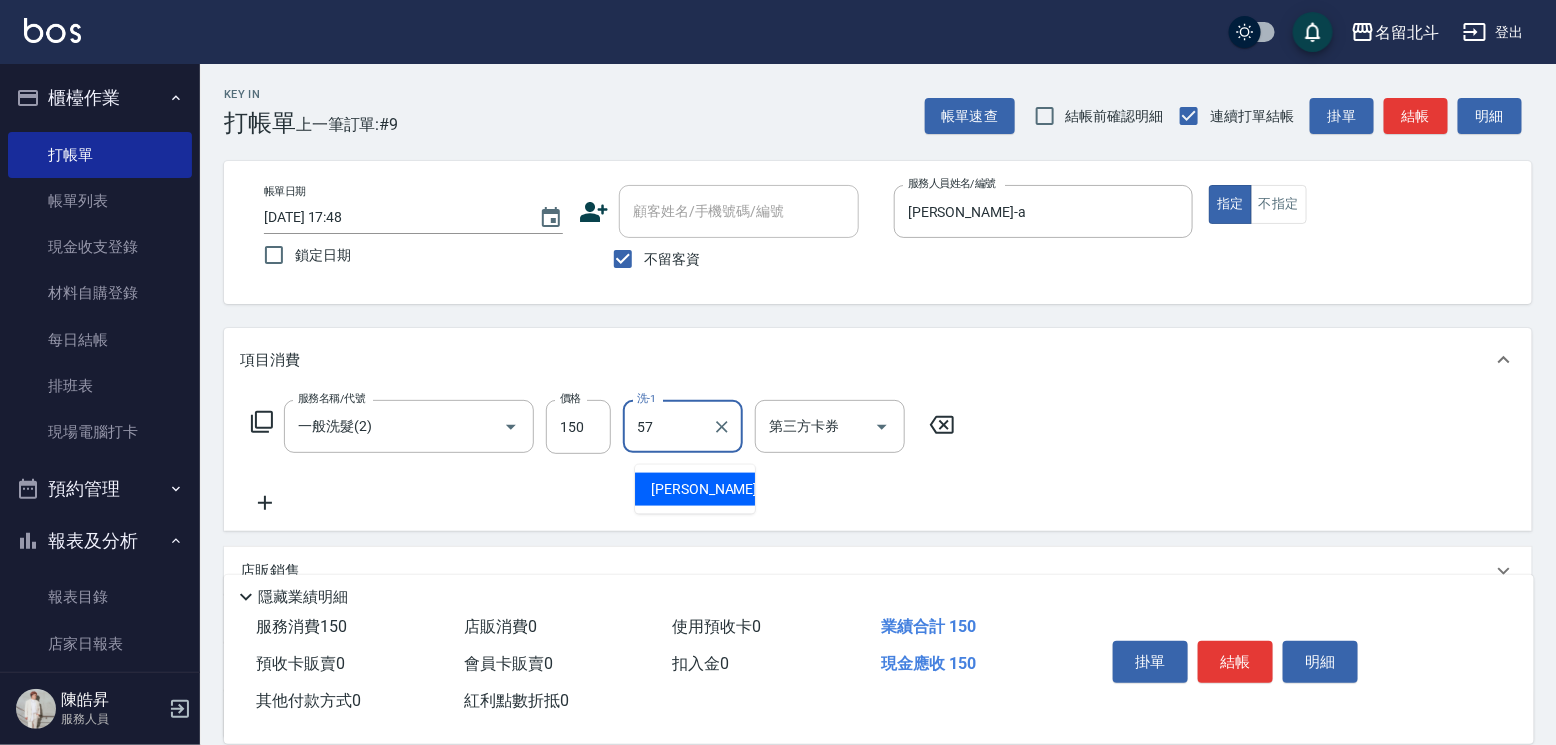 type on "[PERSON_NAME]-57" 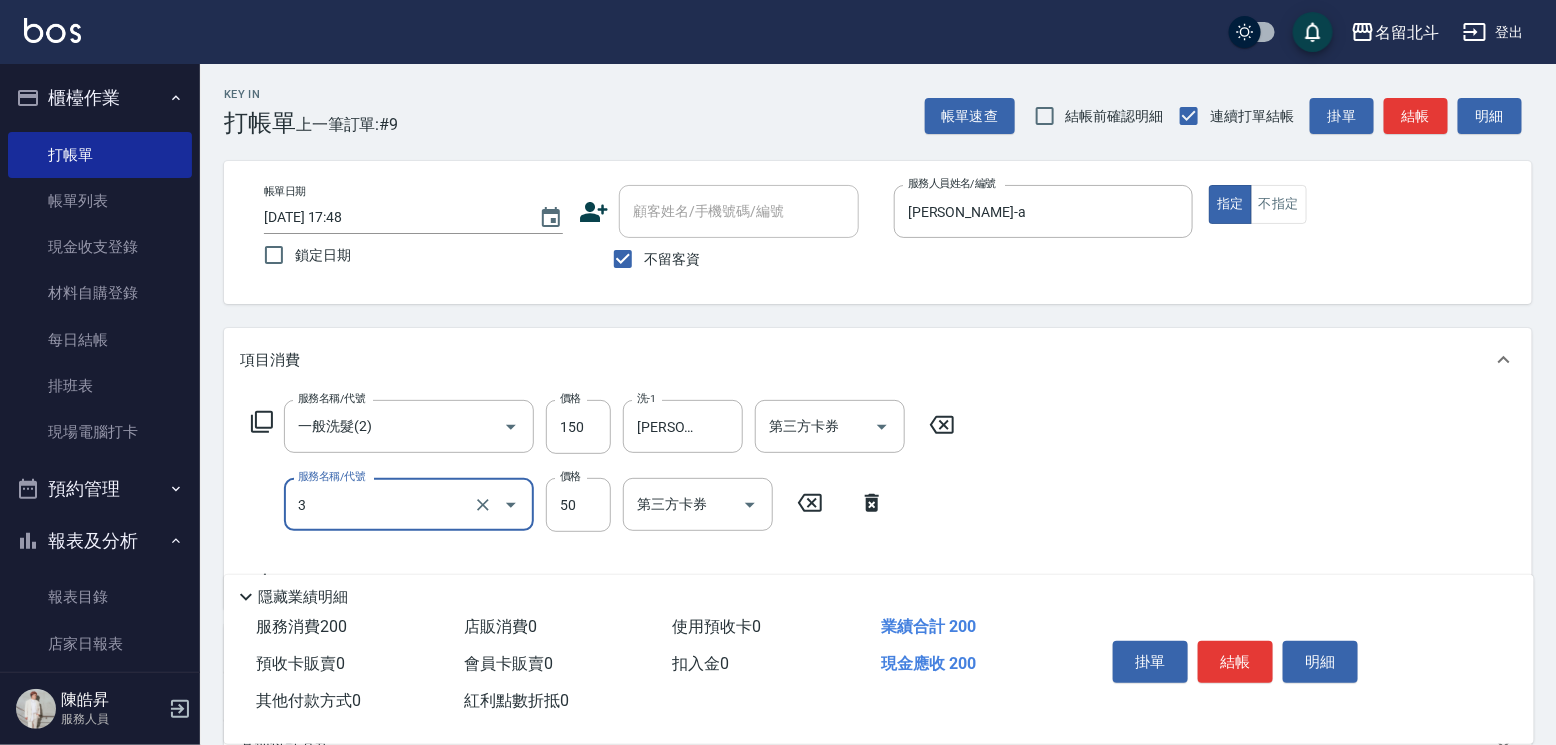 type on "精油(3)" 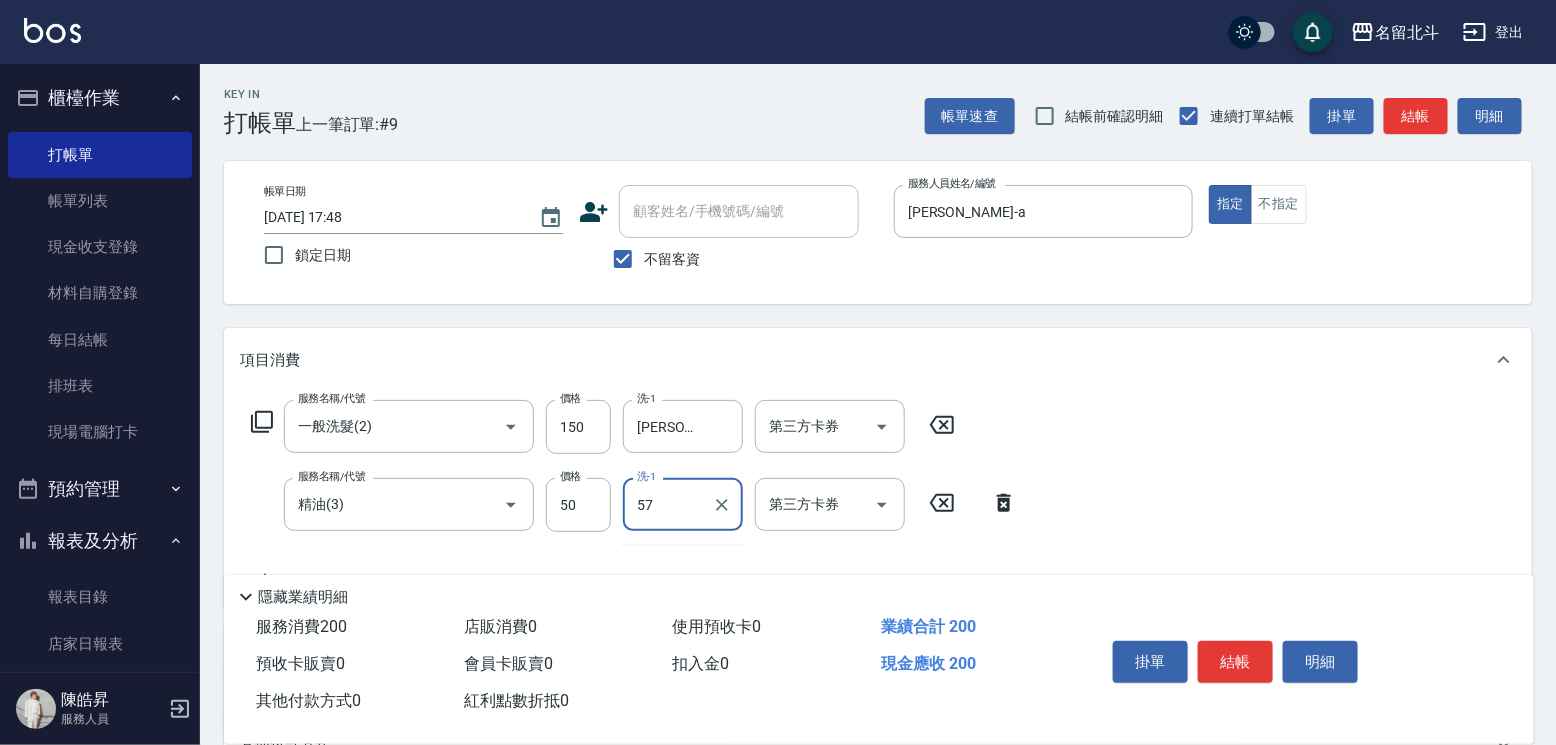 type on "[PERSON_NAME]-57" 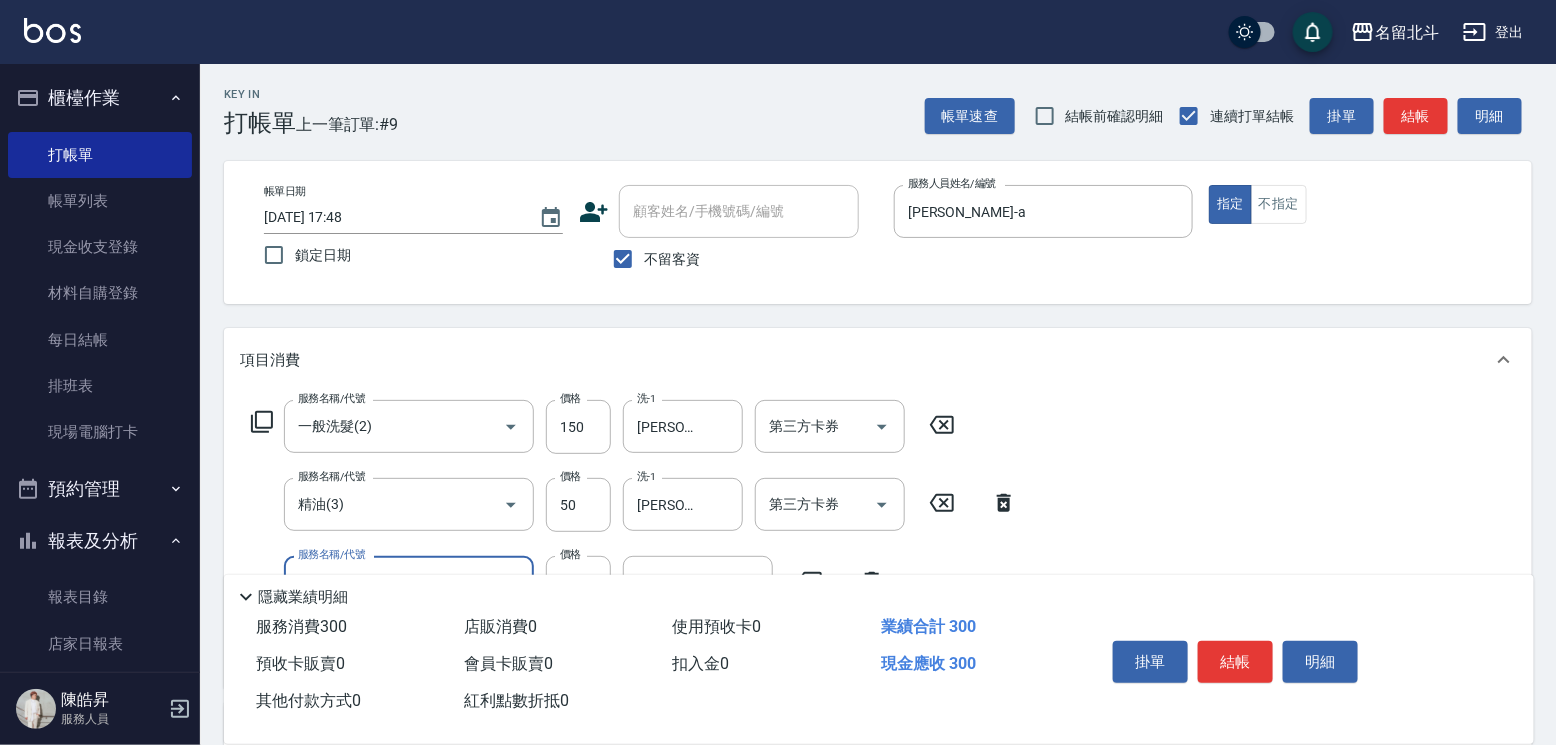 type on "剪髮(1)" 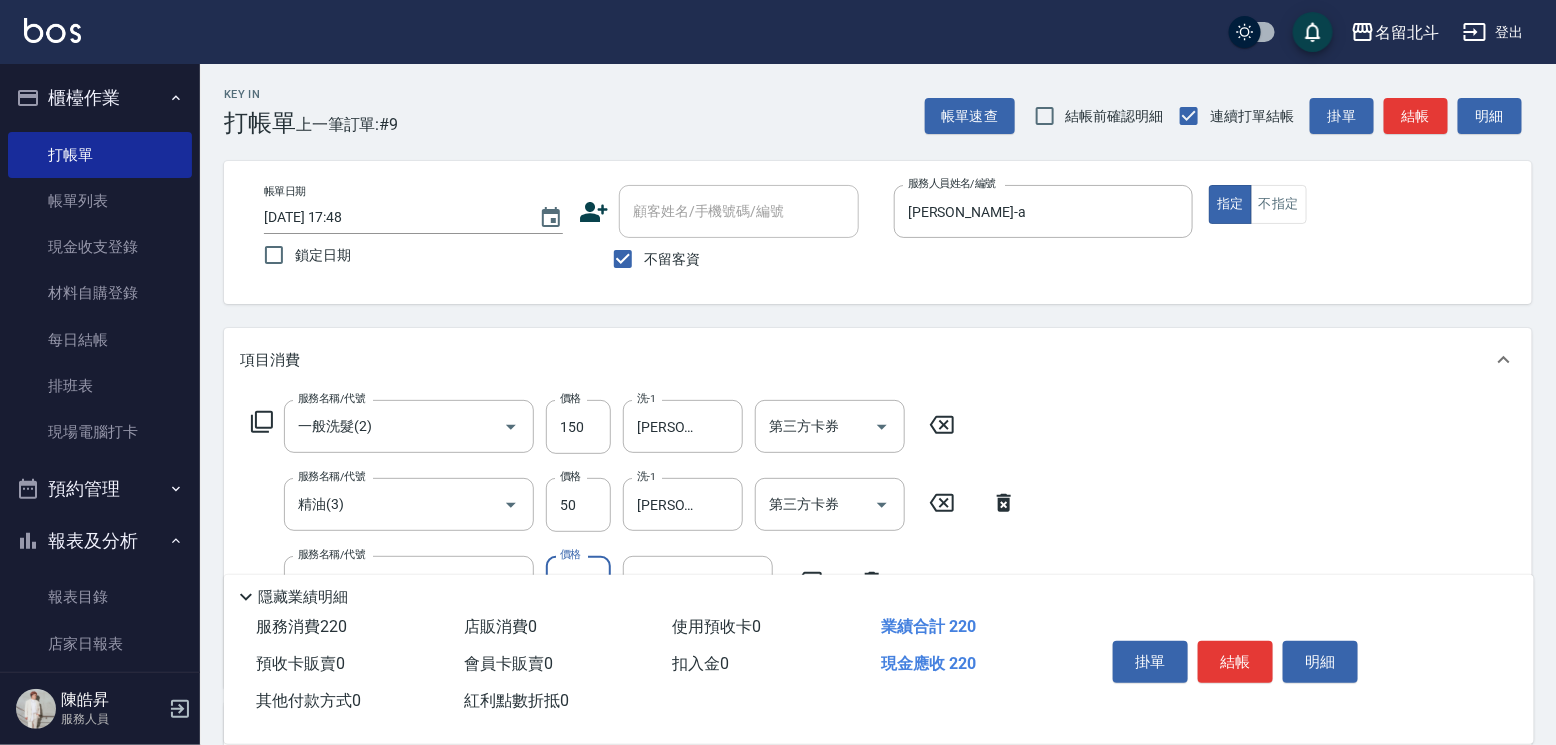 type on "200" 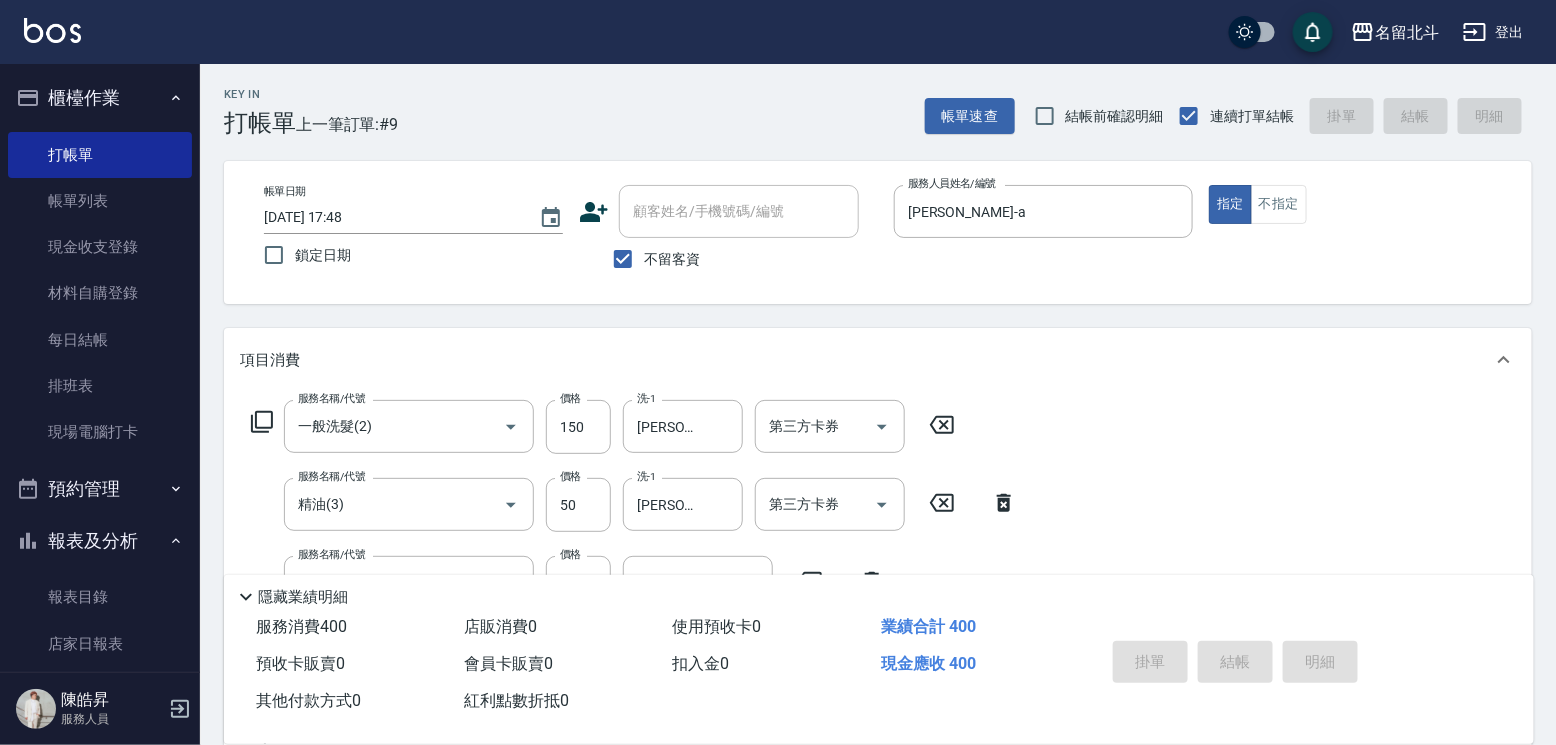type 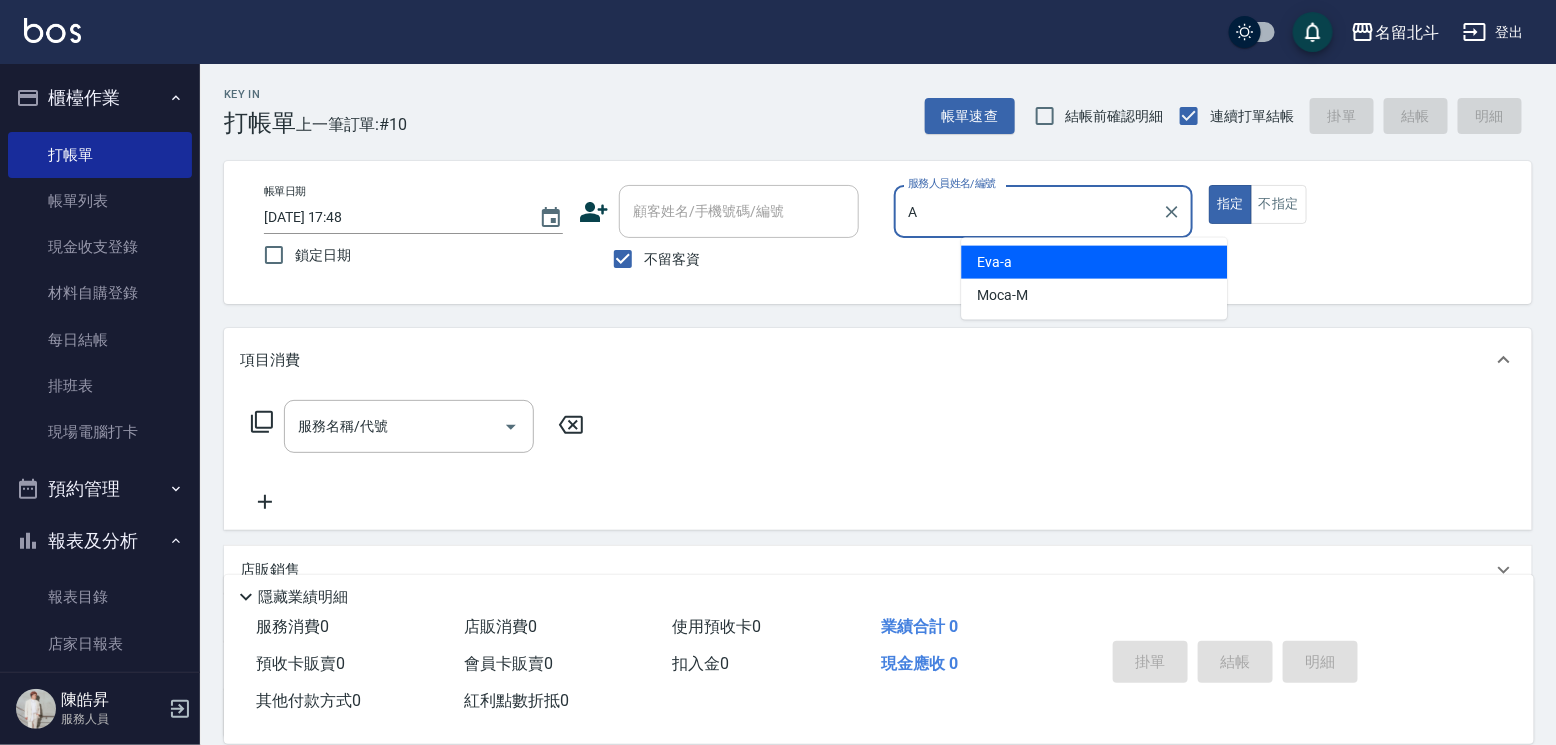 type on "[PERSON_NAME]-a" 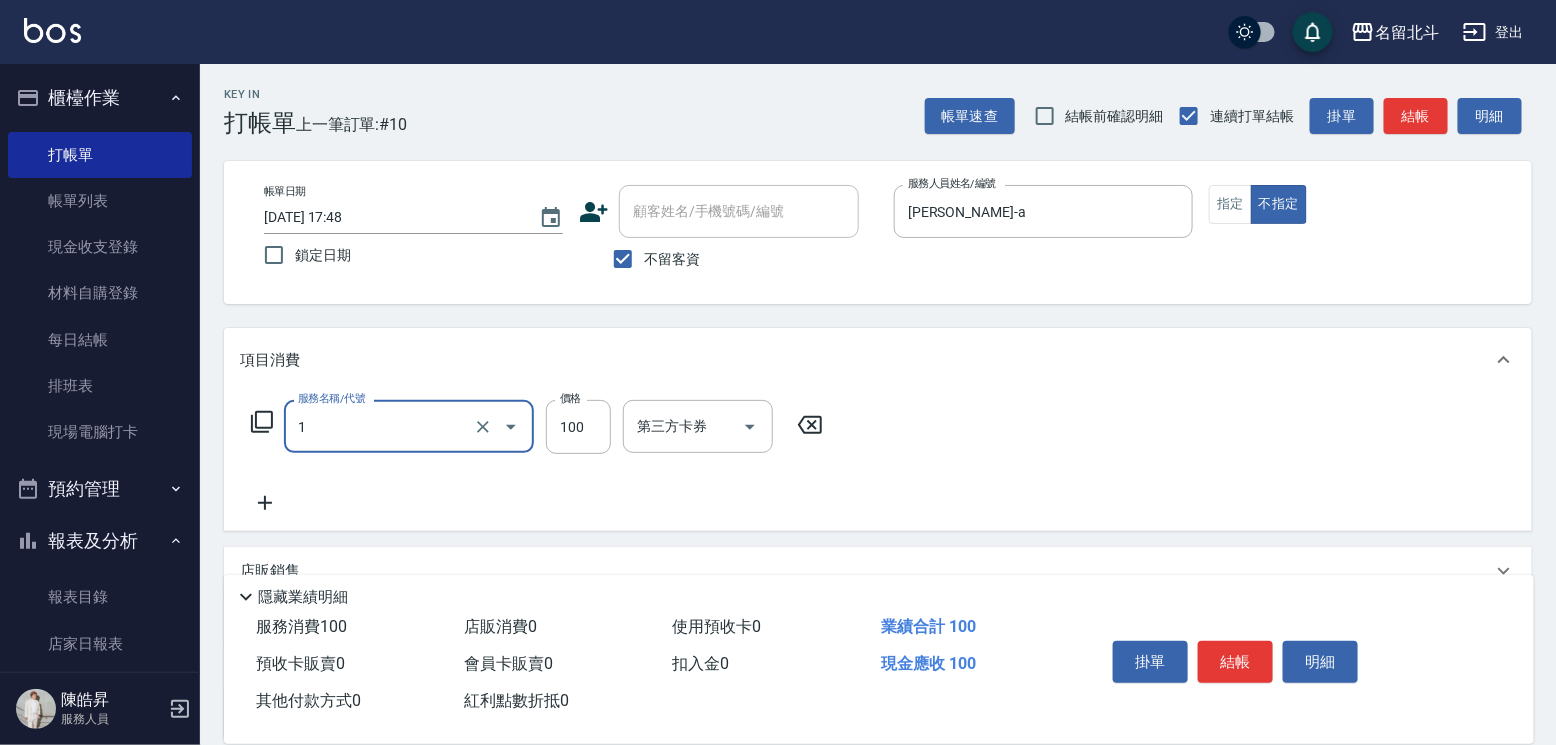 type on "剪髮(1)" 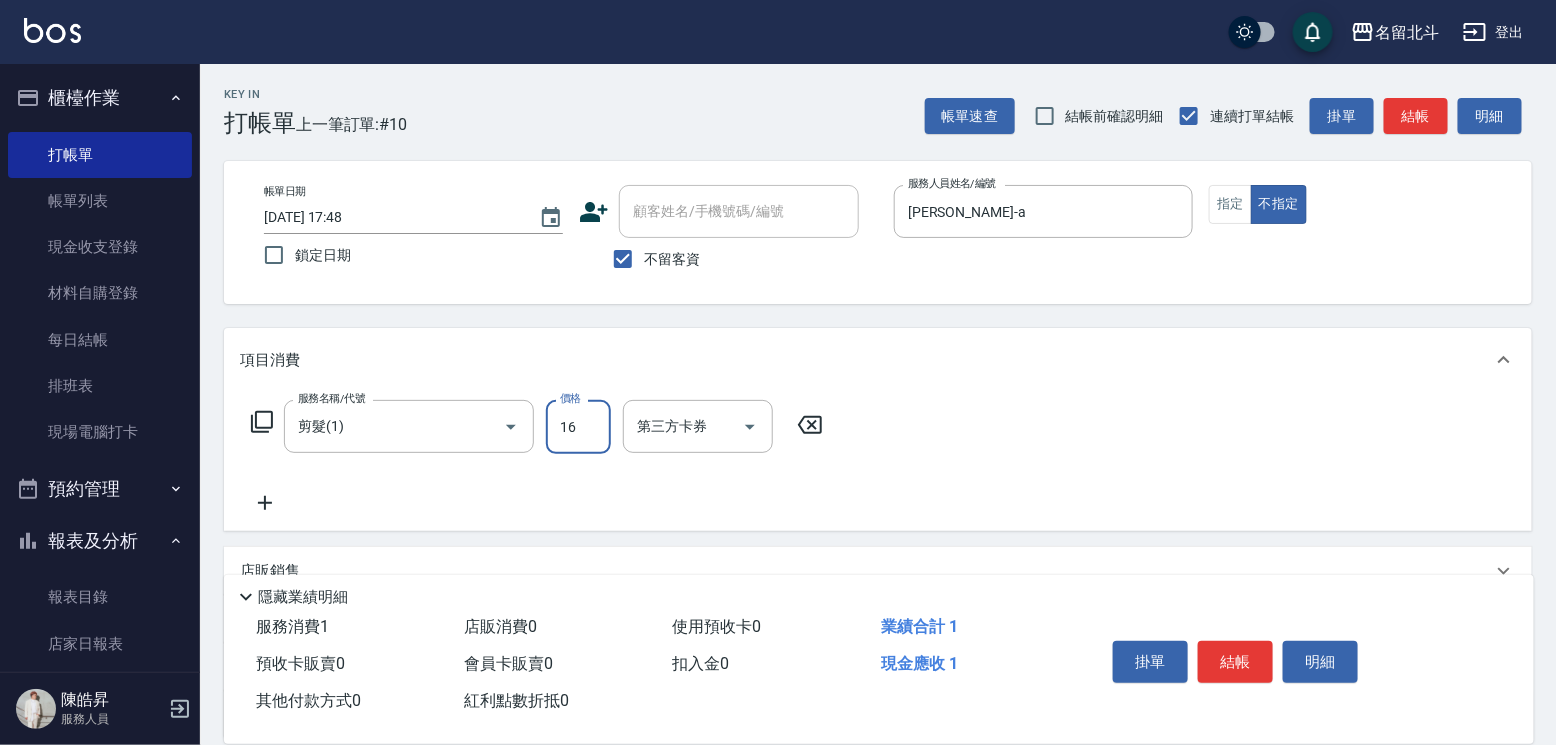 type on "168" 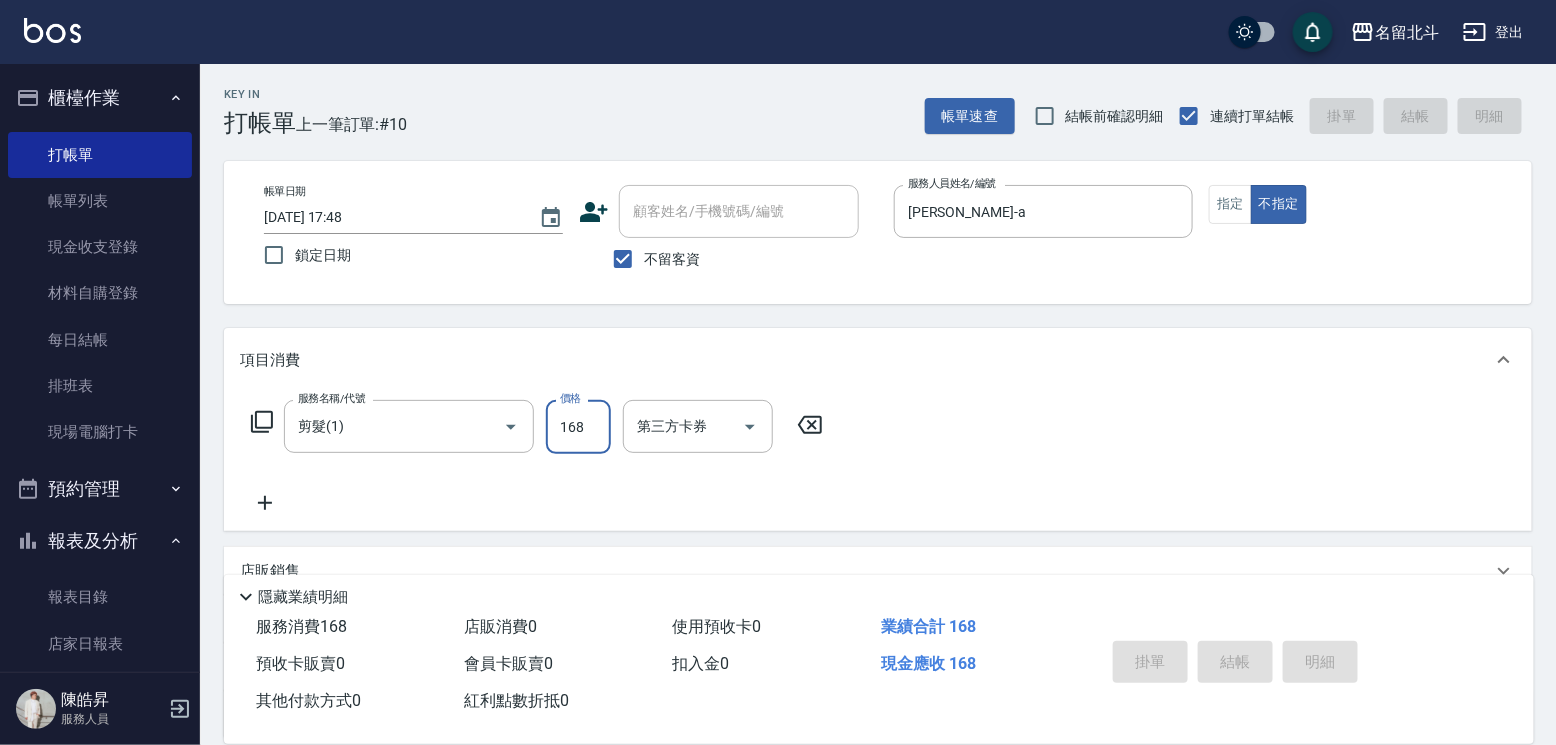 type 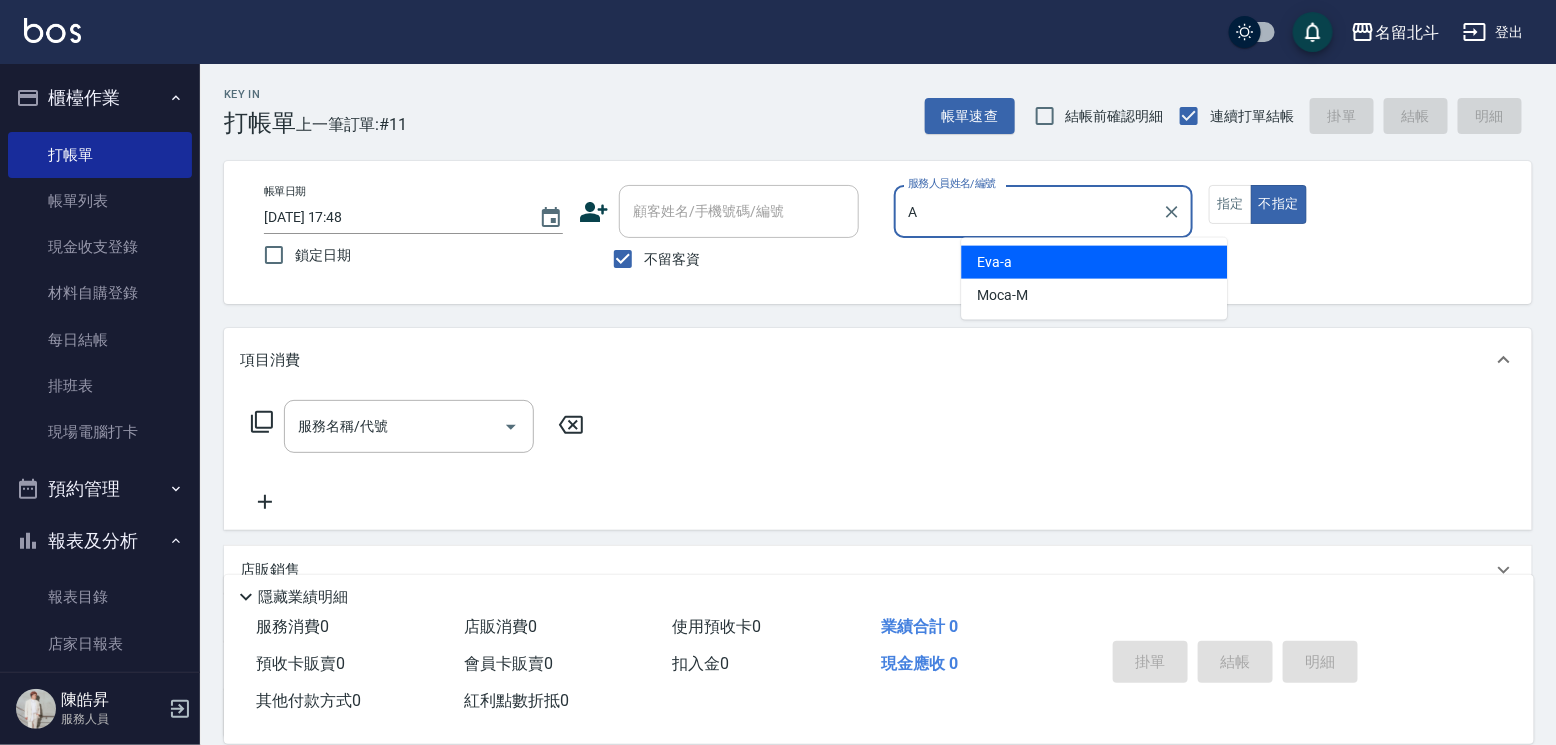 type on "[PERSON_NAME]-a" 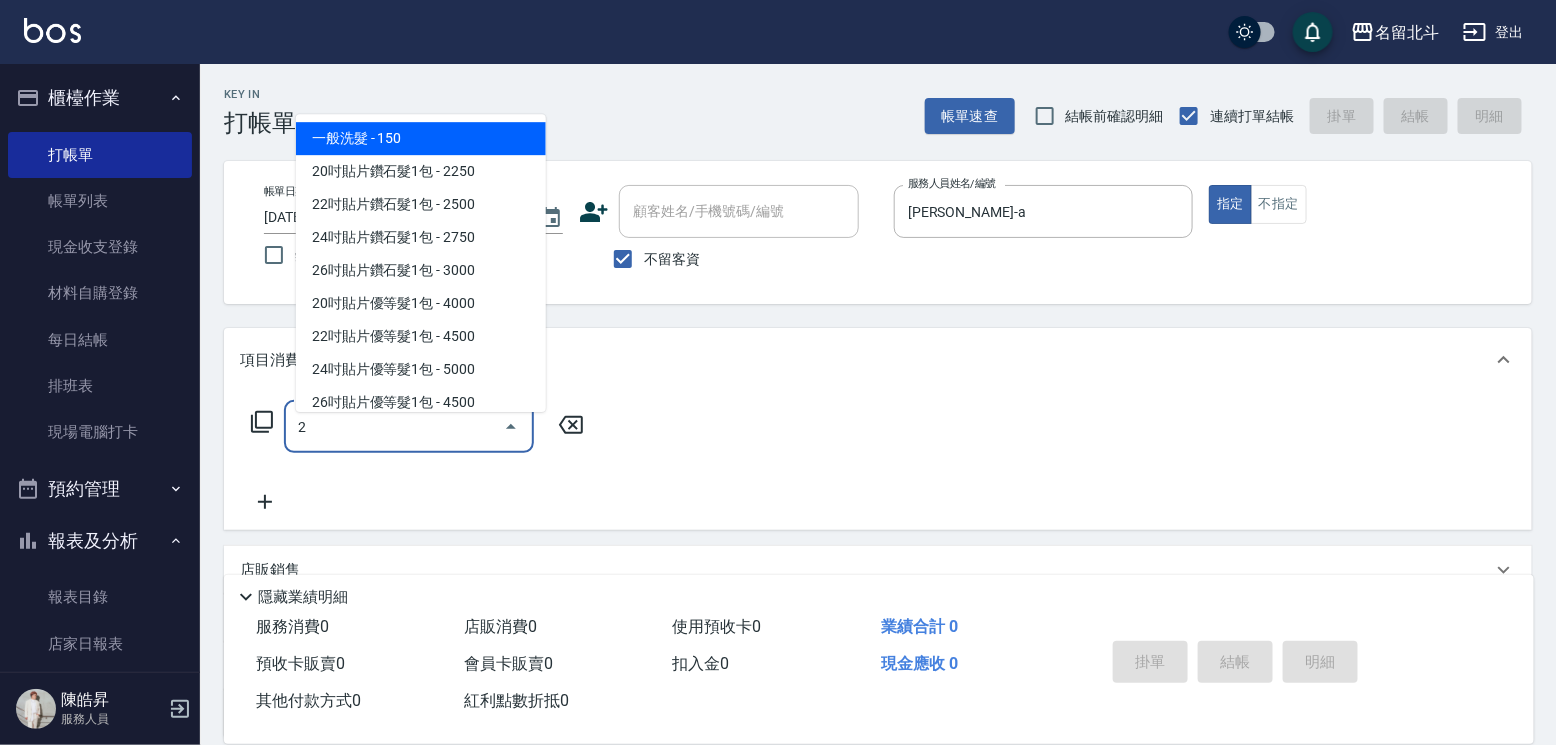 type on "一般洗髮(2)" 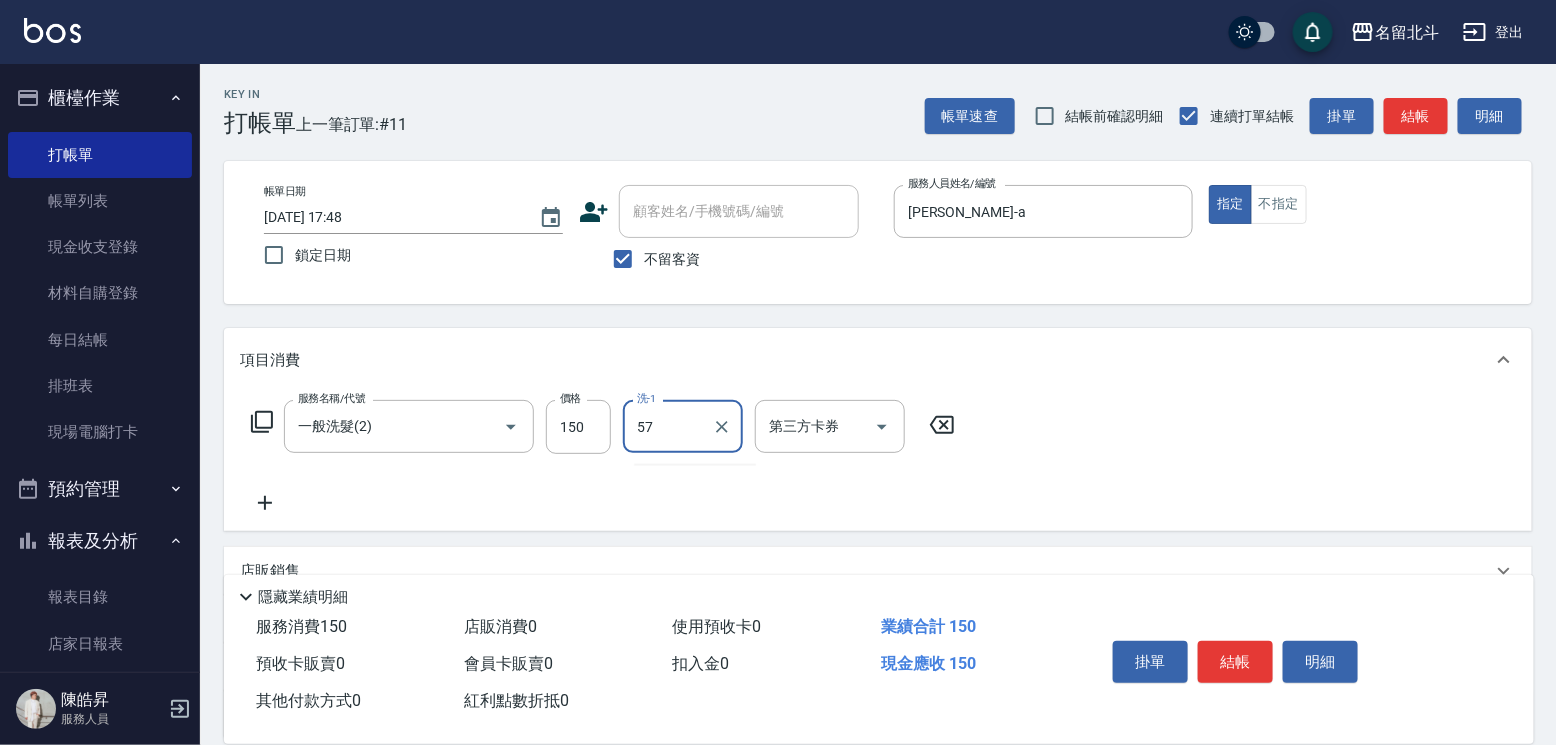 type on "[PERSON_NAME]-57" 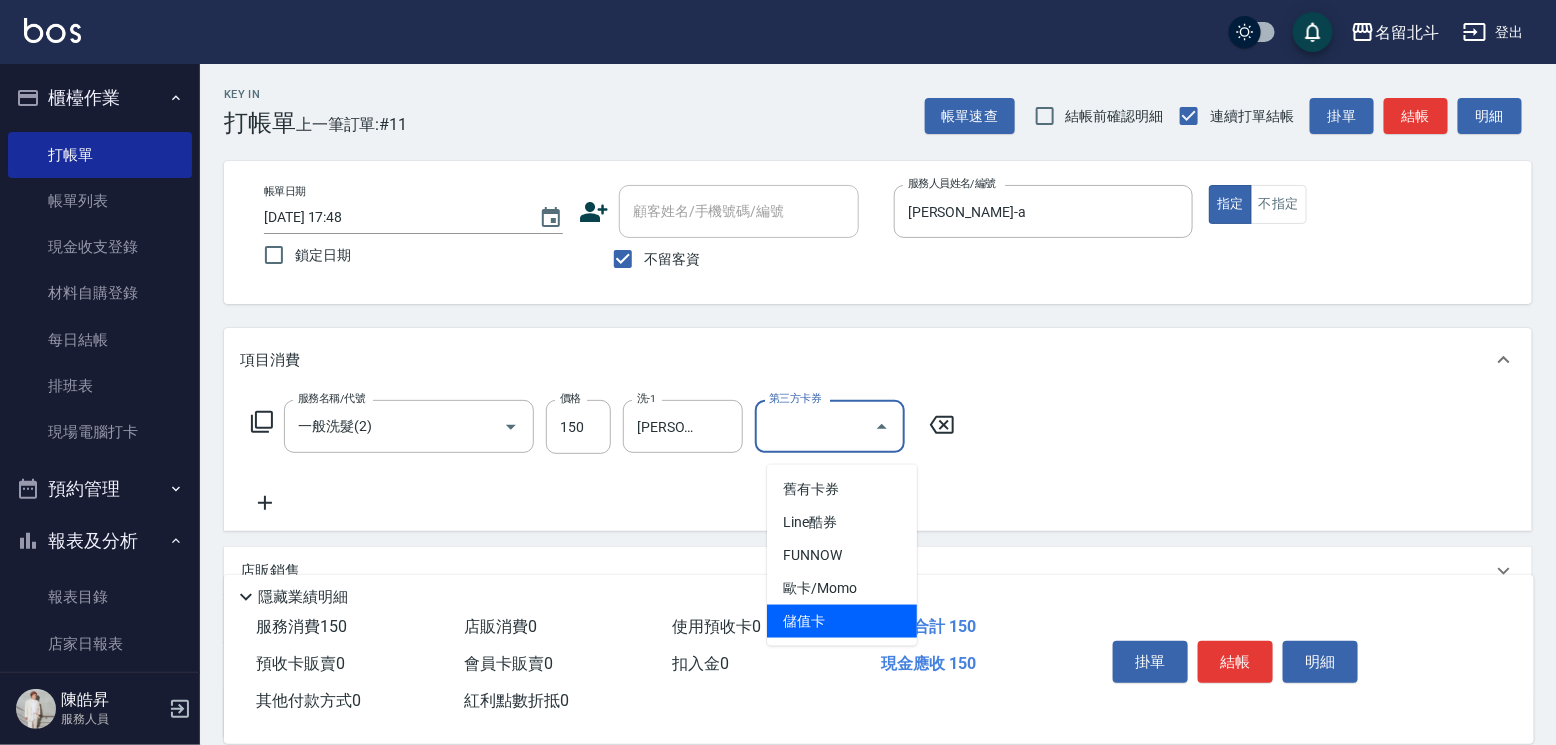 type on "儲值卡" 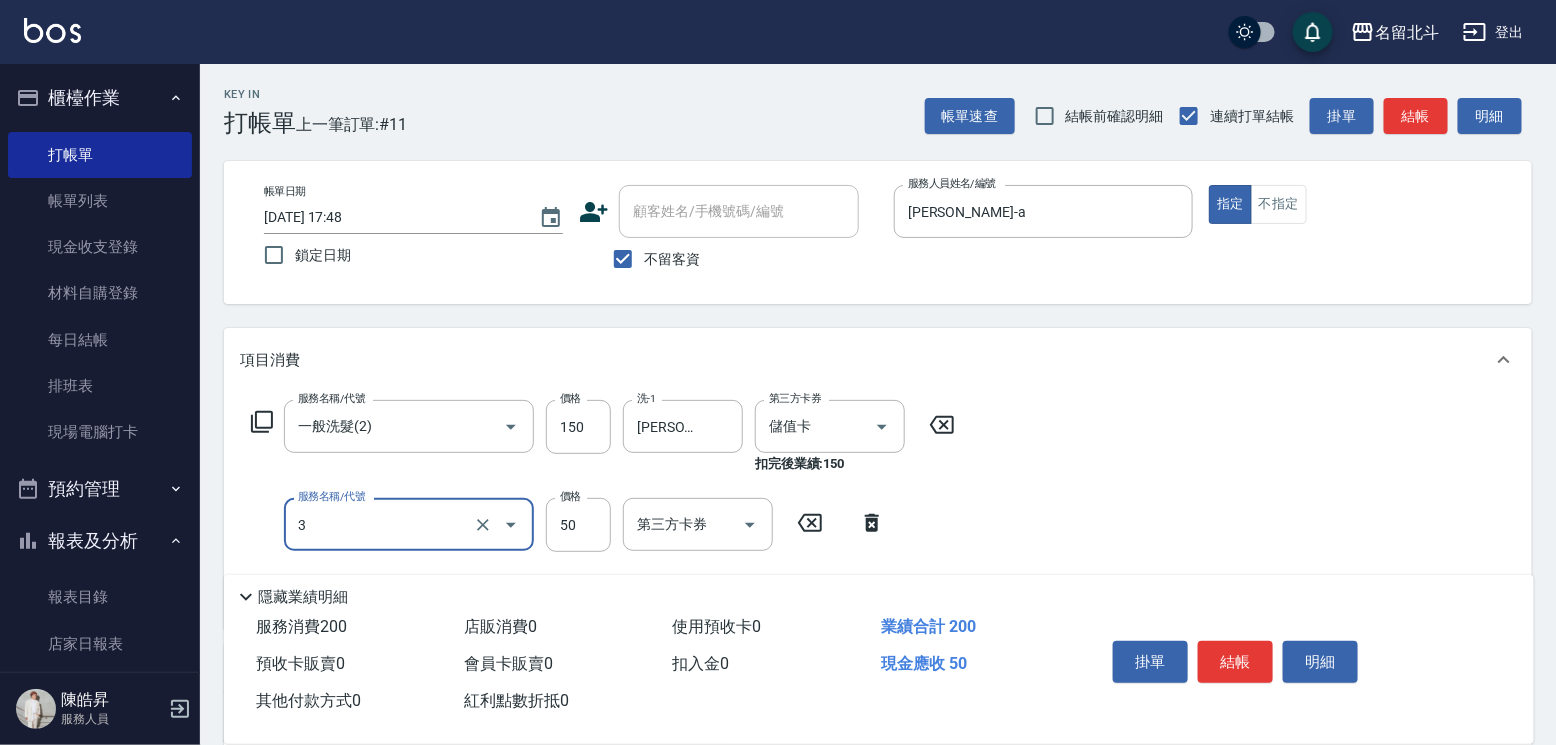 type on "精油(3)" 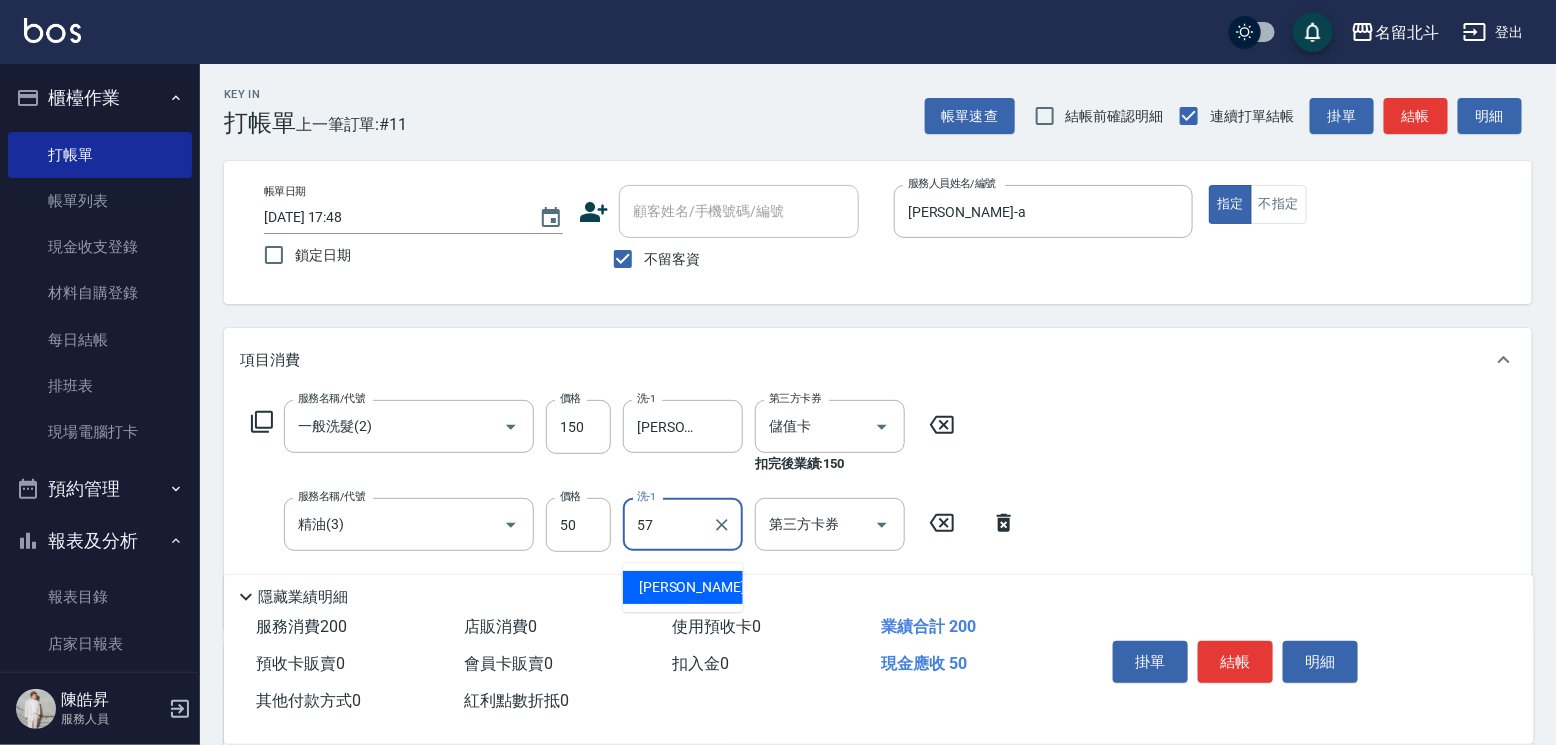 type on "[PERSON_NAME]-57" 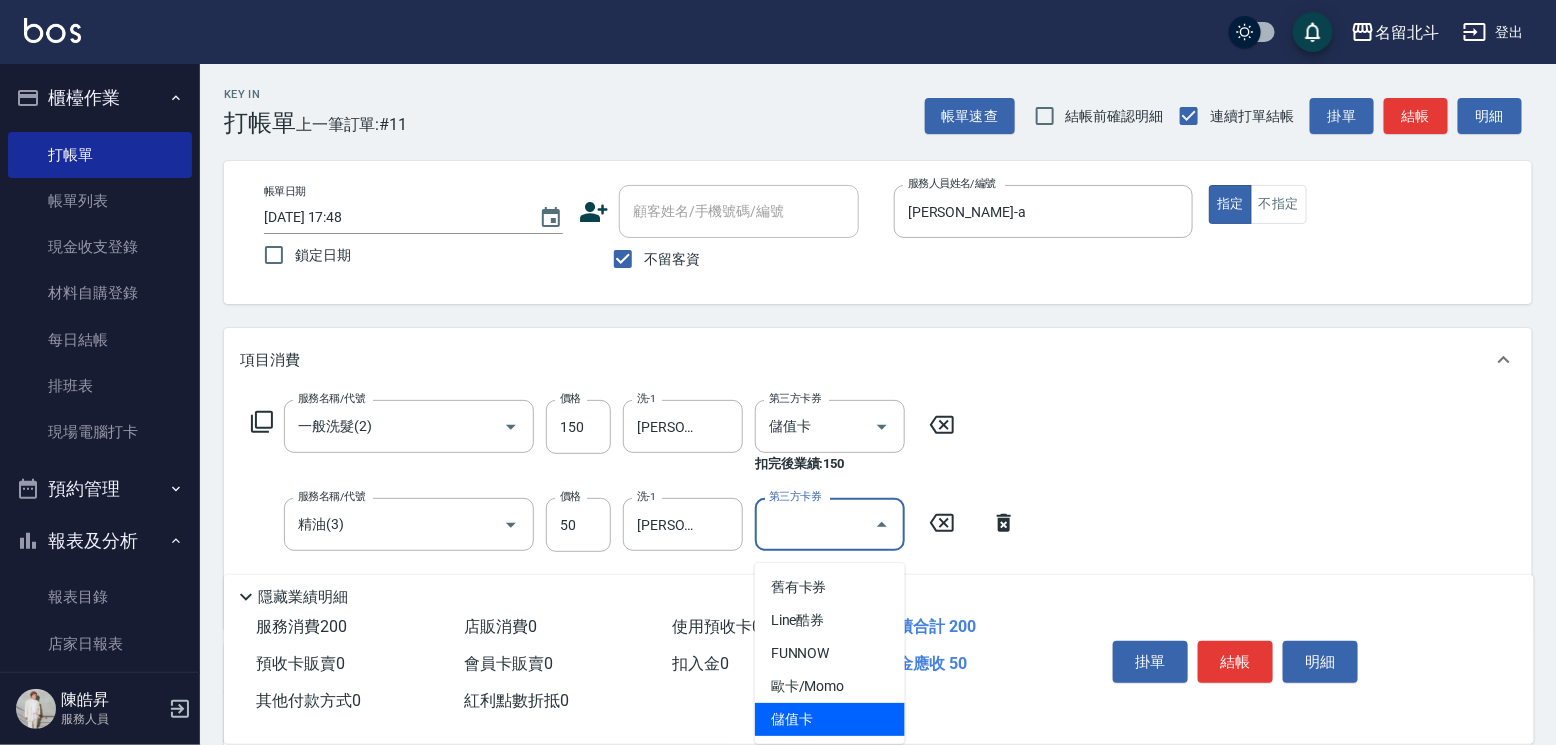 type on "儲值卡" 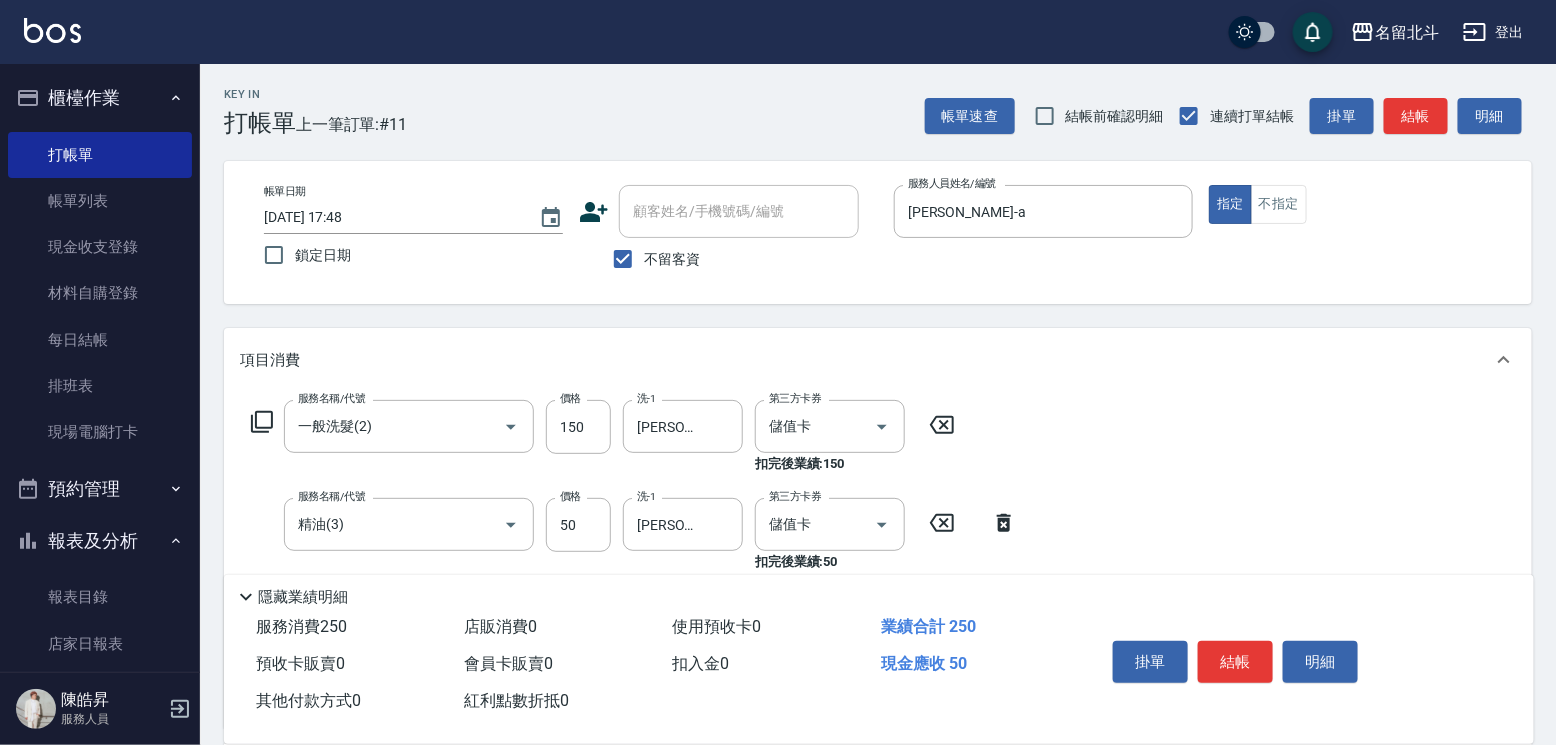 type on "瞬間保養(4)" 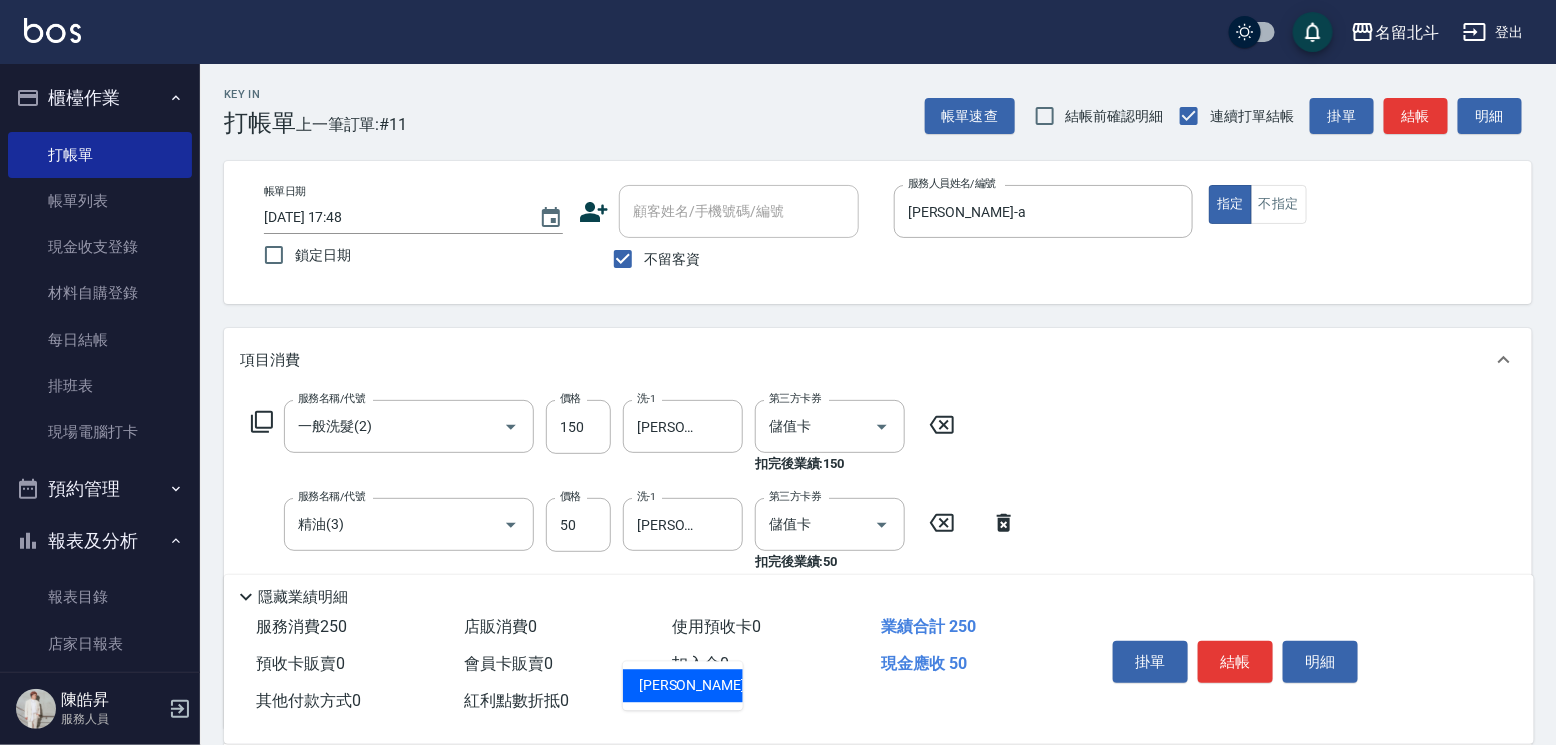 type on "[PERSON_NAME]-57" 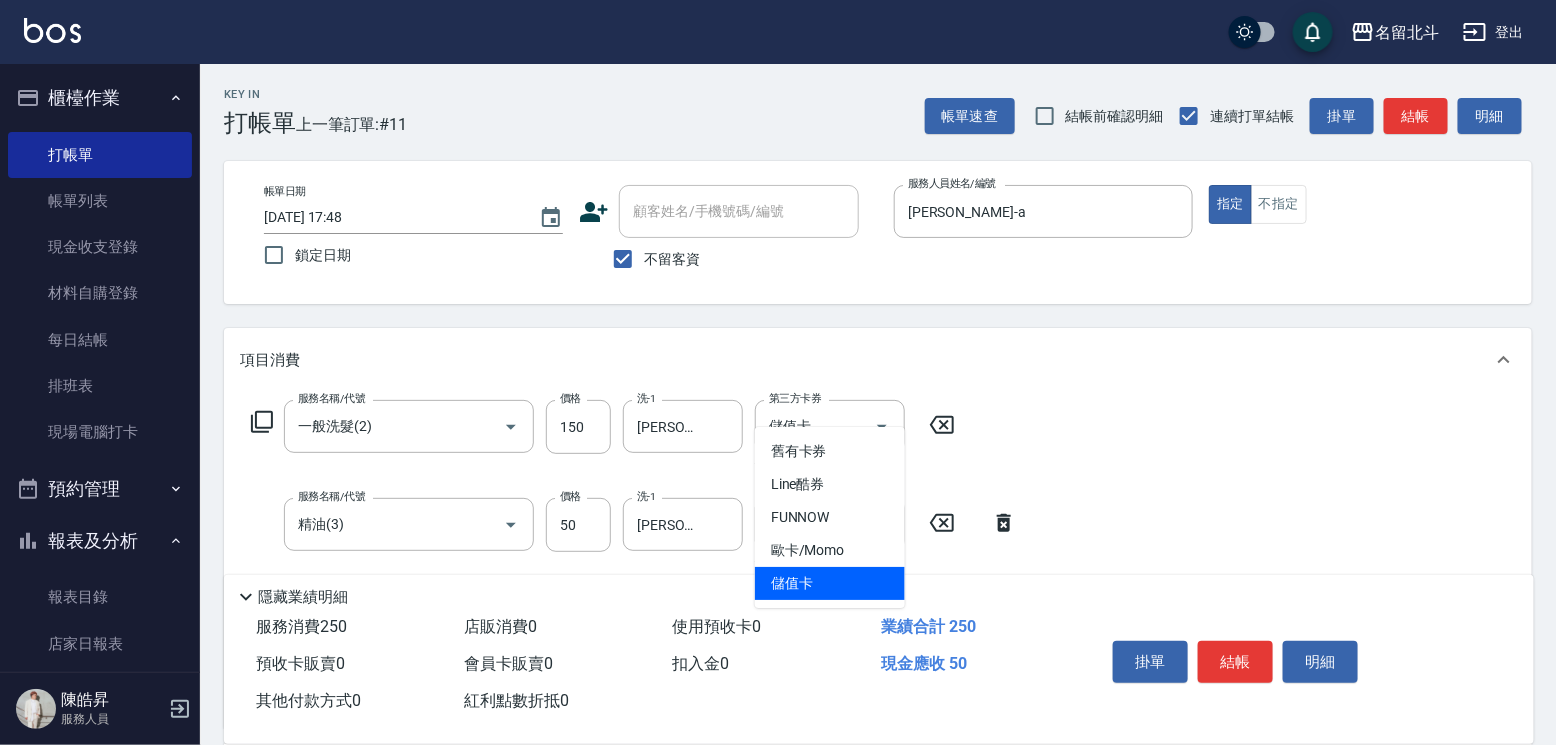 type on "儲值卡" 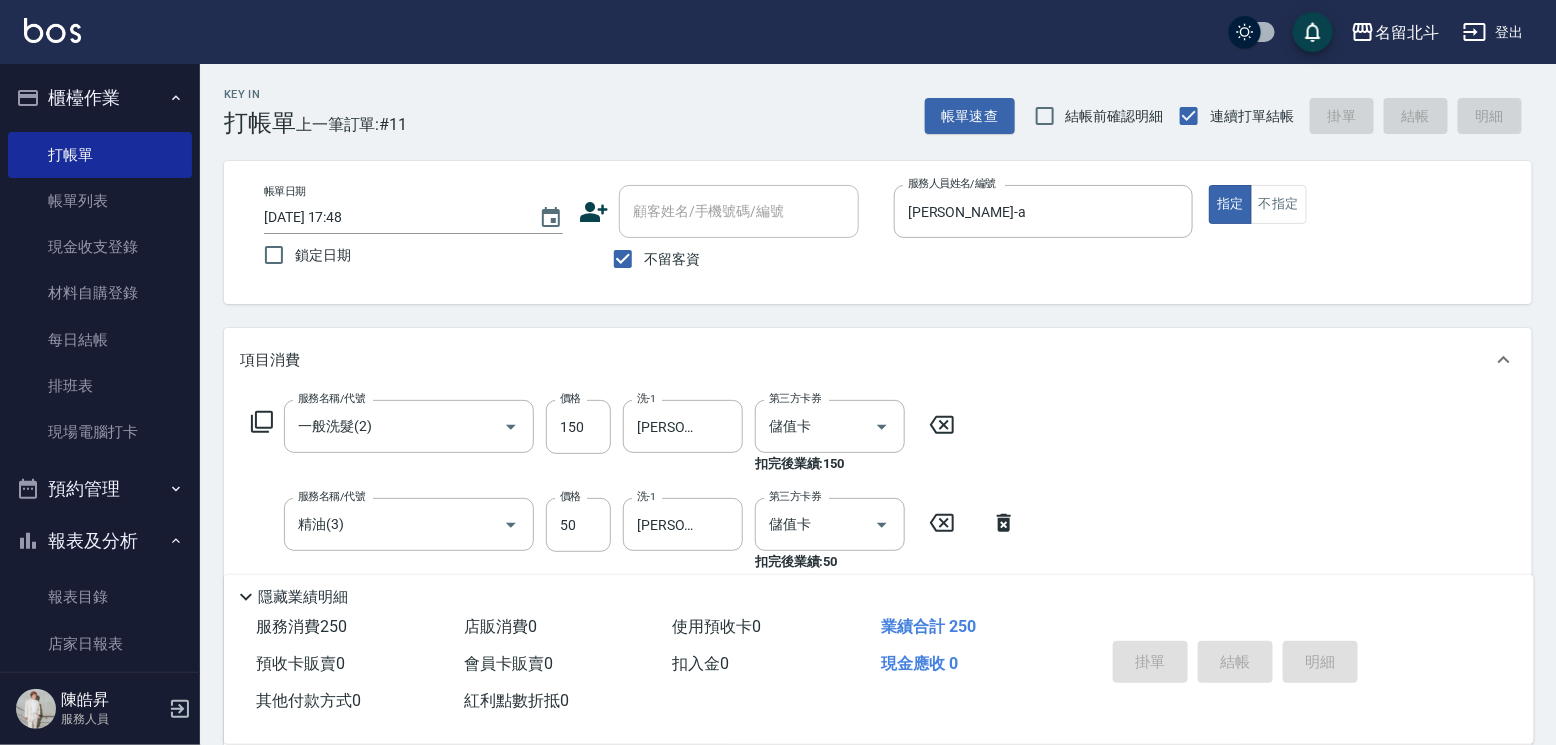 type 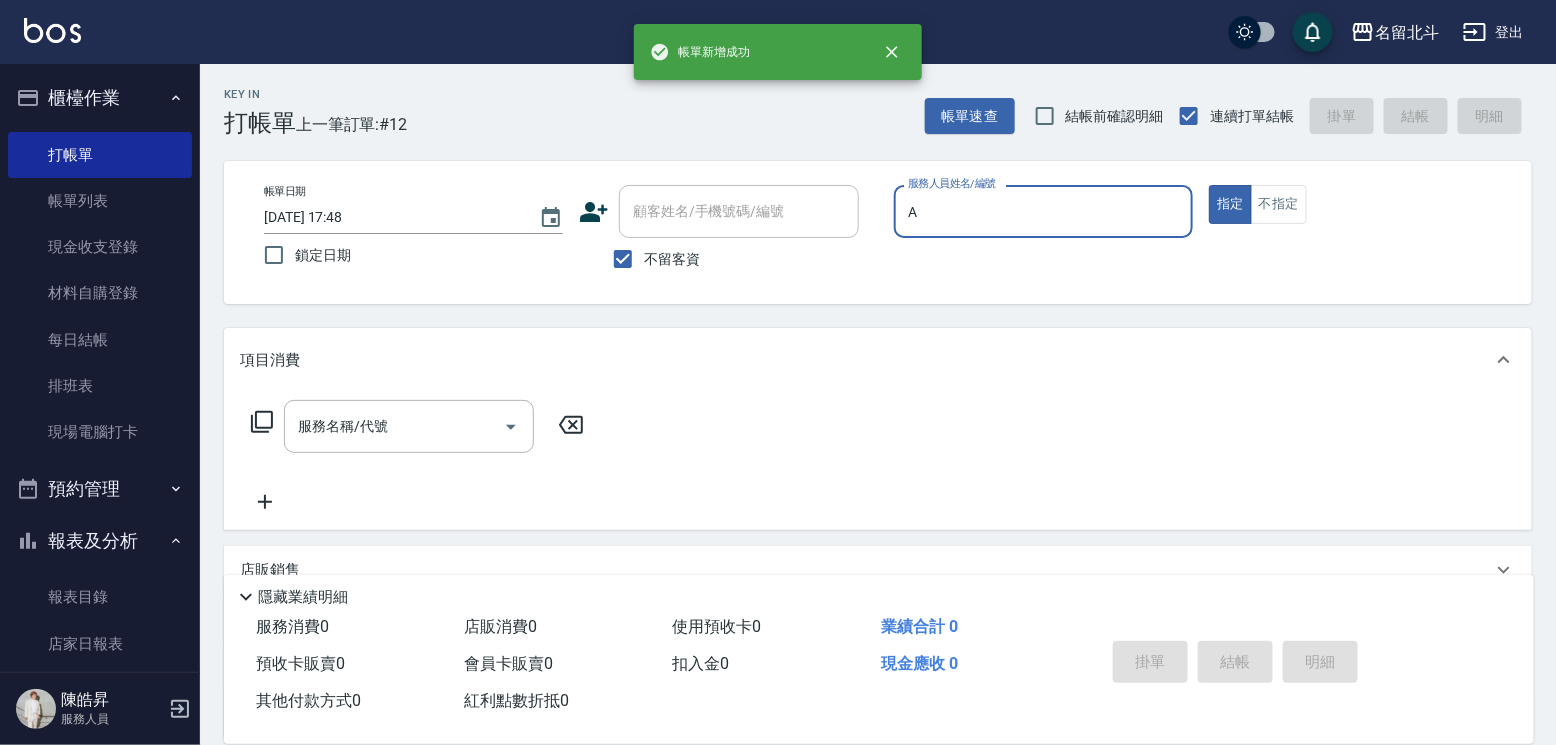 type on "[PERSON_NAME]-a" 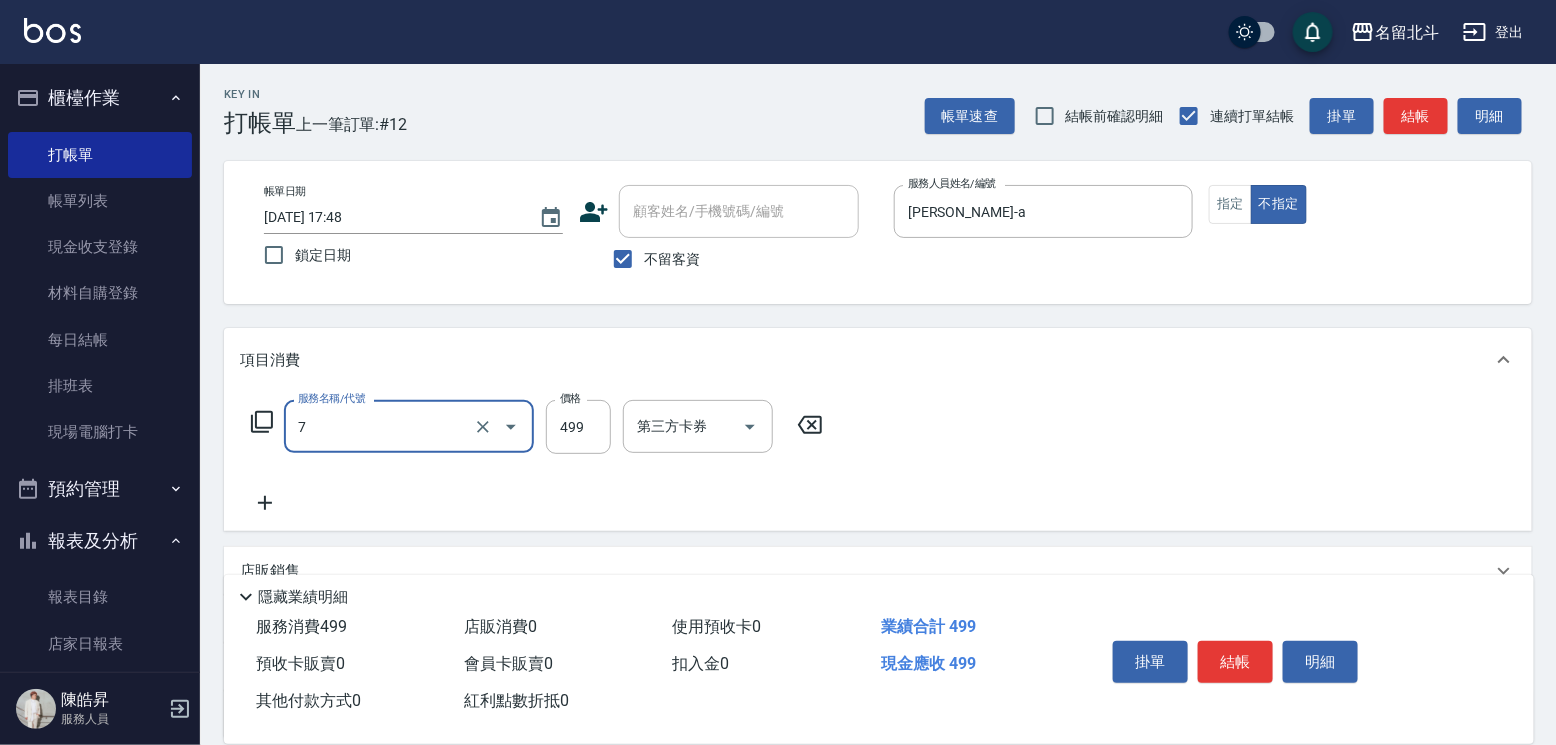 type on "去角質洗髮(7)" 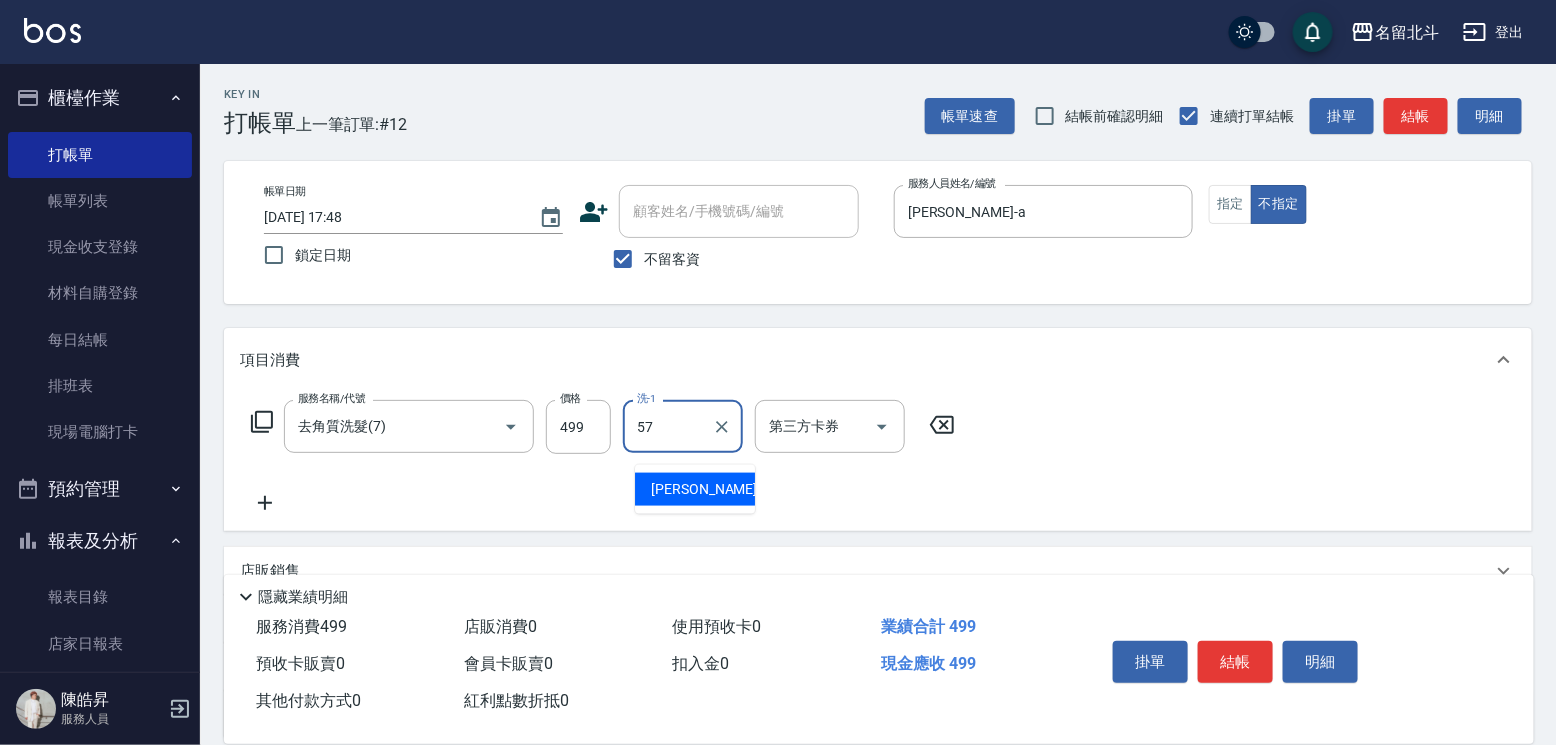 type on "[PERSON_NAME]-57" 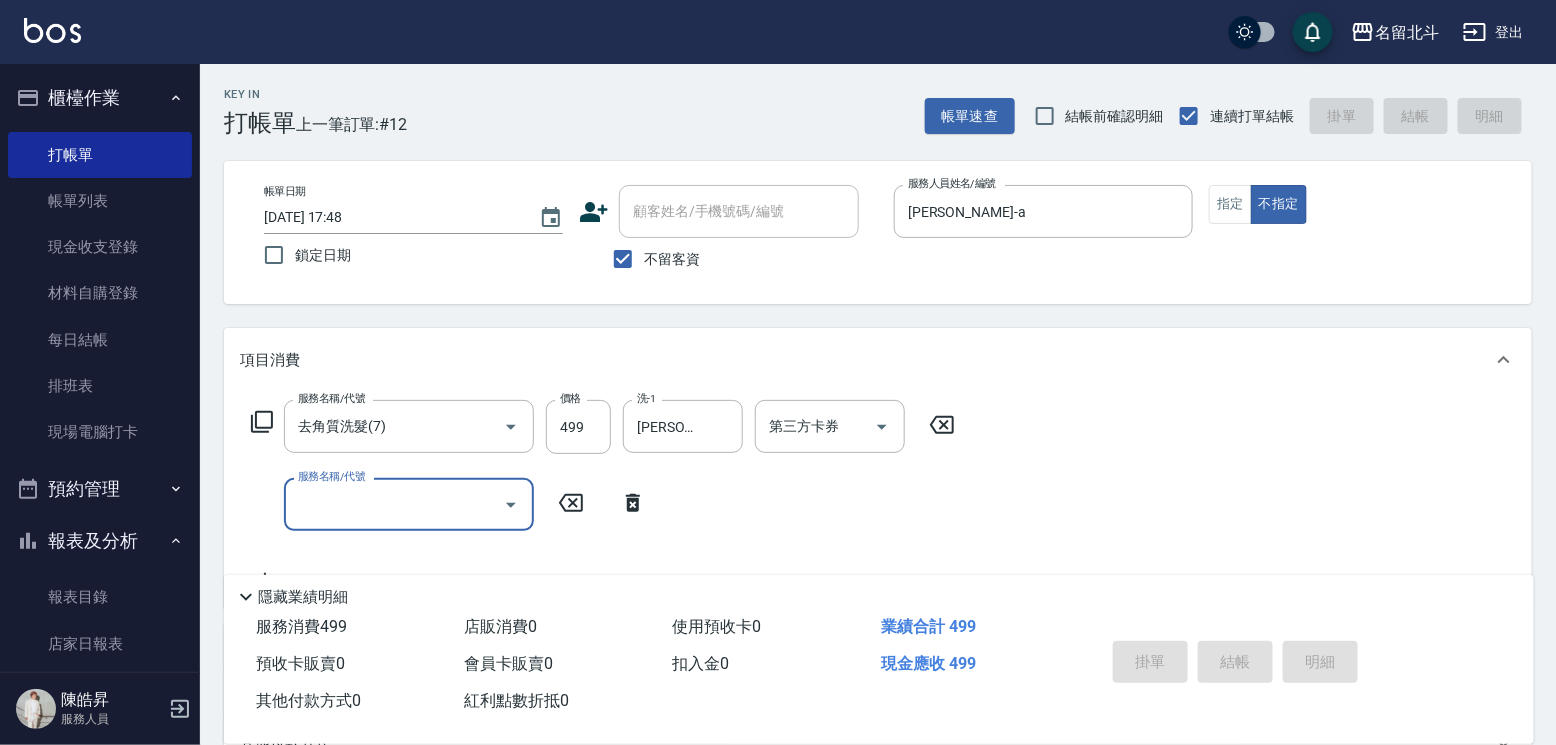 type on "[DATE] 17:49" 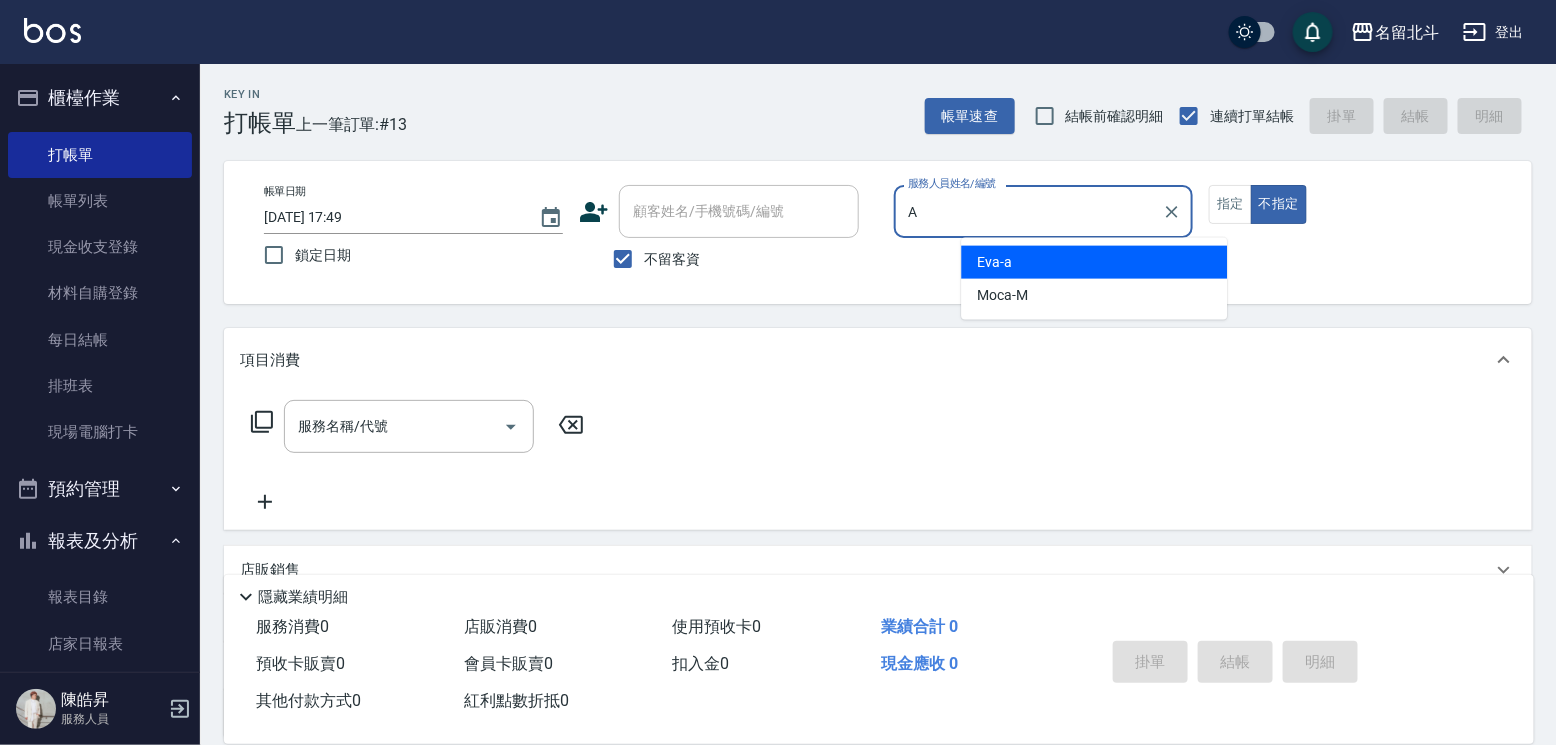 type on "[PERSON_NAME]-a" 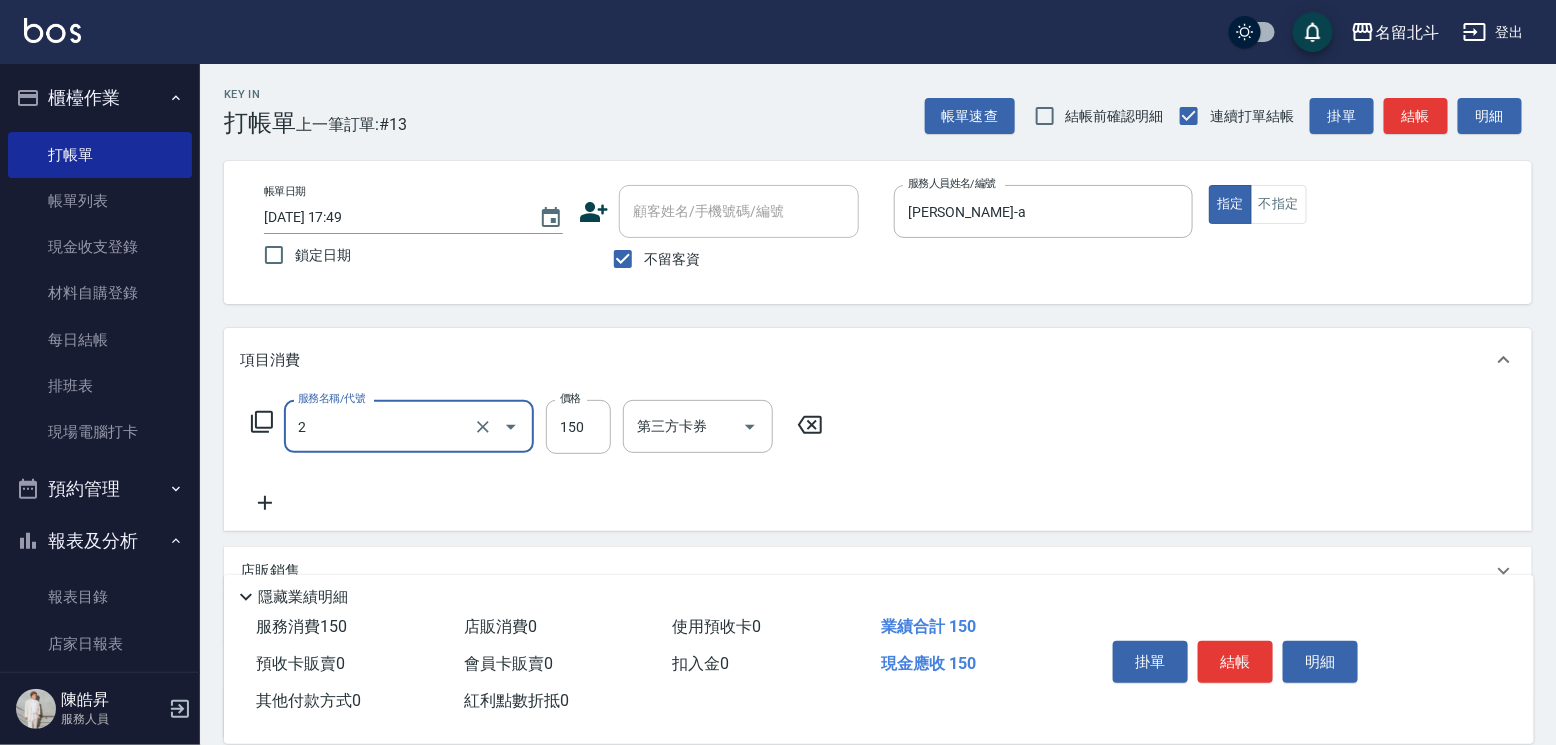 type on "一般洗髮(2)" 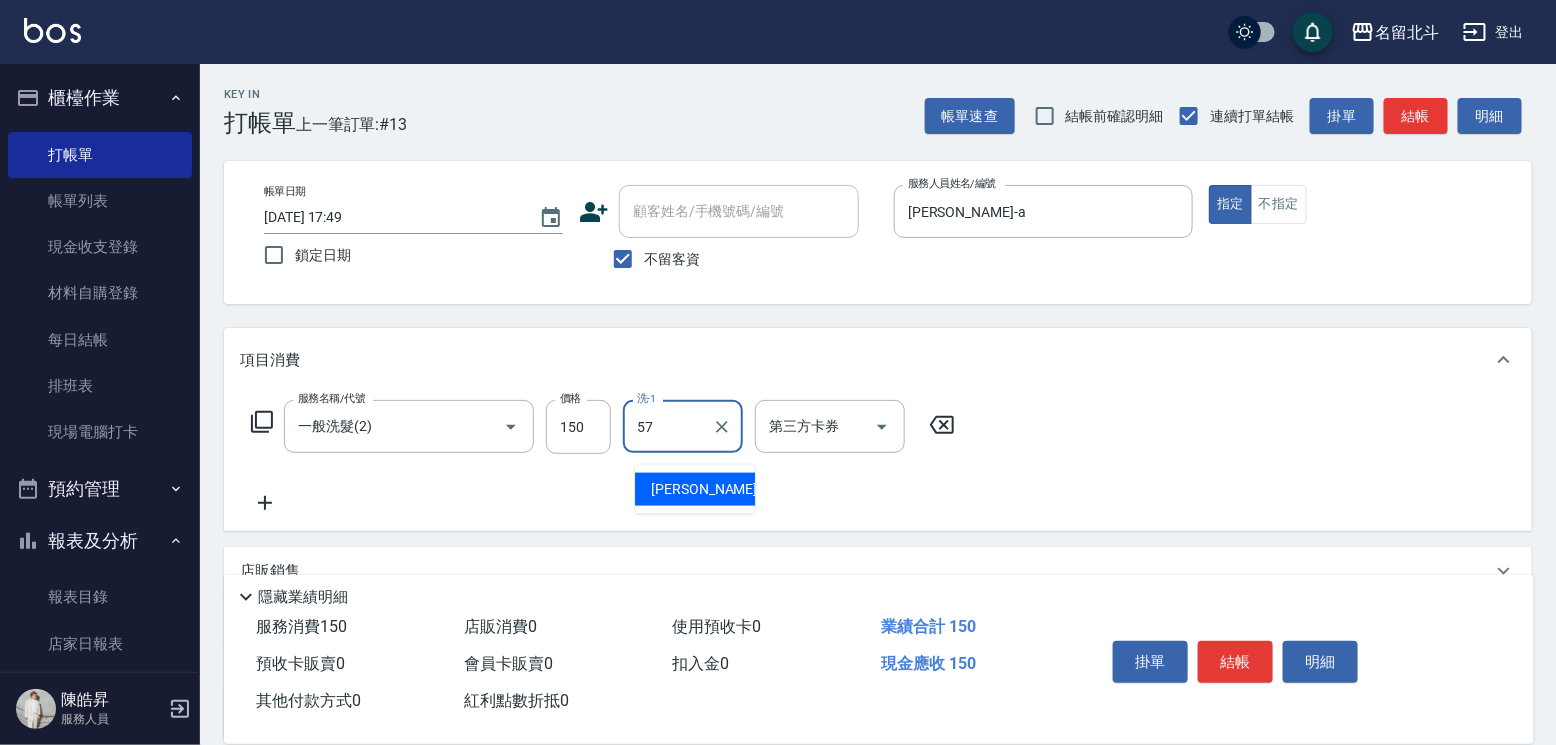 type on "[PERSON_NAME]-57" 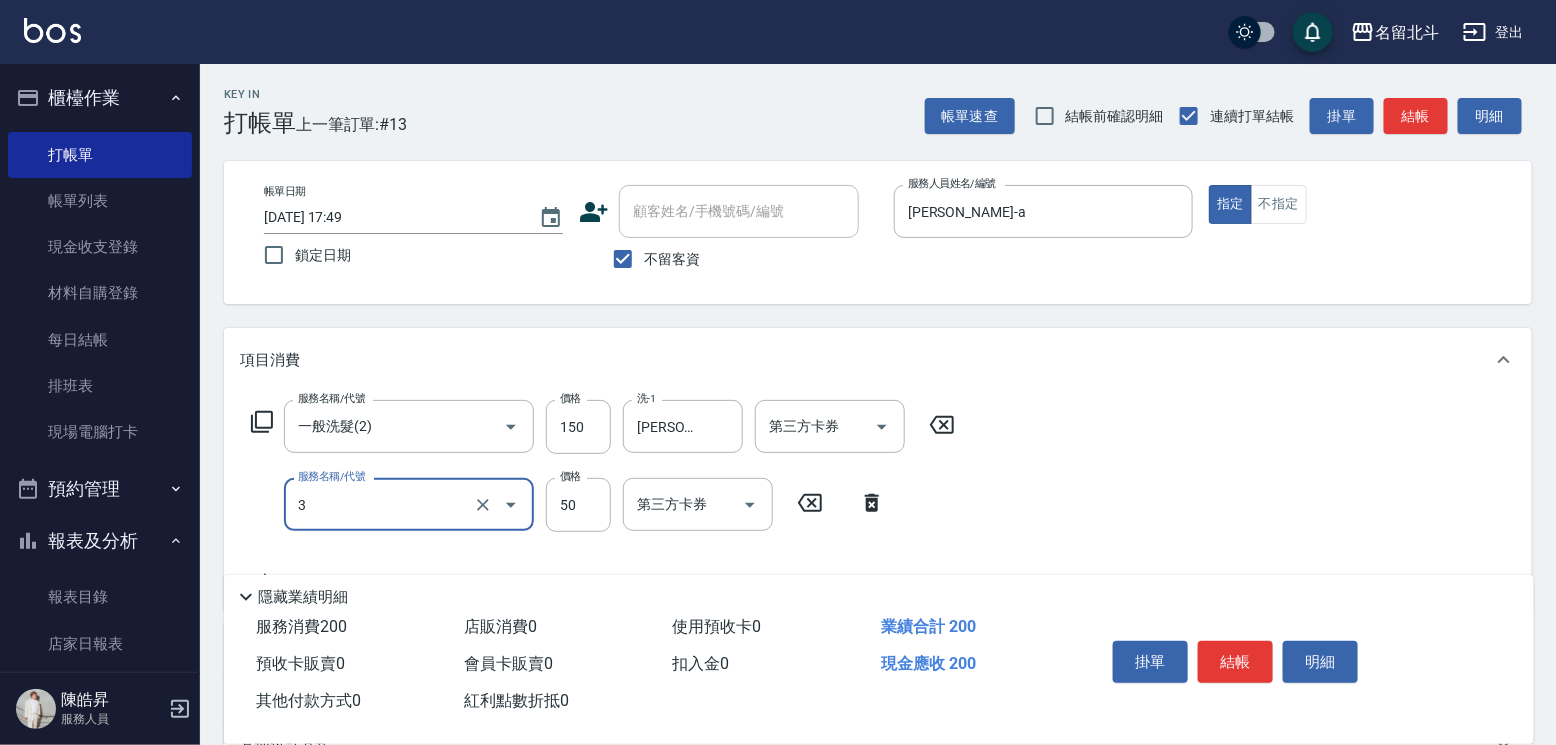 type on "精油(3)" 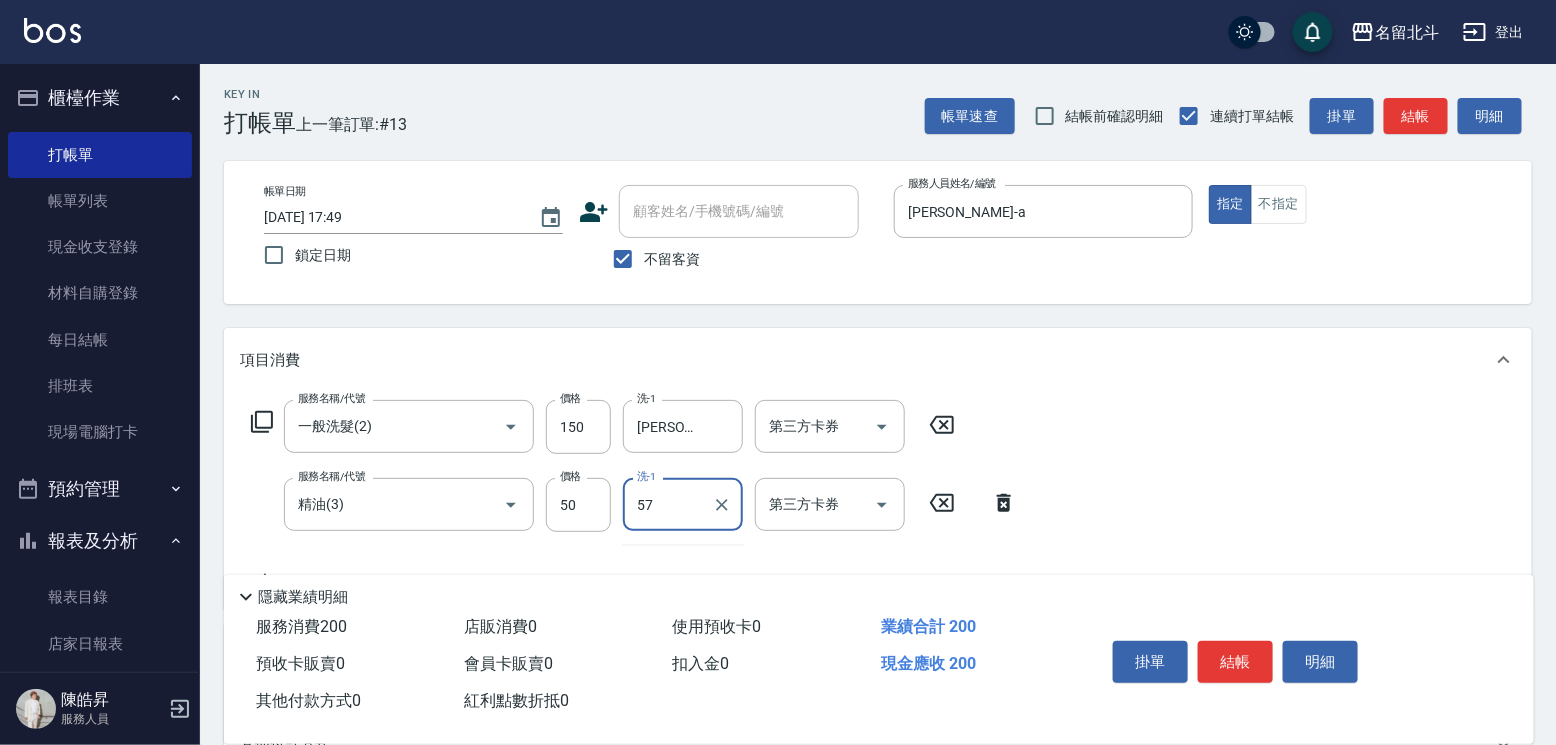 type on "[PERSON_NAME]-57" 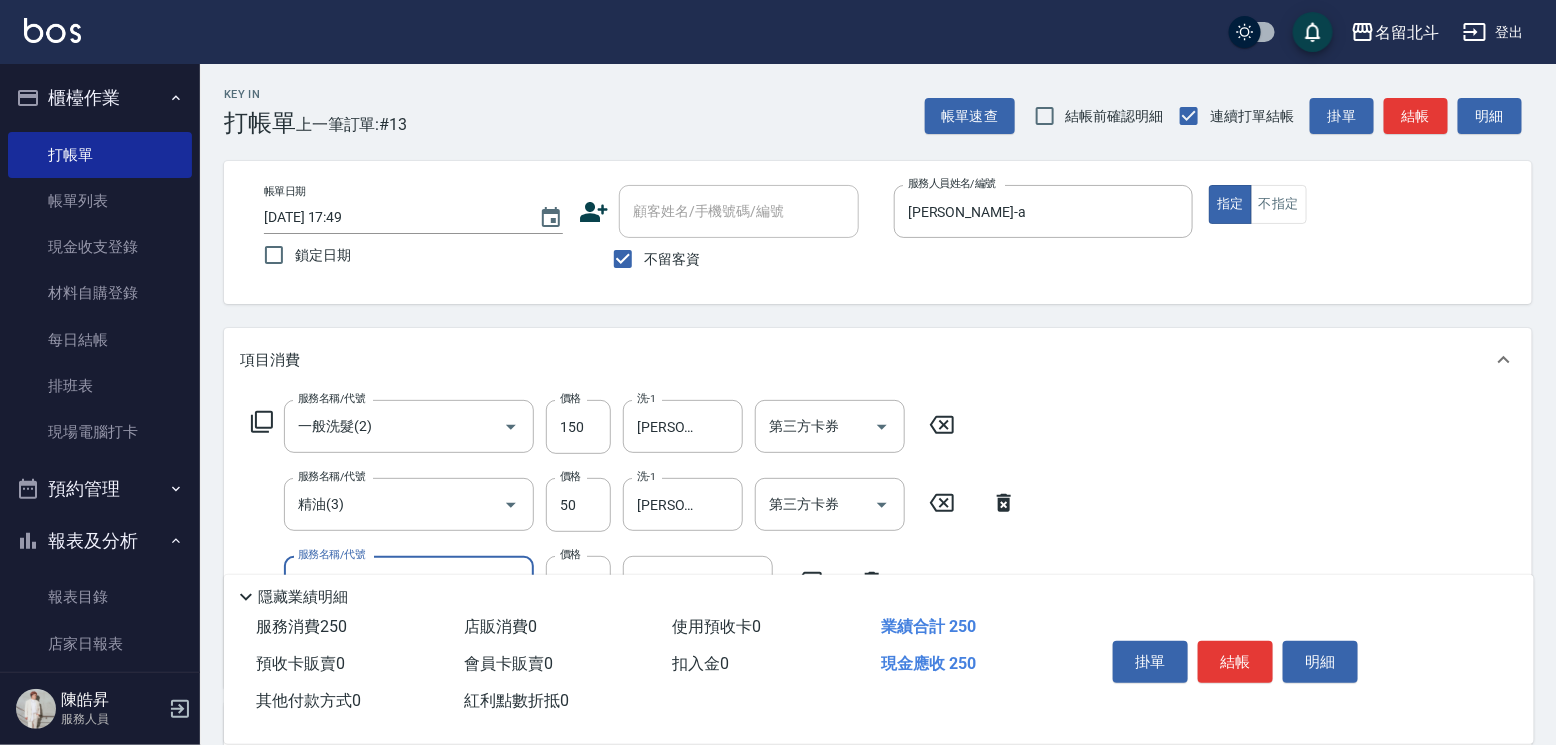type on "瞬間保養(4)" 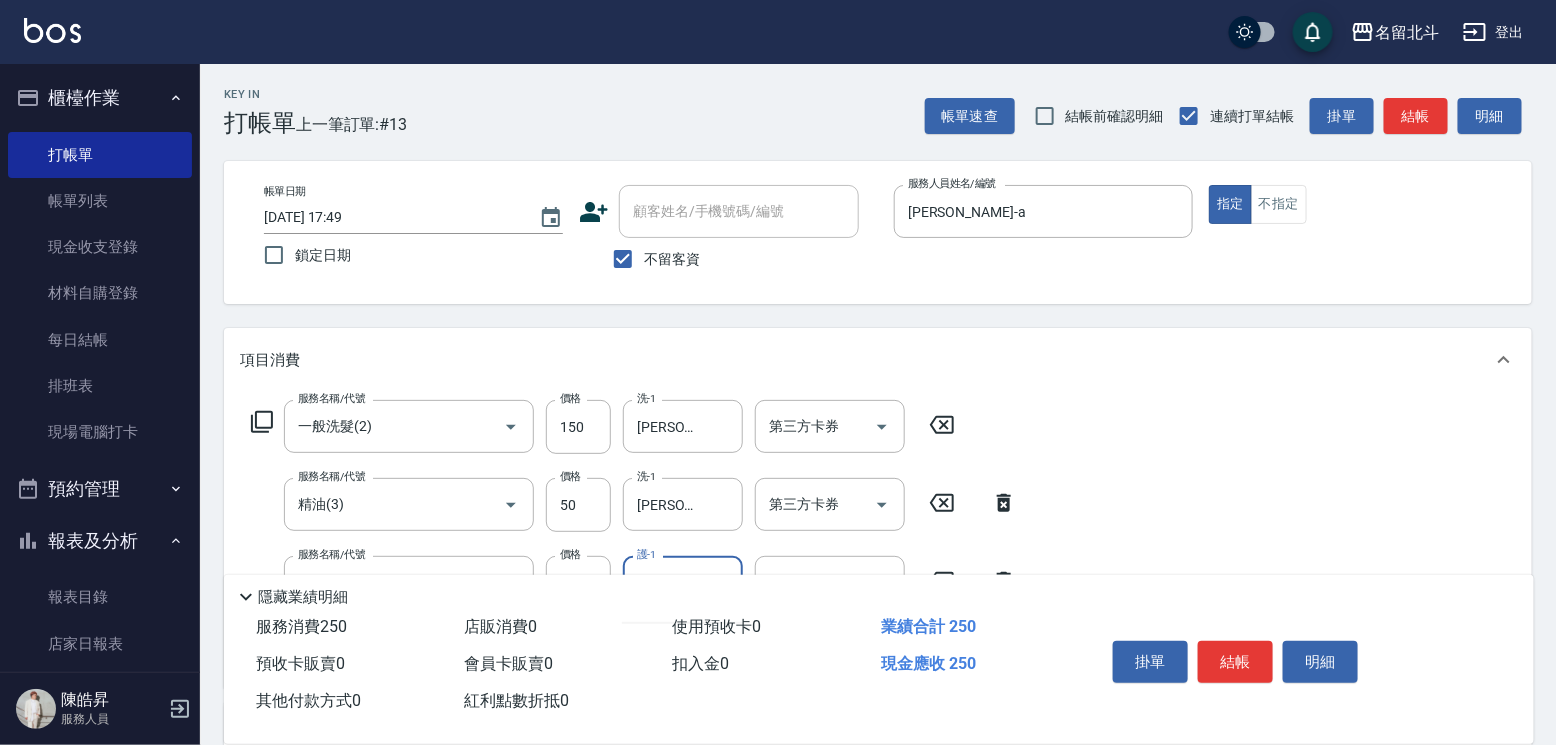 type on "[PERSON_NAME]-57" 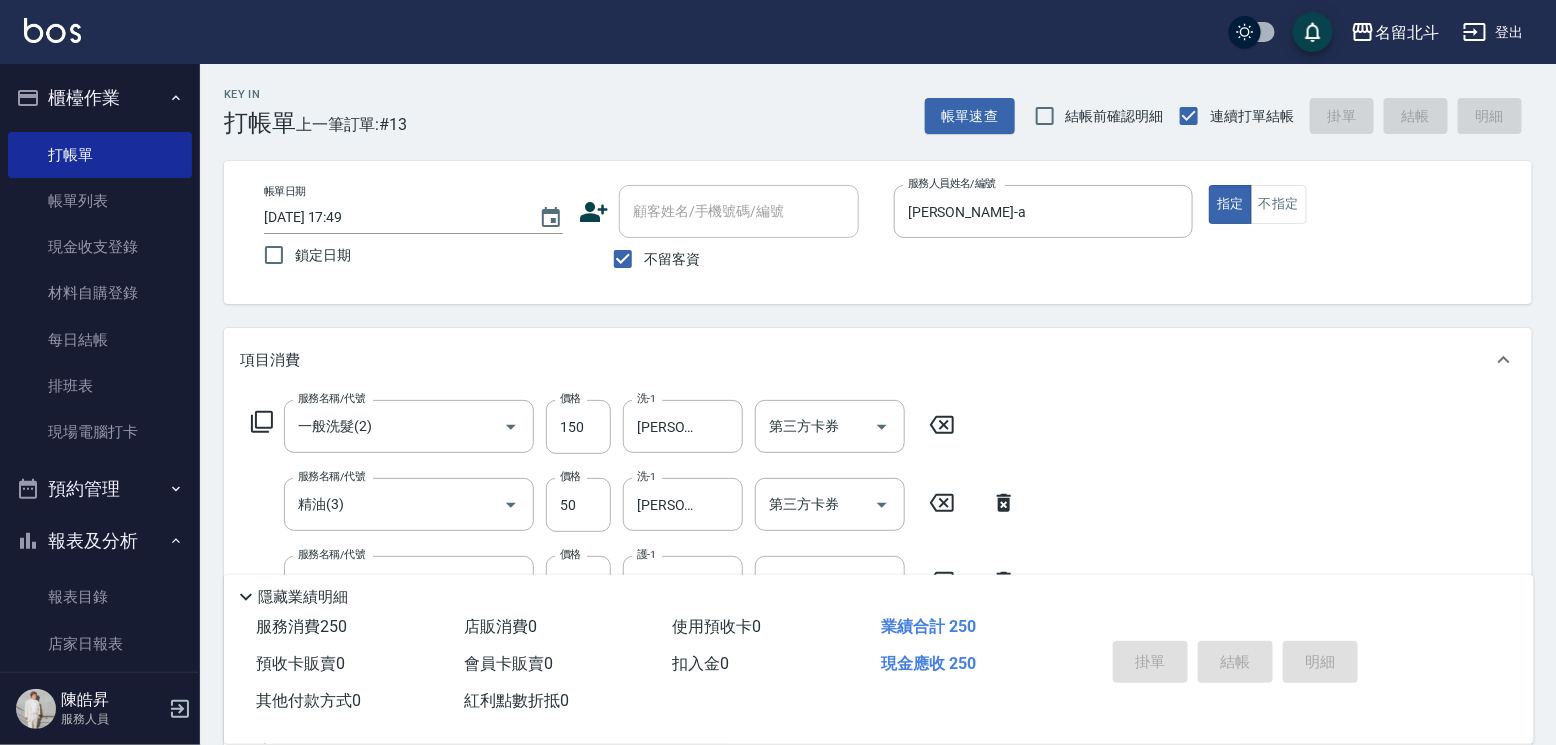type 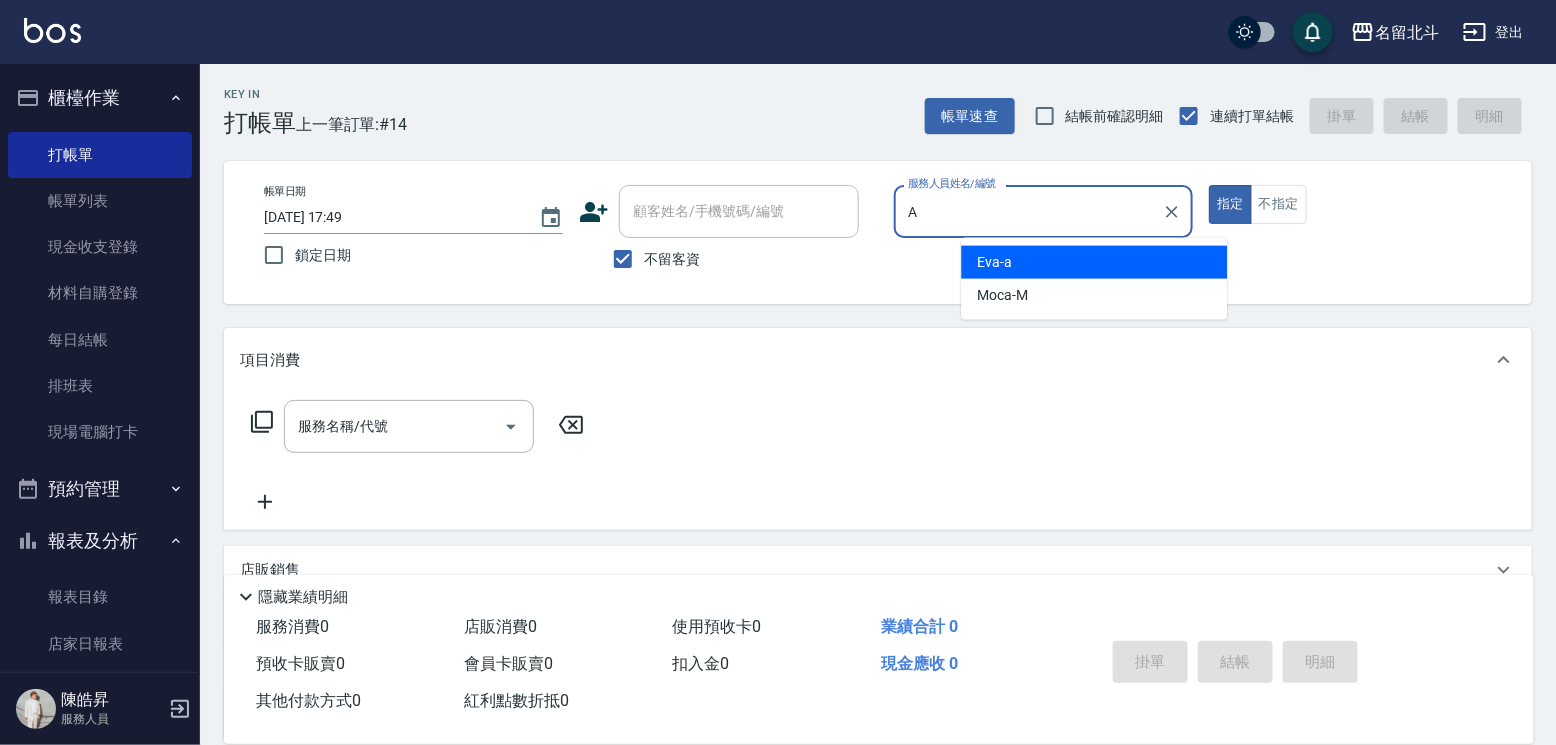 type on "[PERSON_NAME]-a" 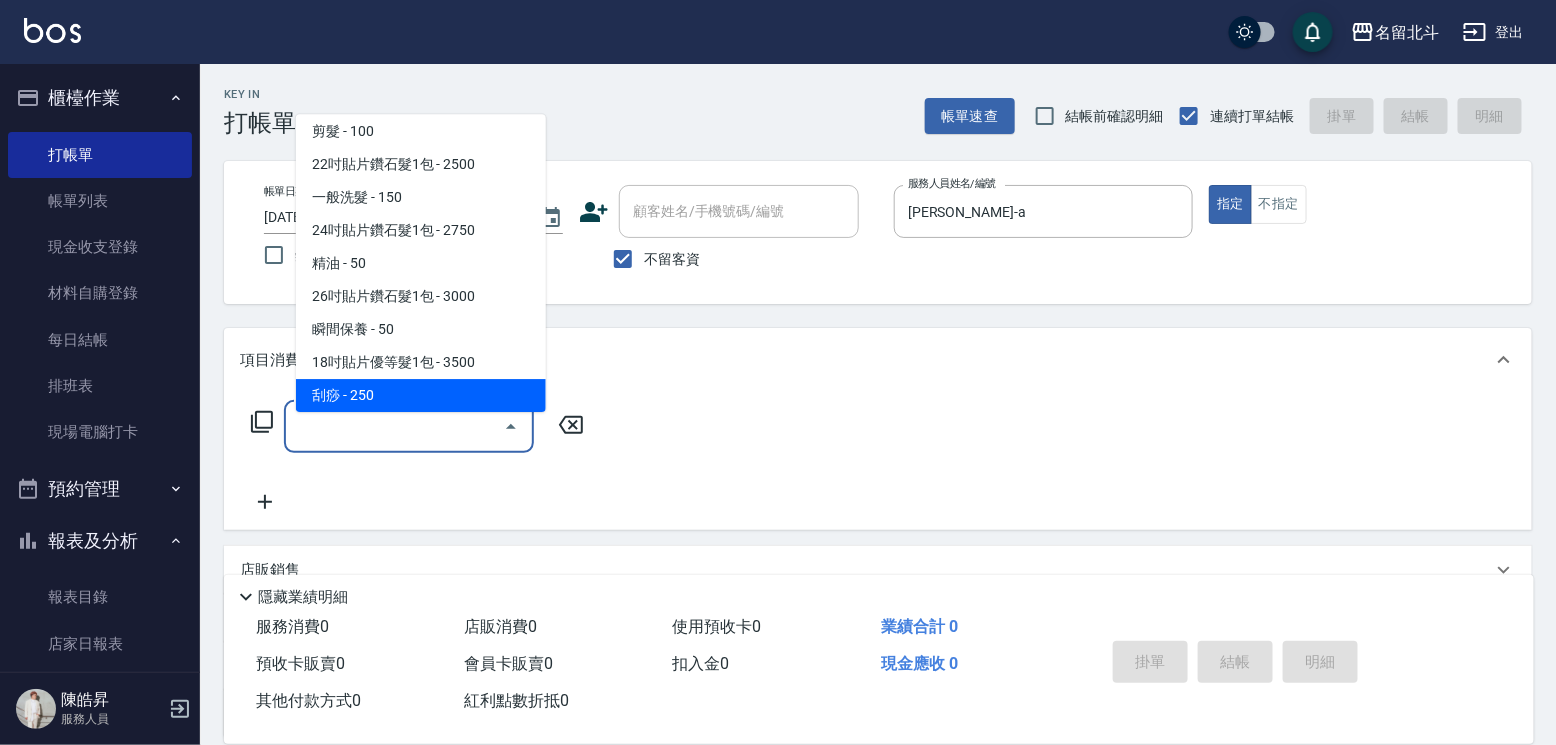 scroll, scrollTop: 72, scrollLeft: 0, axis: vertical 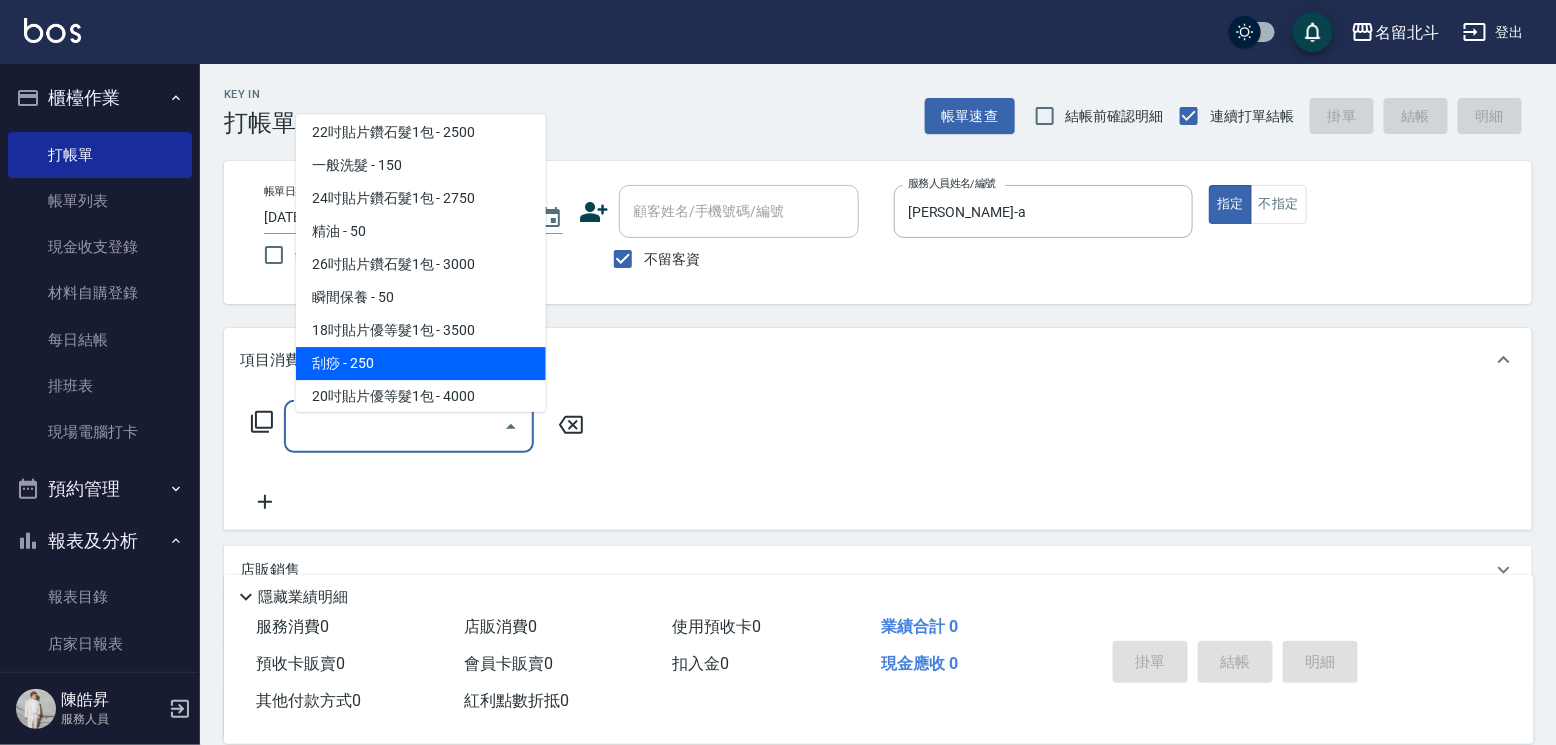 type on "刮痧(5)" 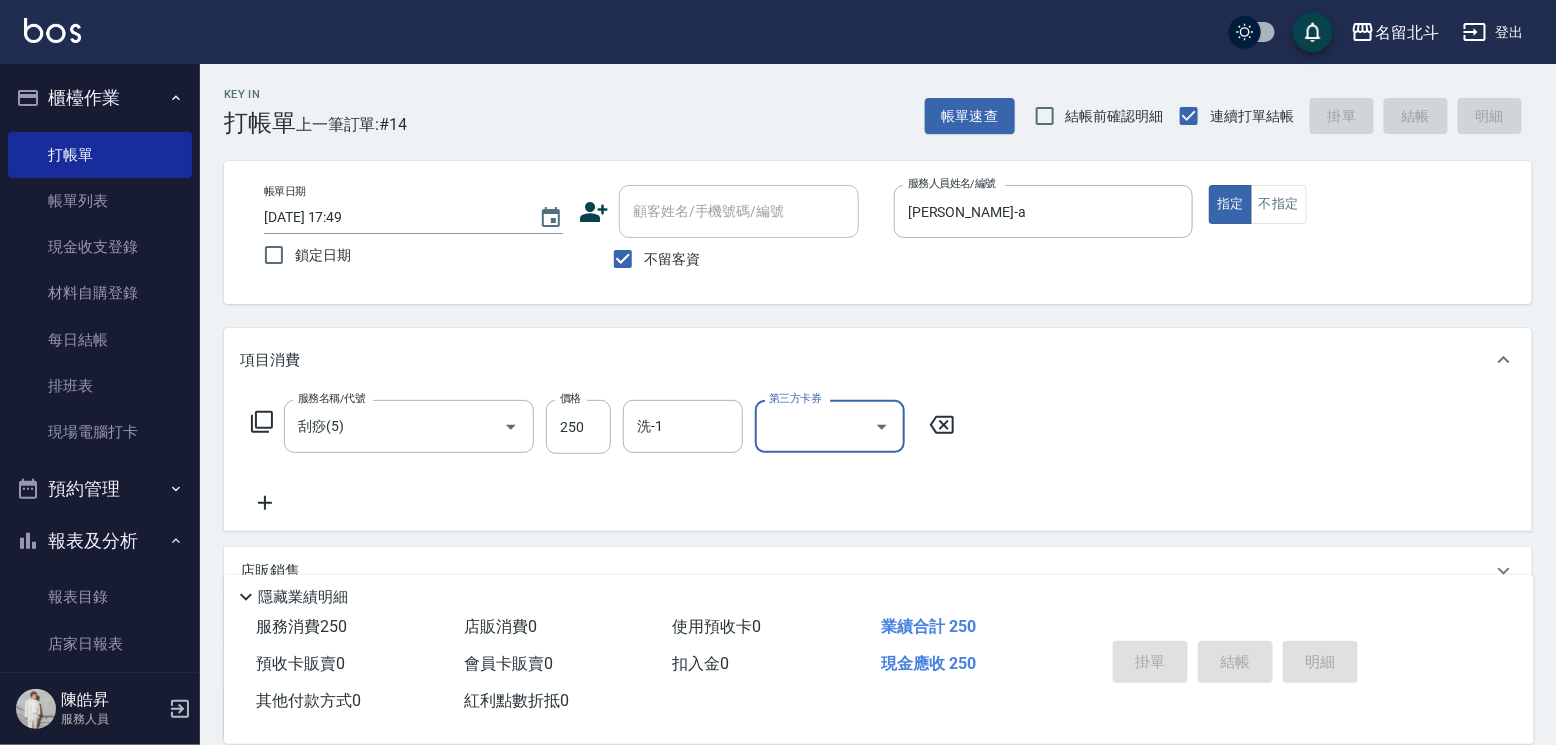 type 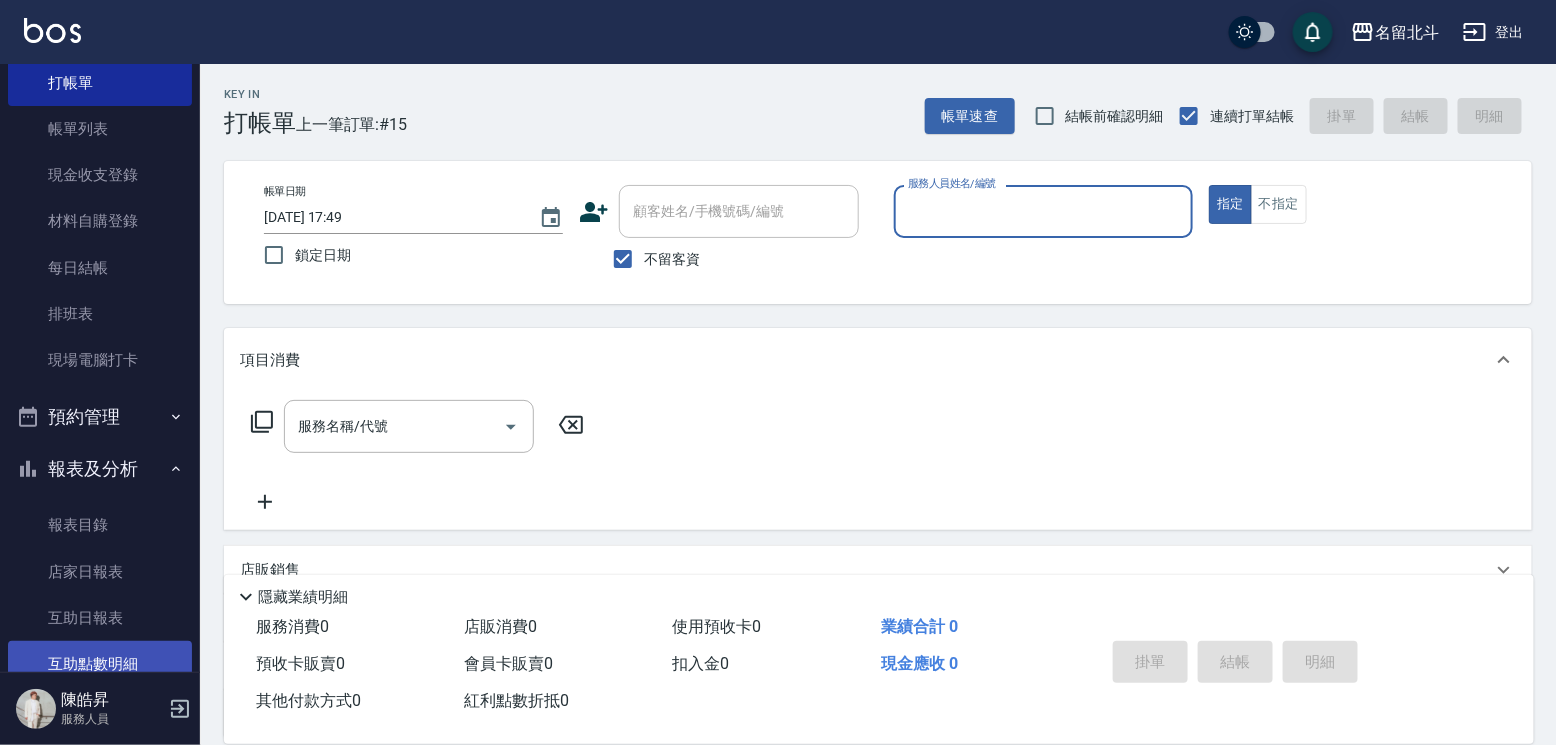 scroll, scrollTop: 200, scrollLeft: 0, axis: vertical 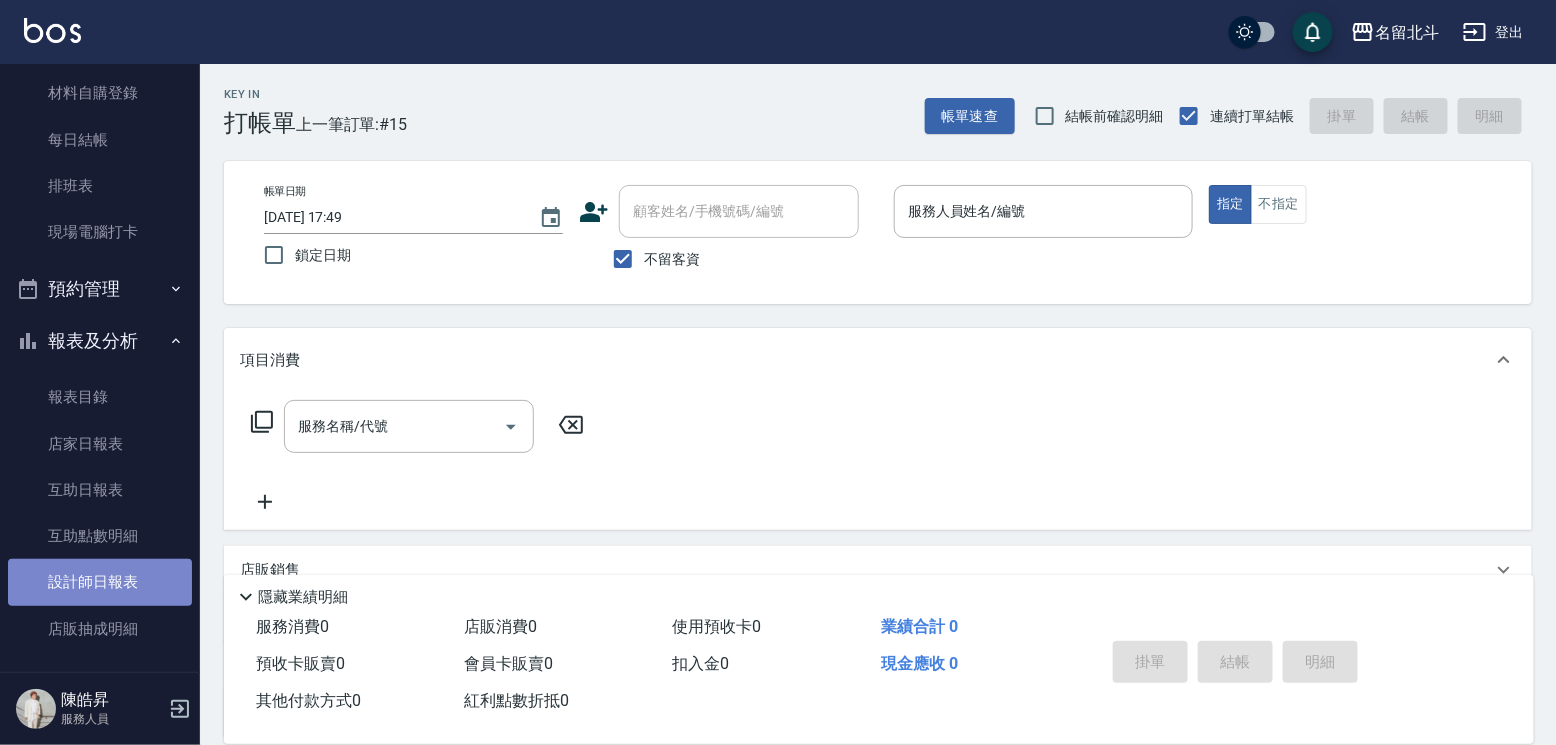 click on "設計師日報表" at bounding box center [100, 582] 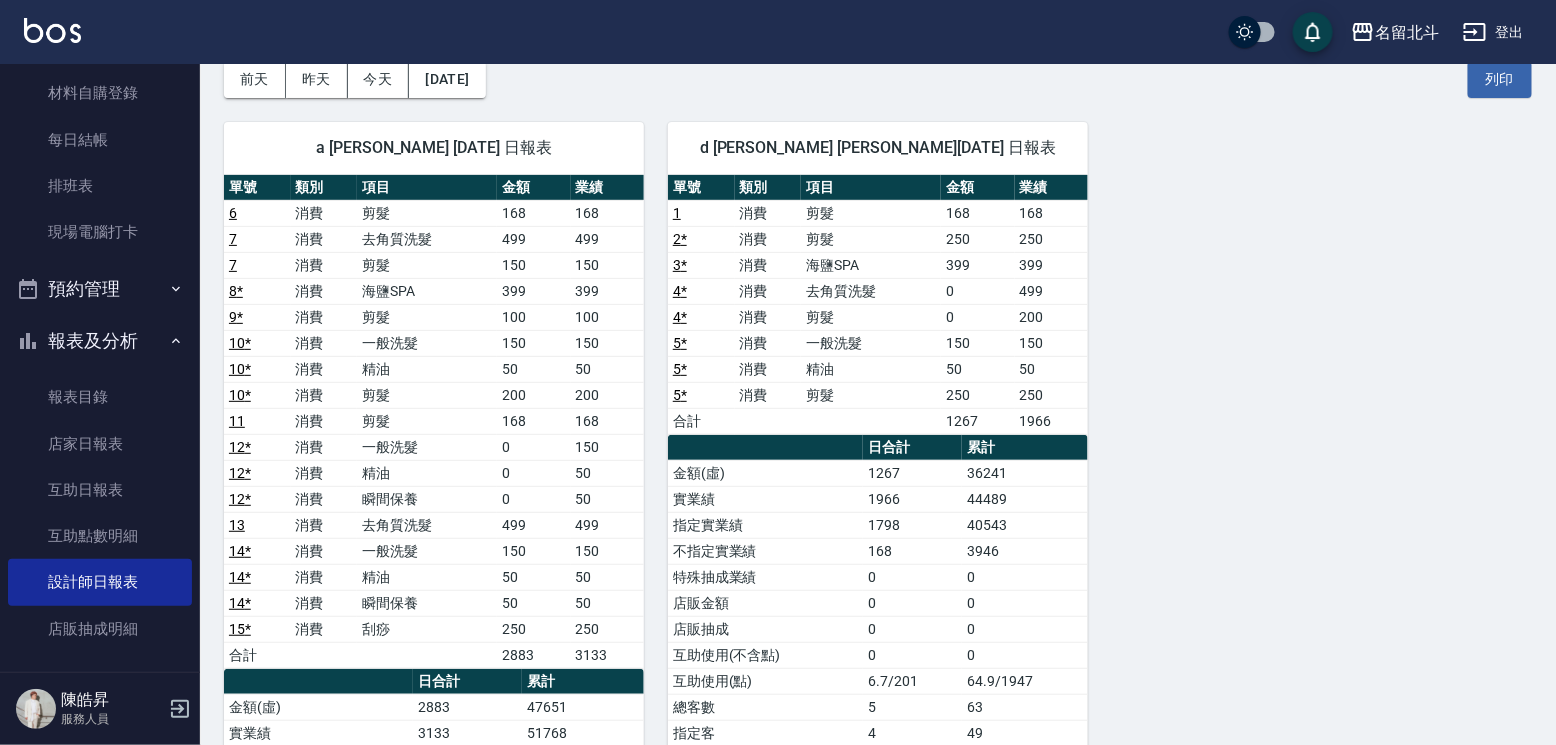 scroll, scrollTop: 0, scrollLeft: 0, axis: both 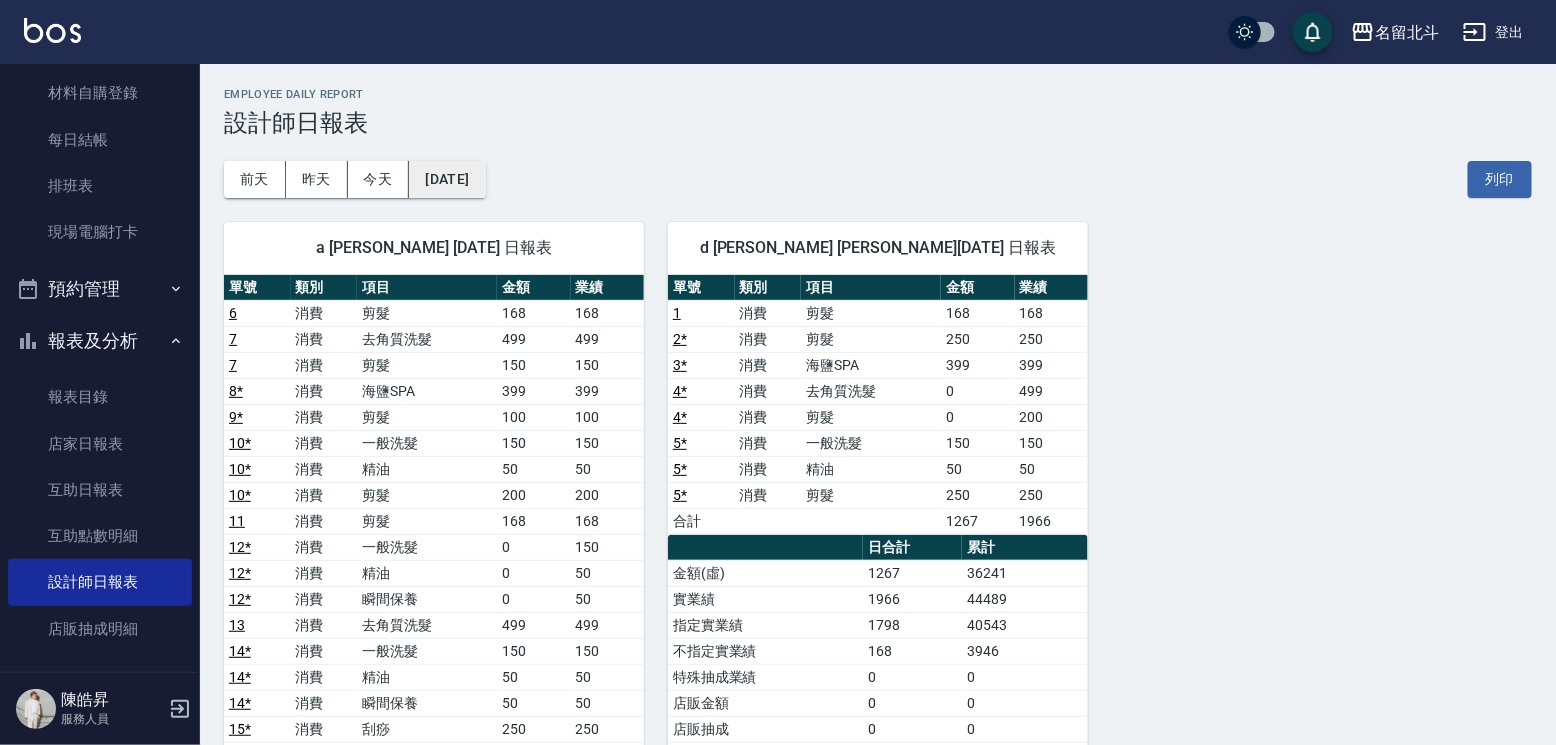 click on "[DATE]" at bounding box center (447, 179) 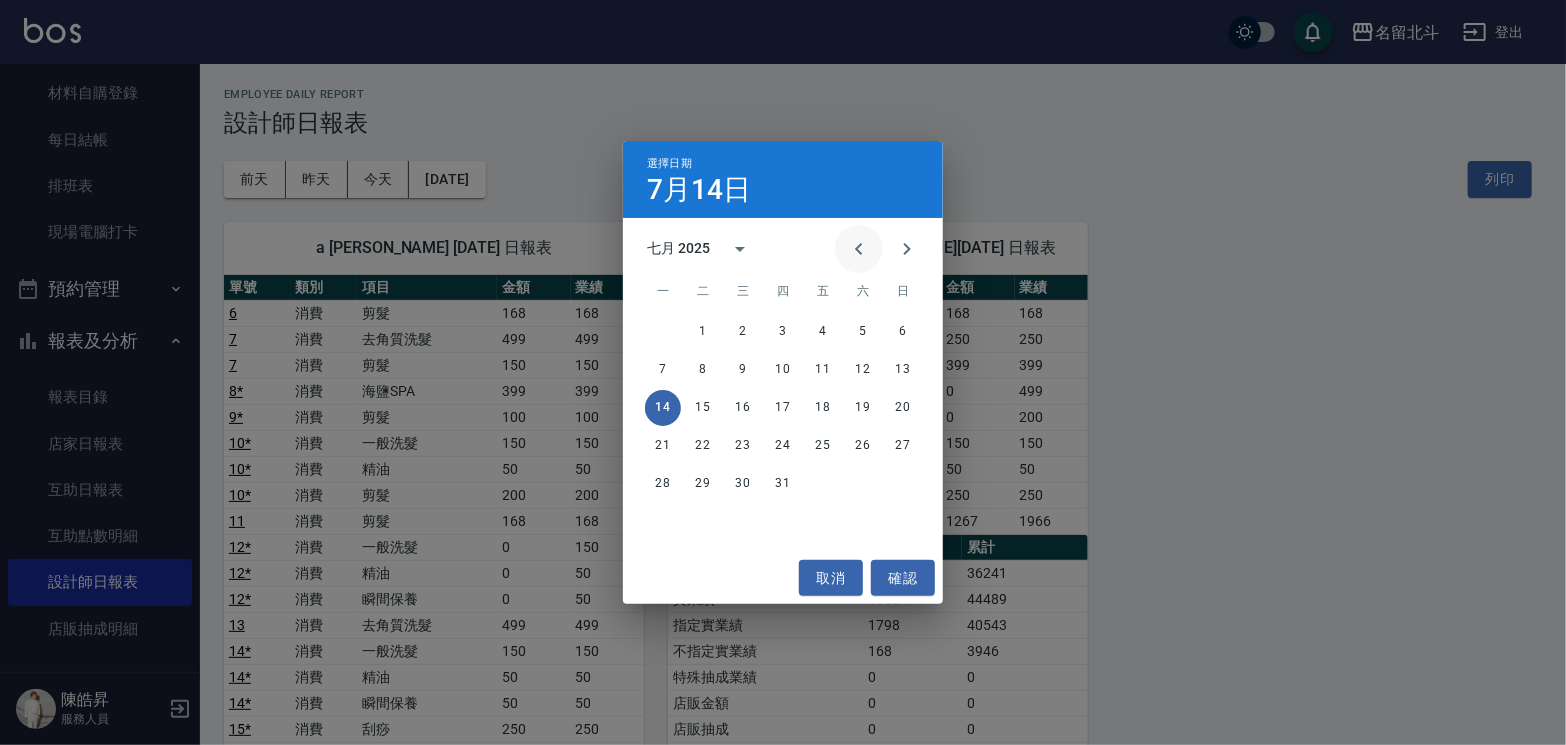 click 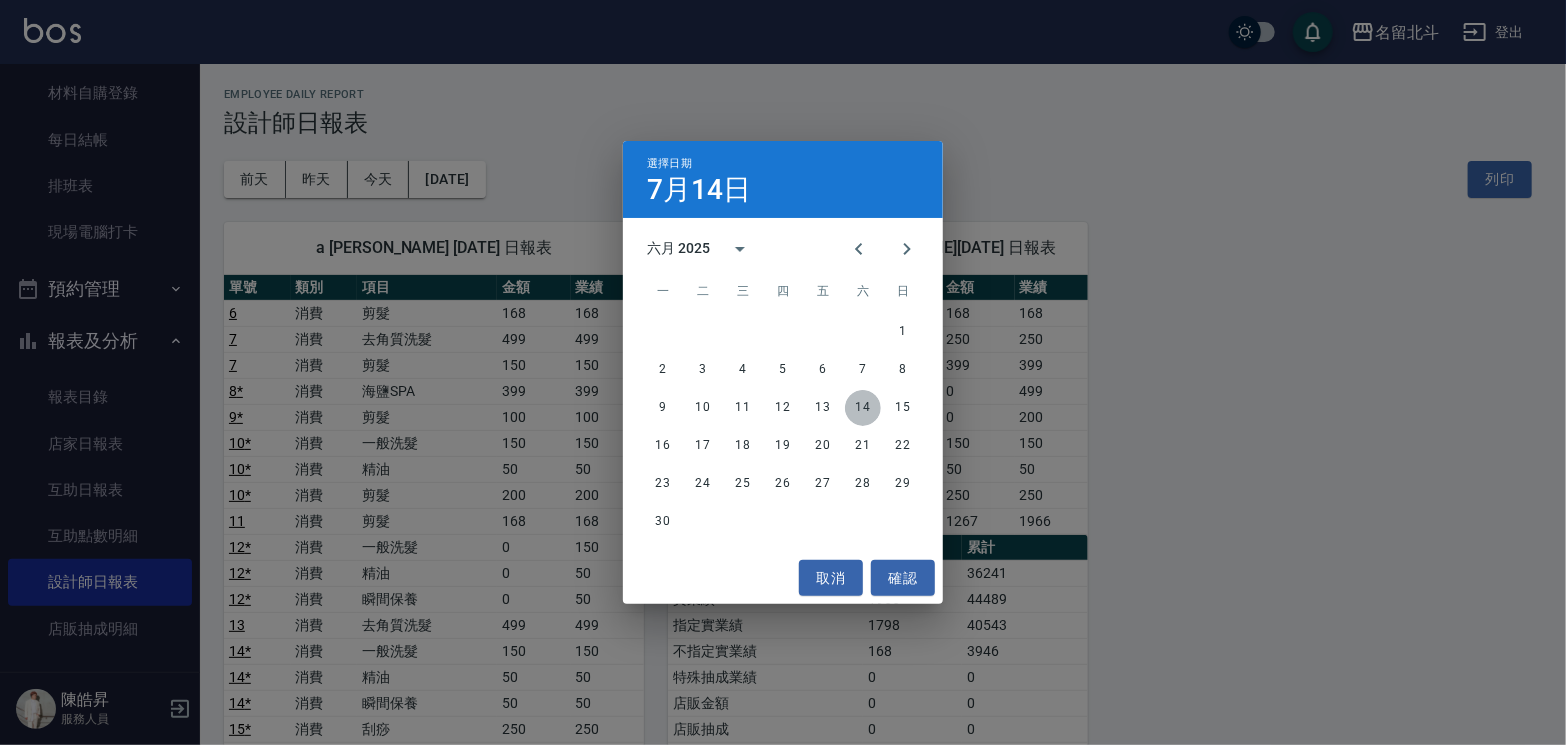 click on "14" at bounding box center [863, 408] 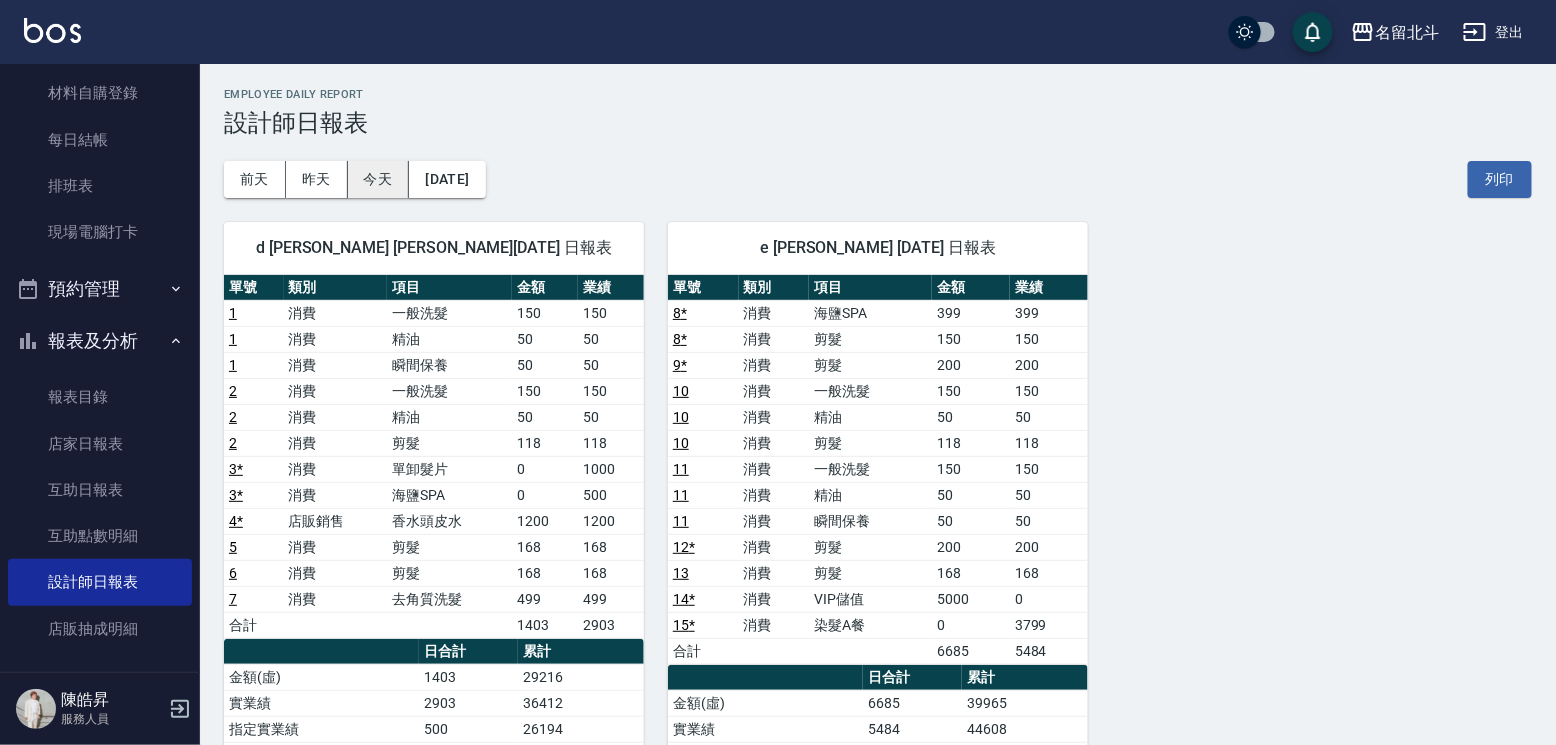 click on "今天" at bounding box center (379, 179) 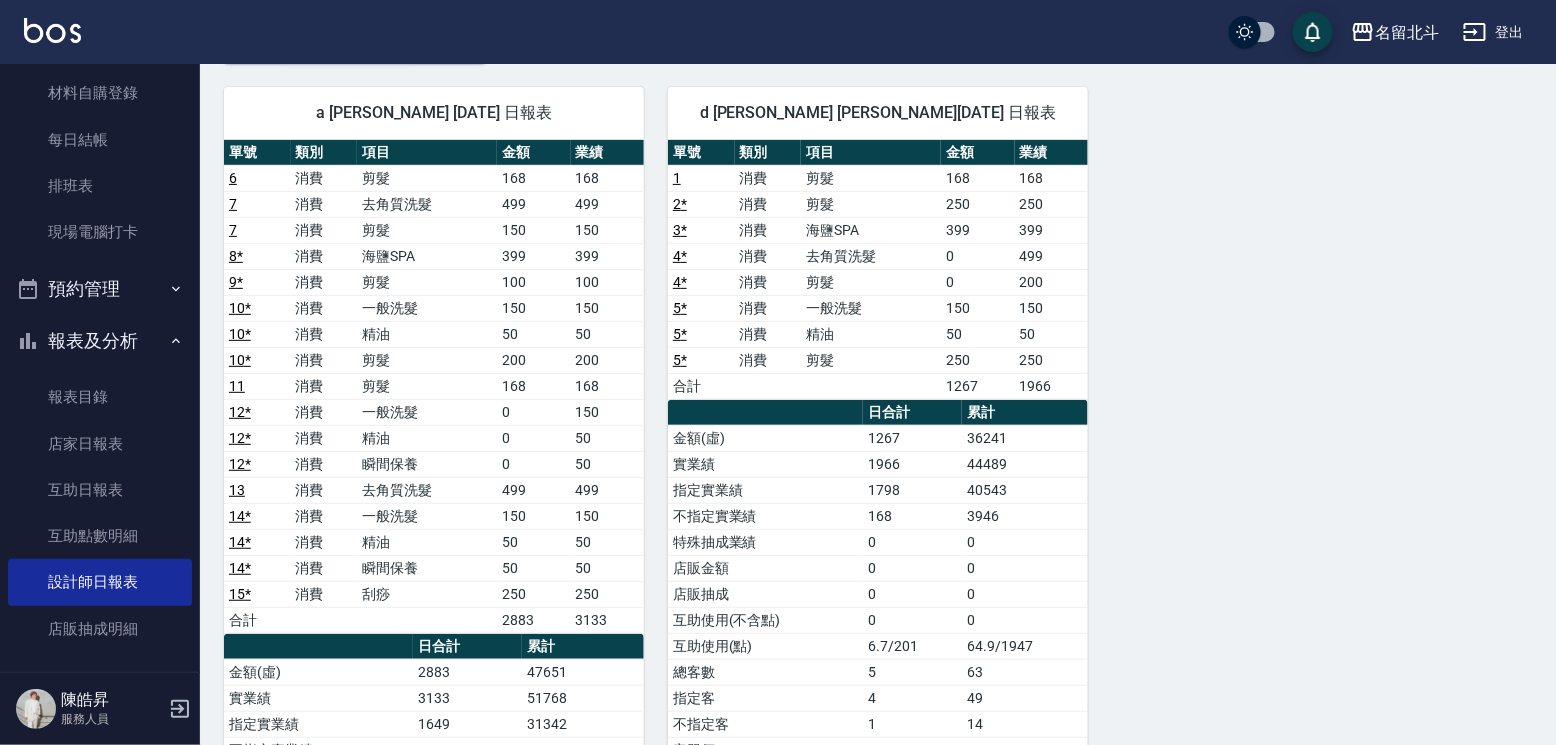 scroll, scrollTop: 100, scrollLeft: 0, axis: vertical 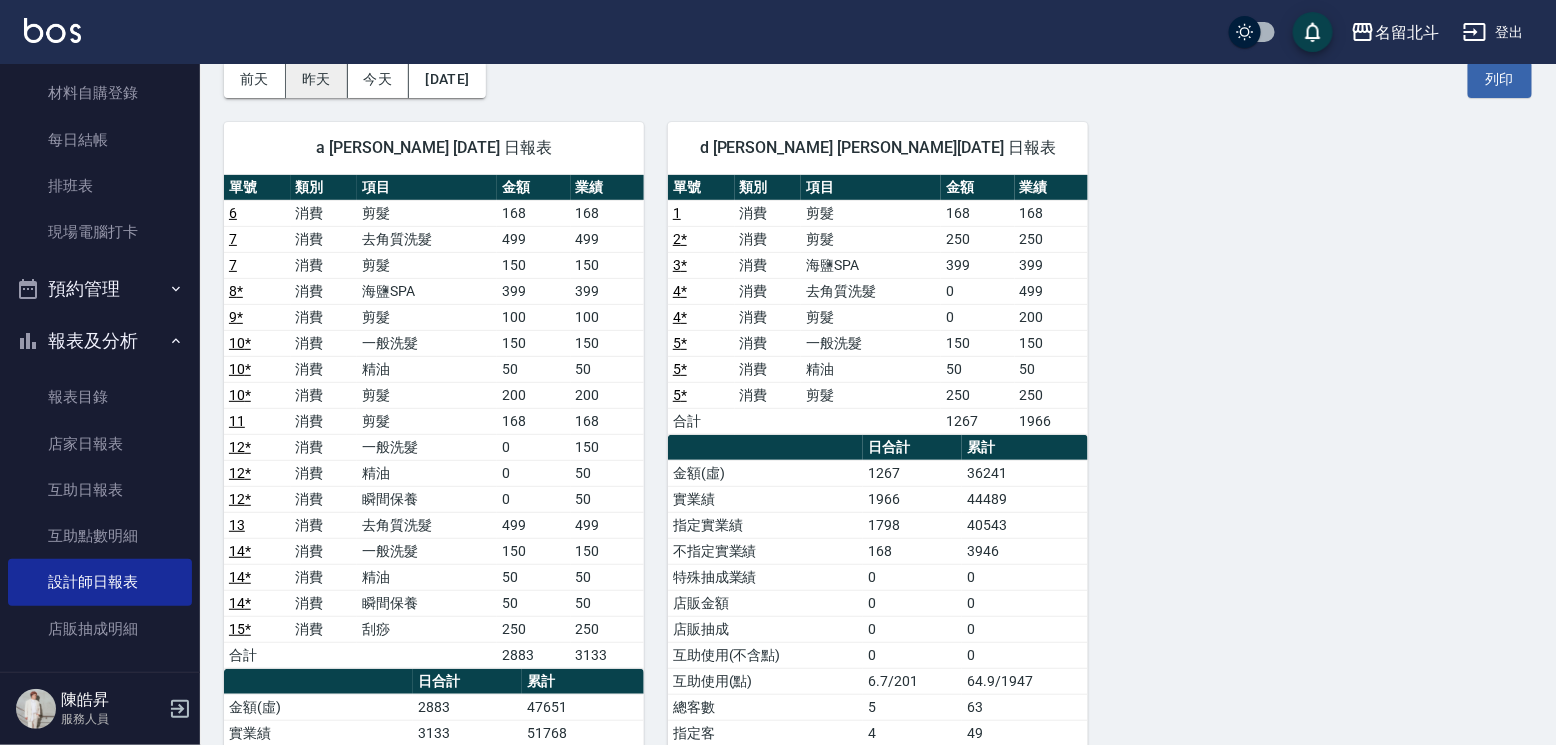 click on "昨天" at bounding box center (317, 79) 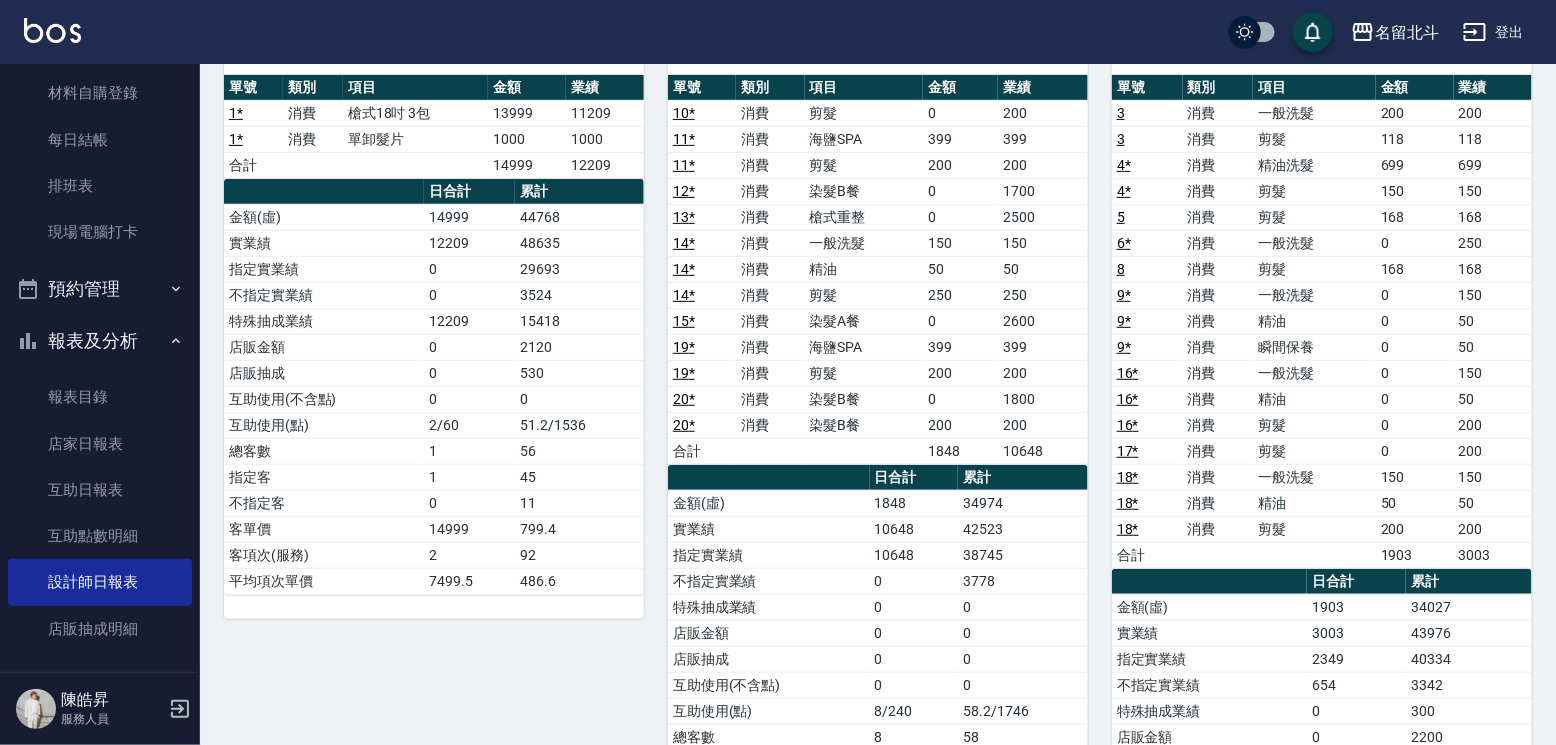 scroll, scrollTop: 0, scrollLeft: 0, axis: both 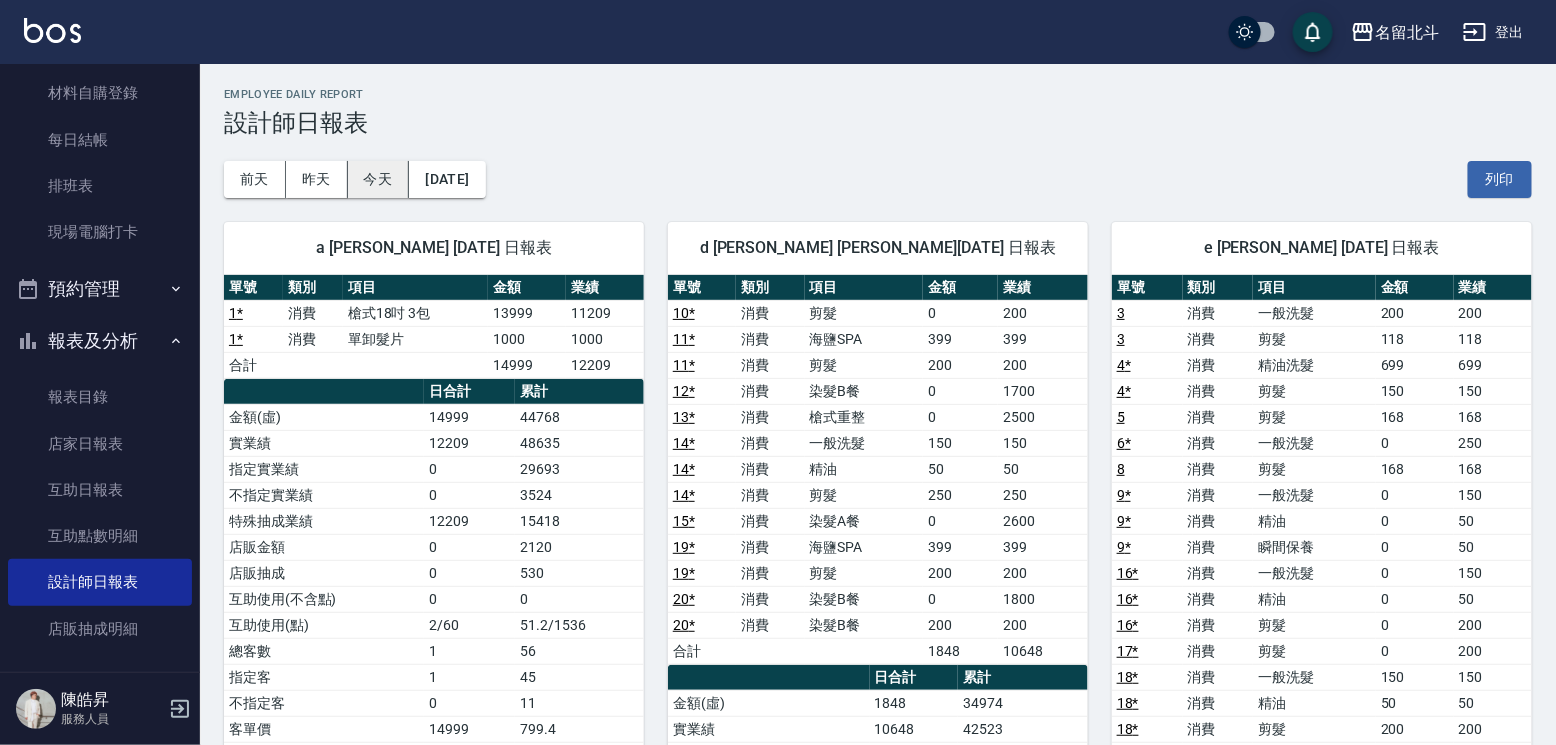 click on "今天" at bounding box center (379, 179) 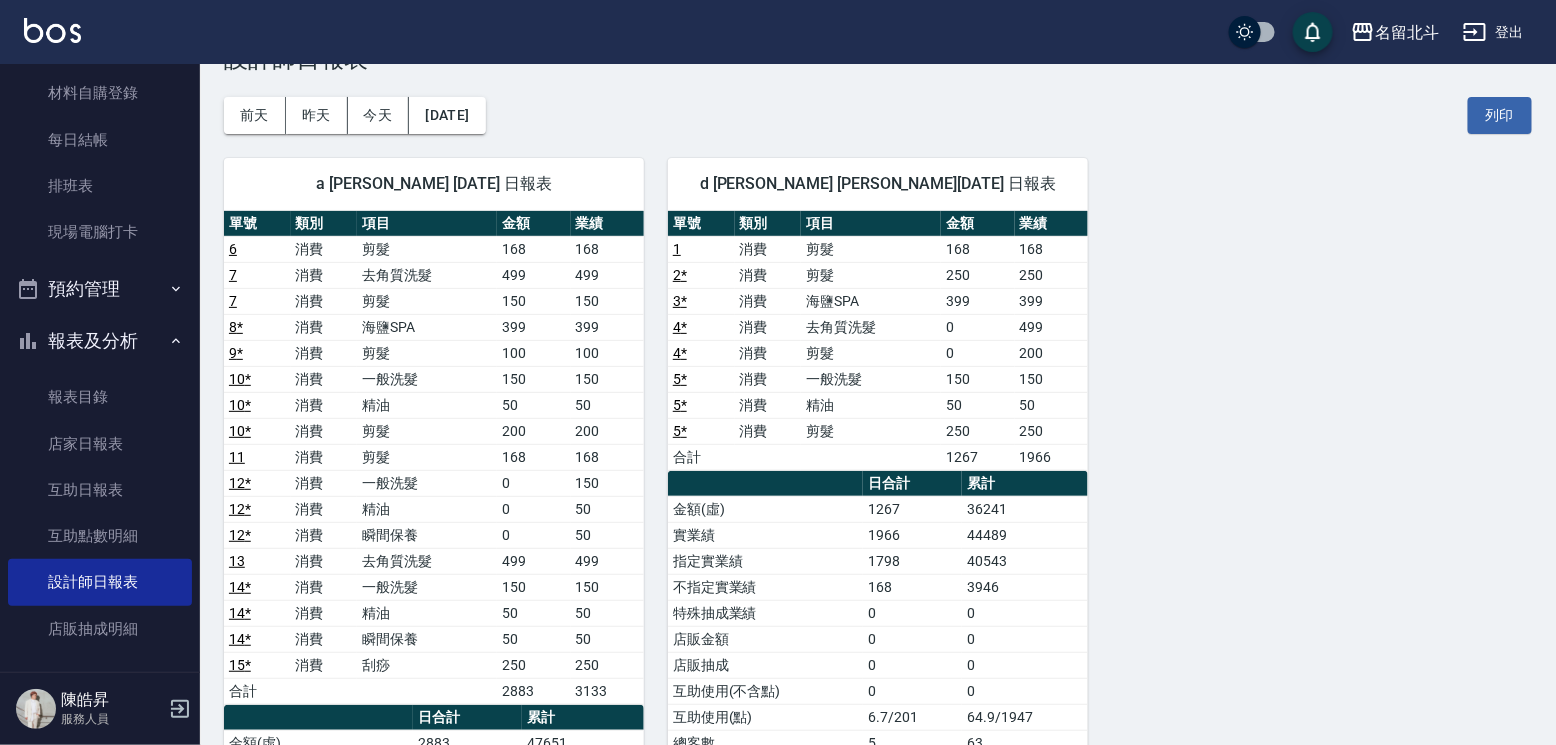 scroll, scrollTop: 100, scrollLeft: 0, axis: vertical 